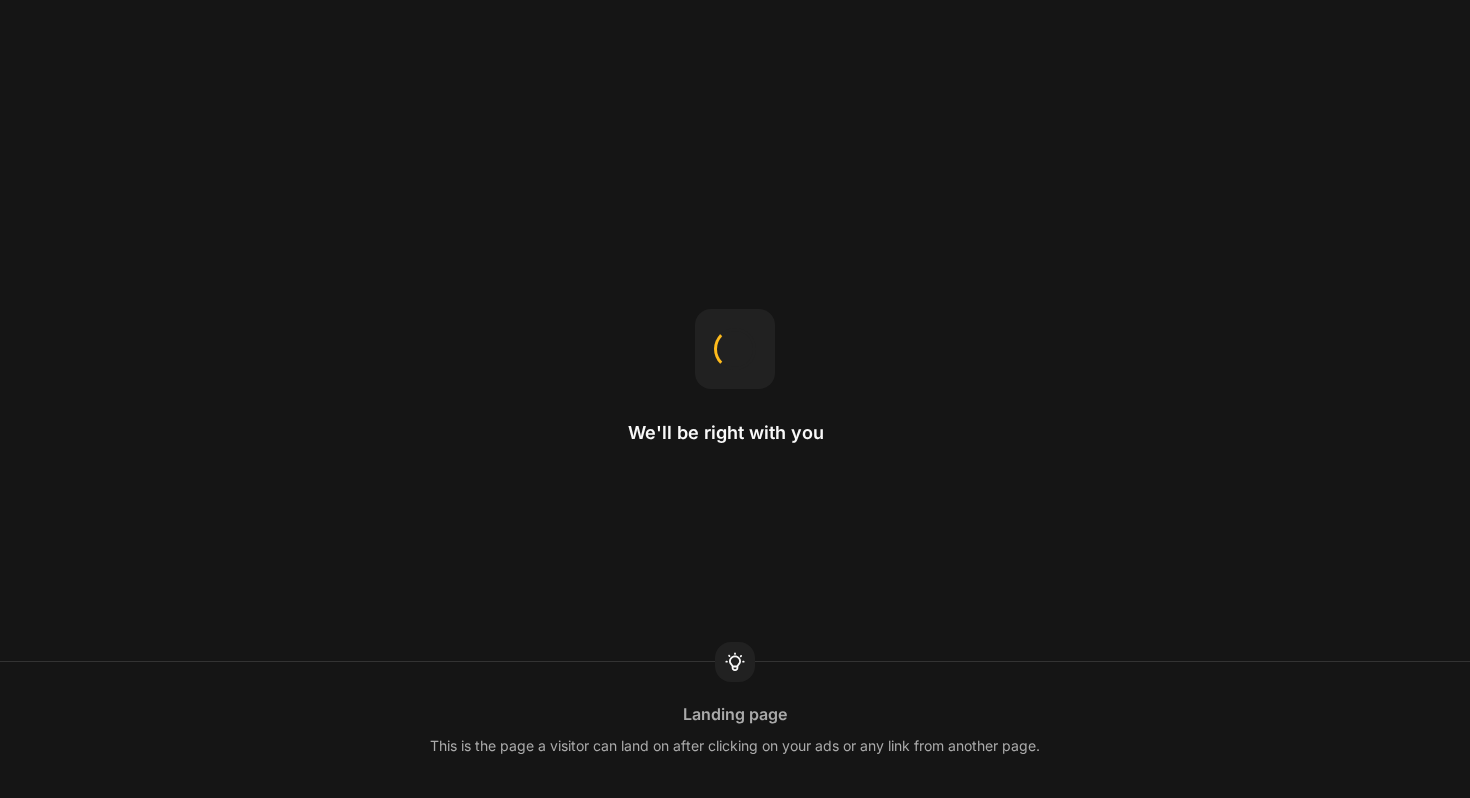 scroll, scrollTop: 0, scrollLeft: 0, axis: both 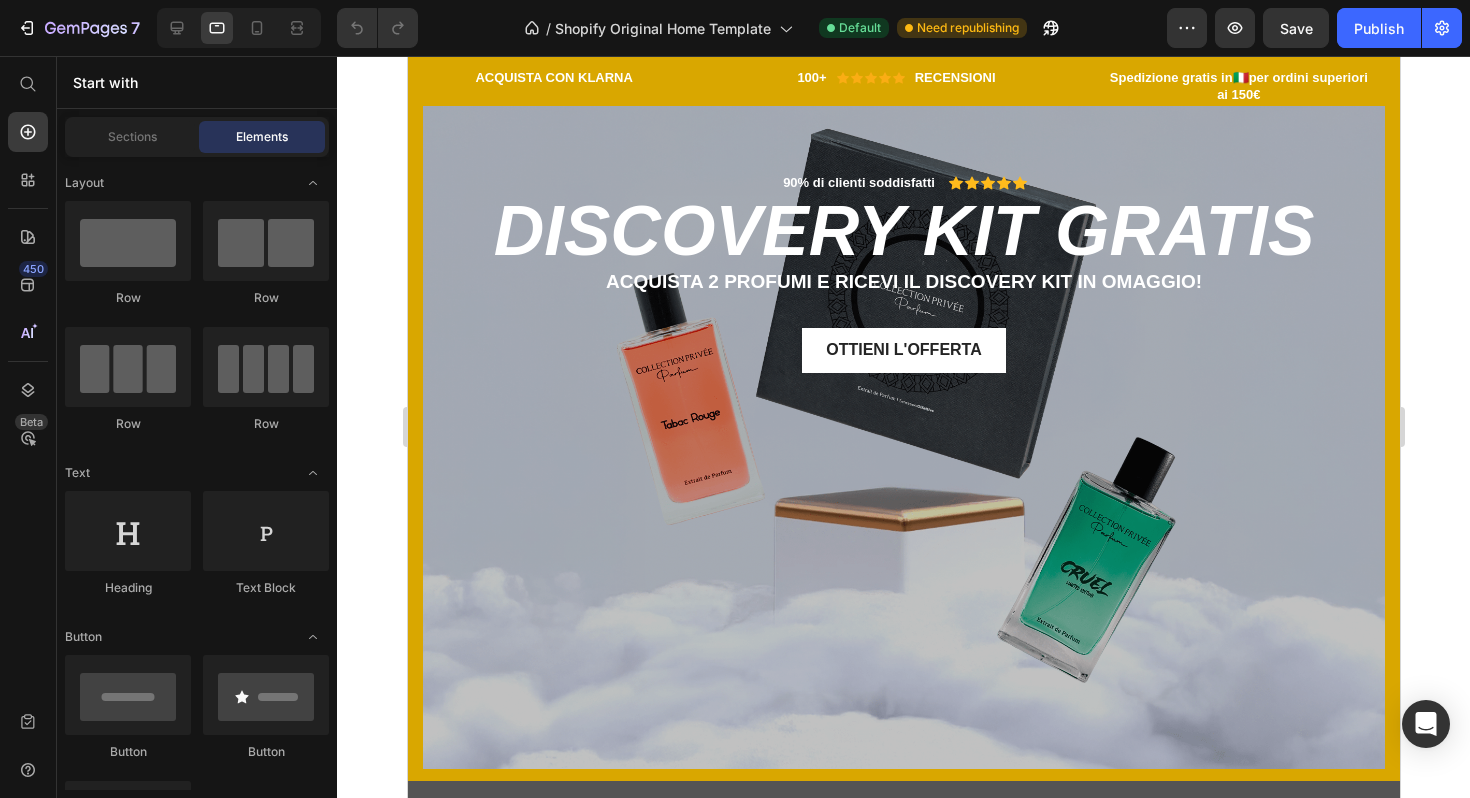 click on "90% di clienti soddisfatti Text Block Icon Icon Icon Icon Icon Icon List Row Discovery kit gratis Heading Acquista 2 profumi e ricevi il Discovery Kit in omaggio! Text Block Ottieni l'offerta Button Row" at bounding box center (903, 437) 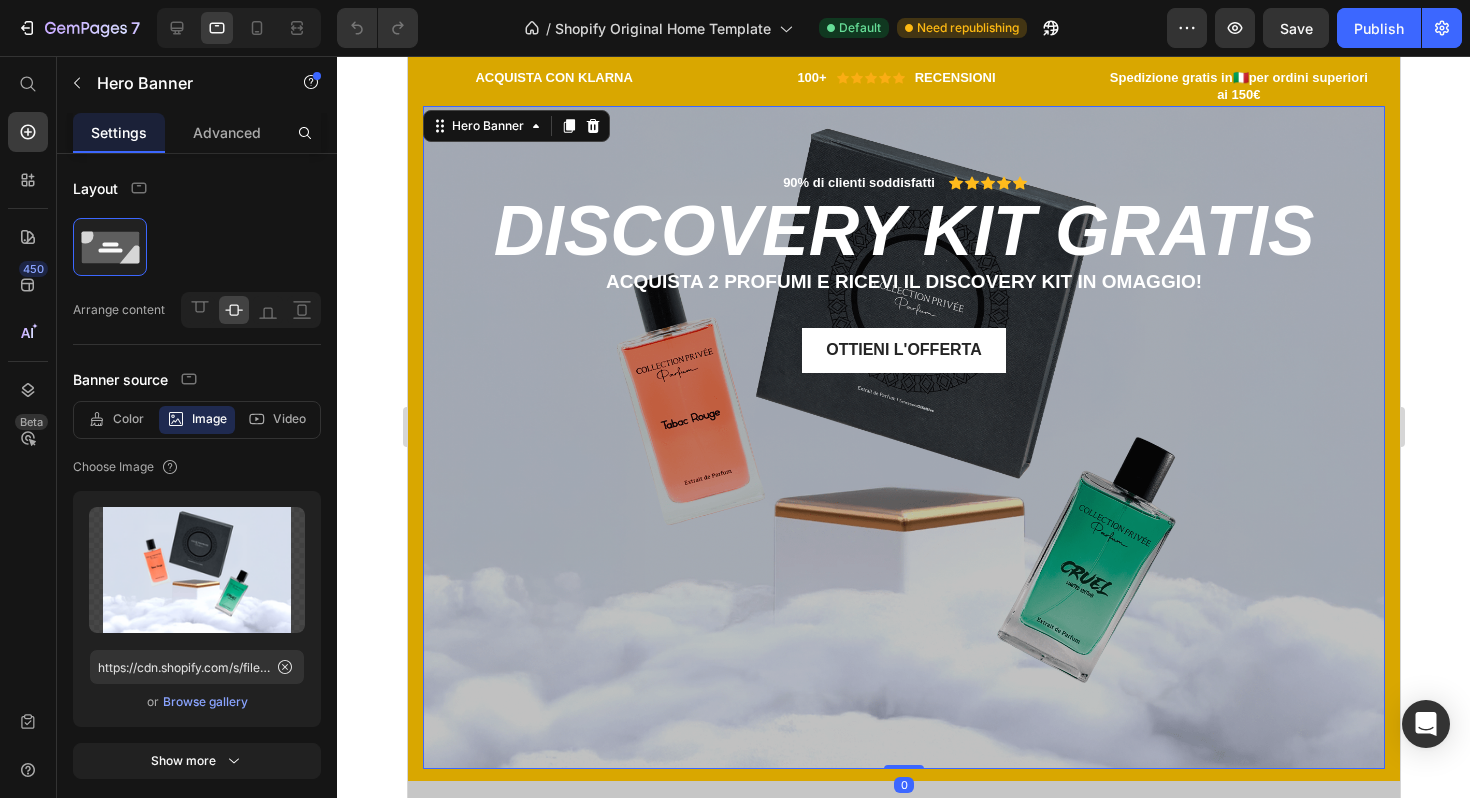 click at bounding box center (592, 126) 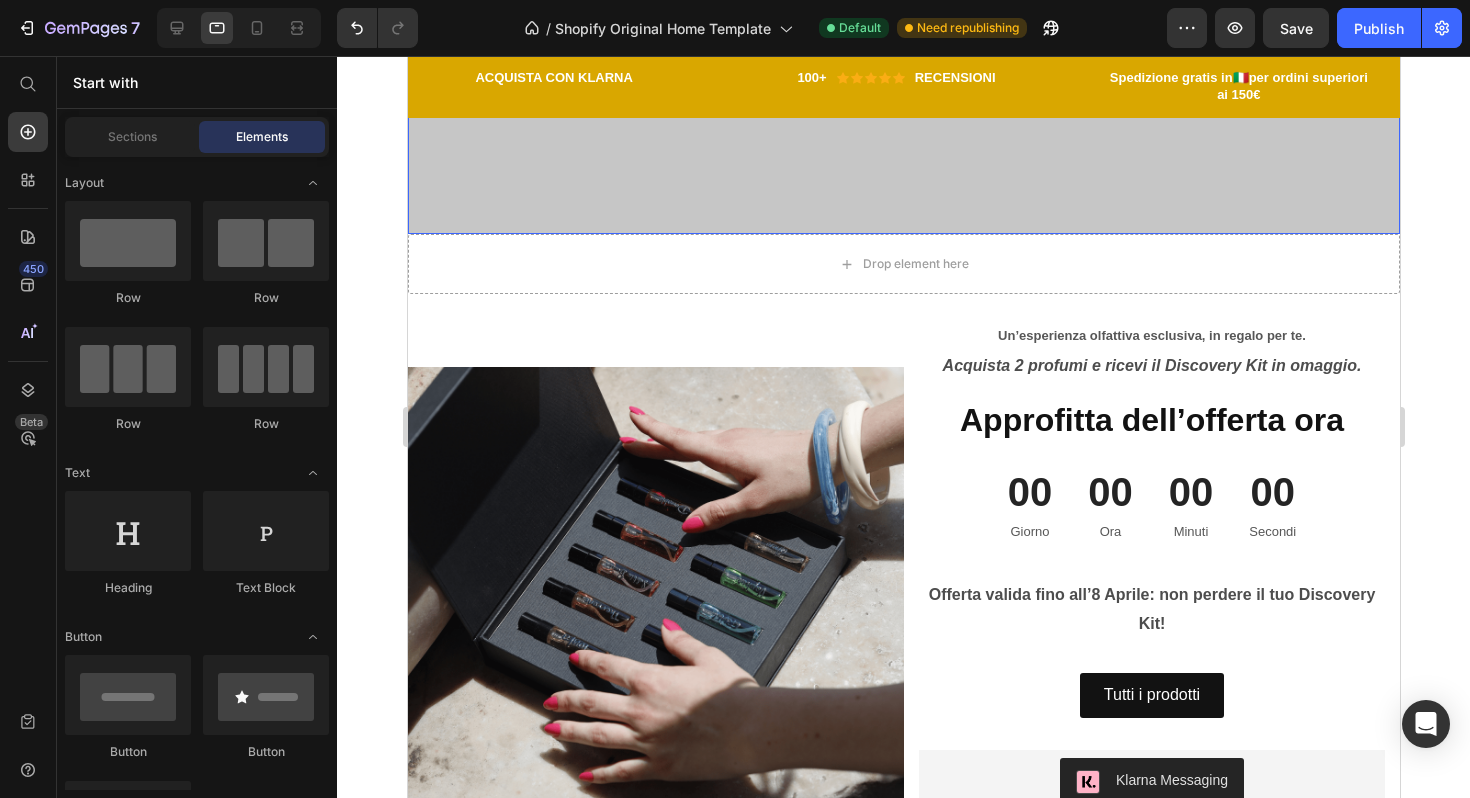 scroll, scrollTop: 613, scrollLeft: 0, axis: vertical 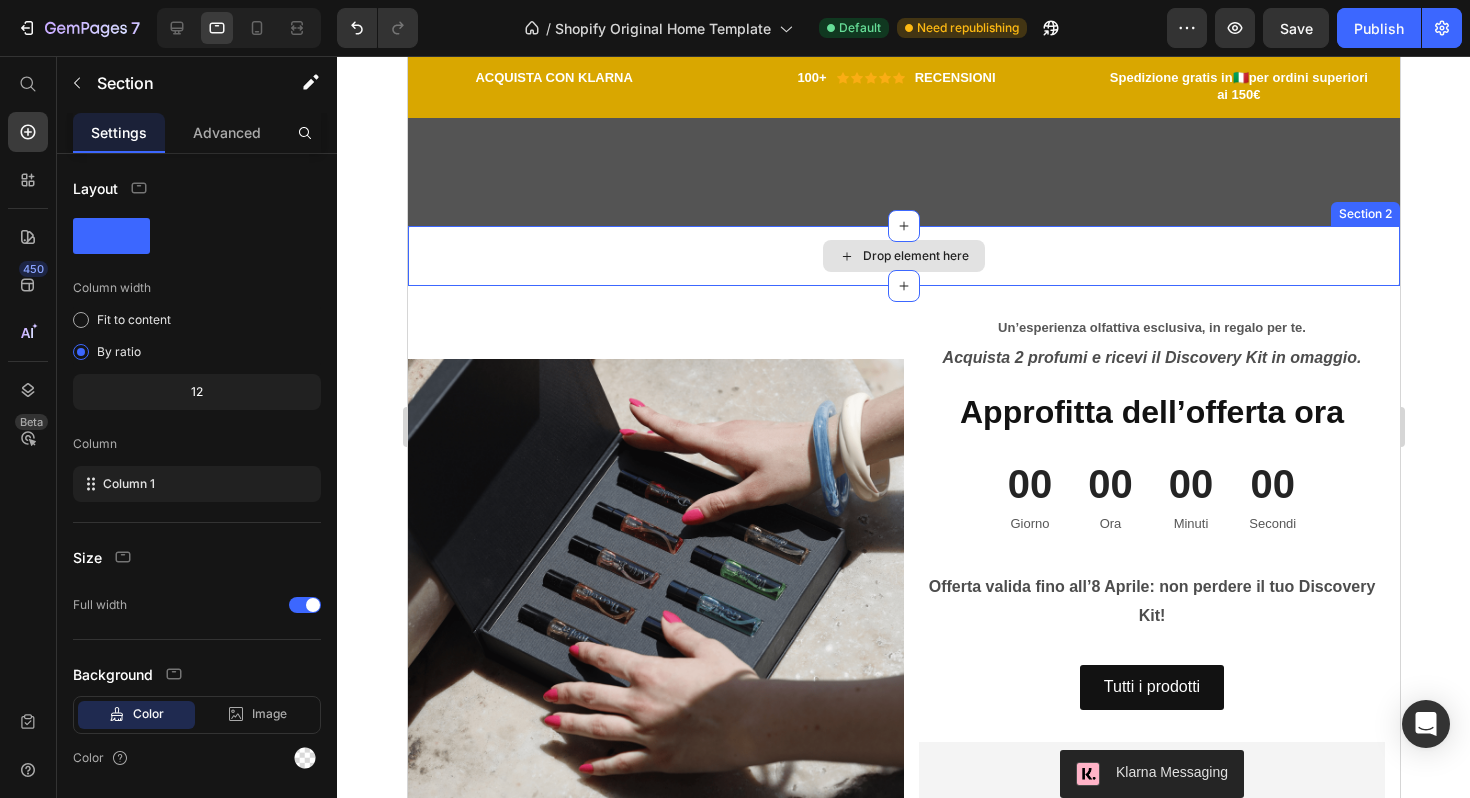 click on "Drop element here" at bounding box center (903, 256) 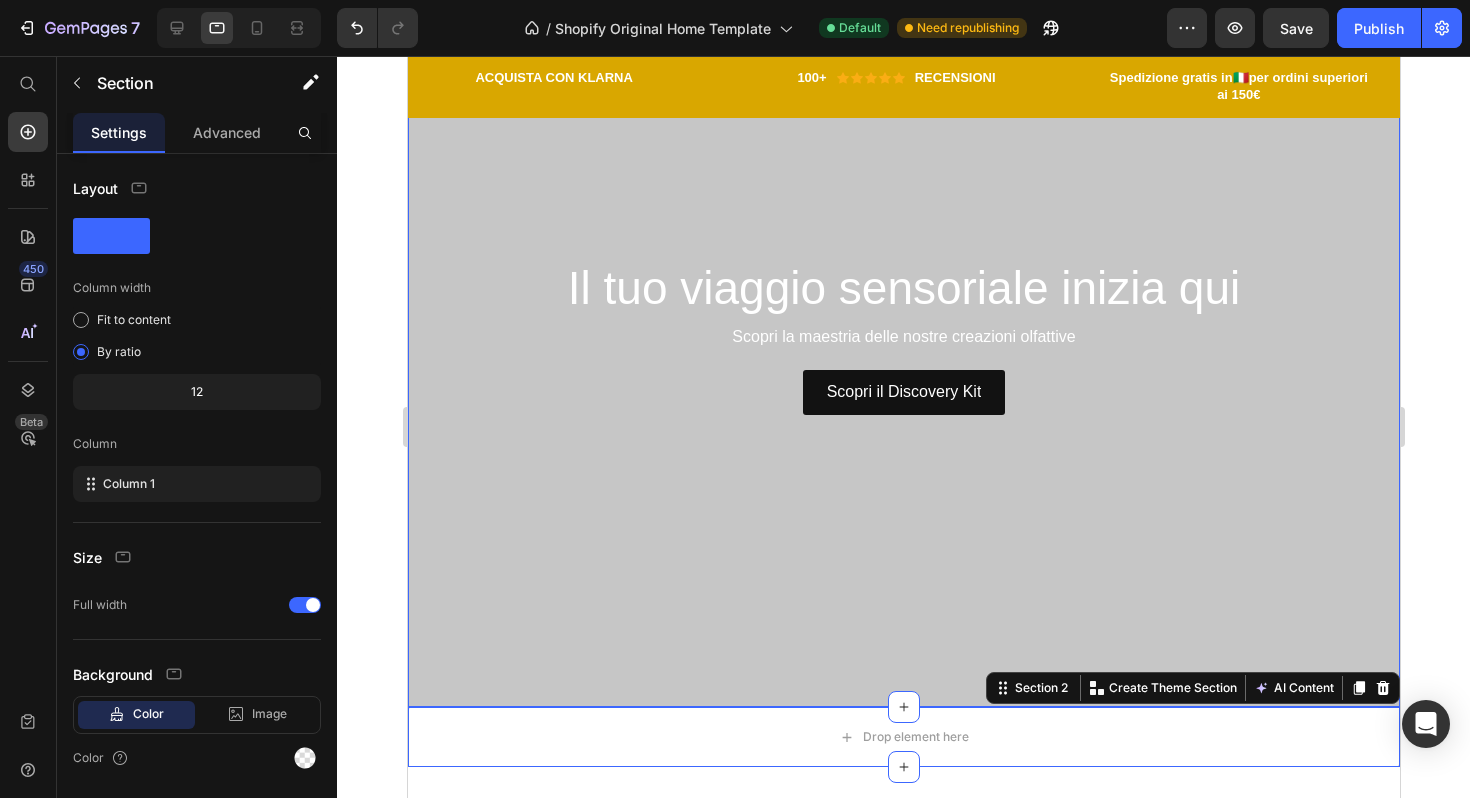 scroll, scrollTop: 0, scrollLeft: 0, axis: both 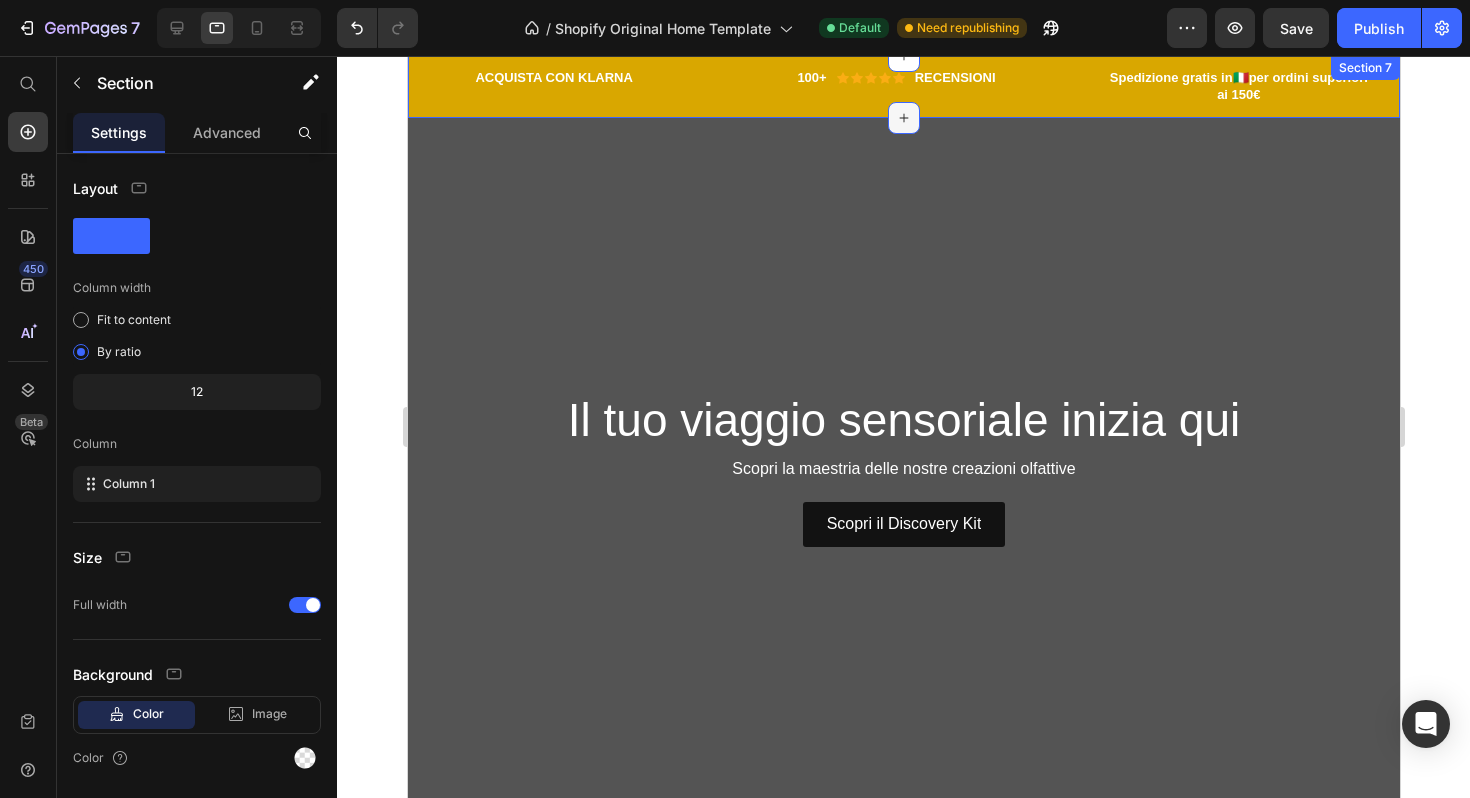 click 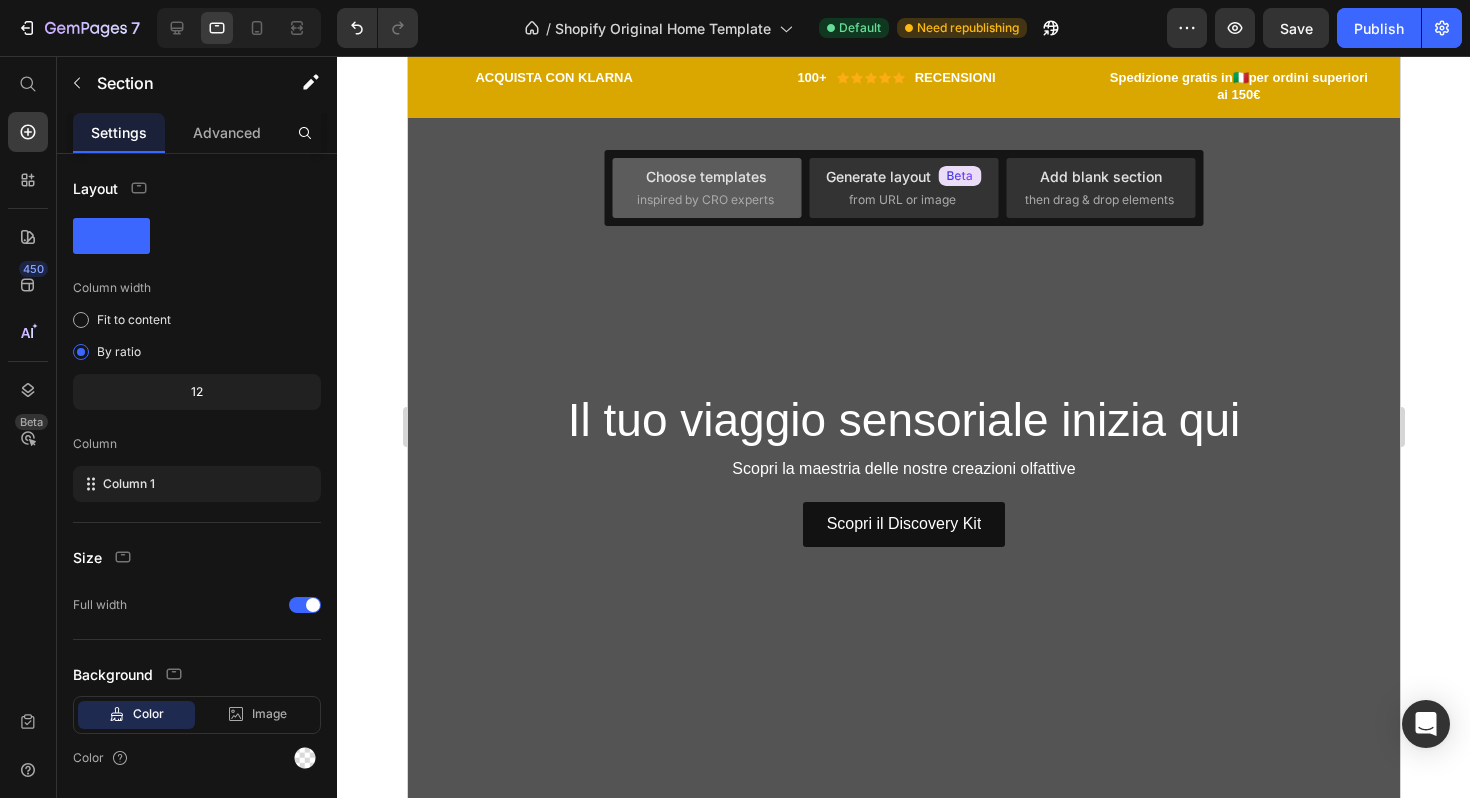 click on "Choose templates" at bounding box center (706, 176) 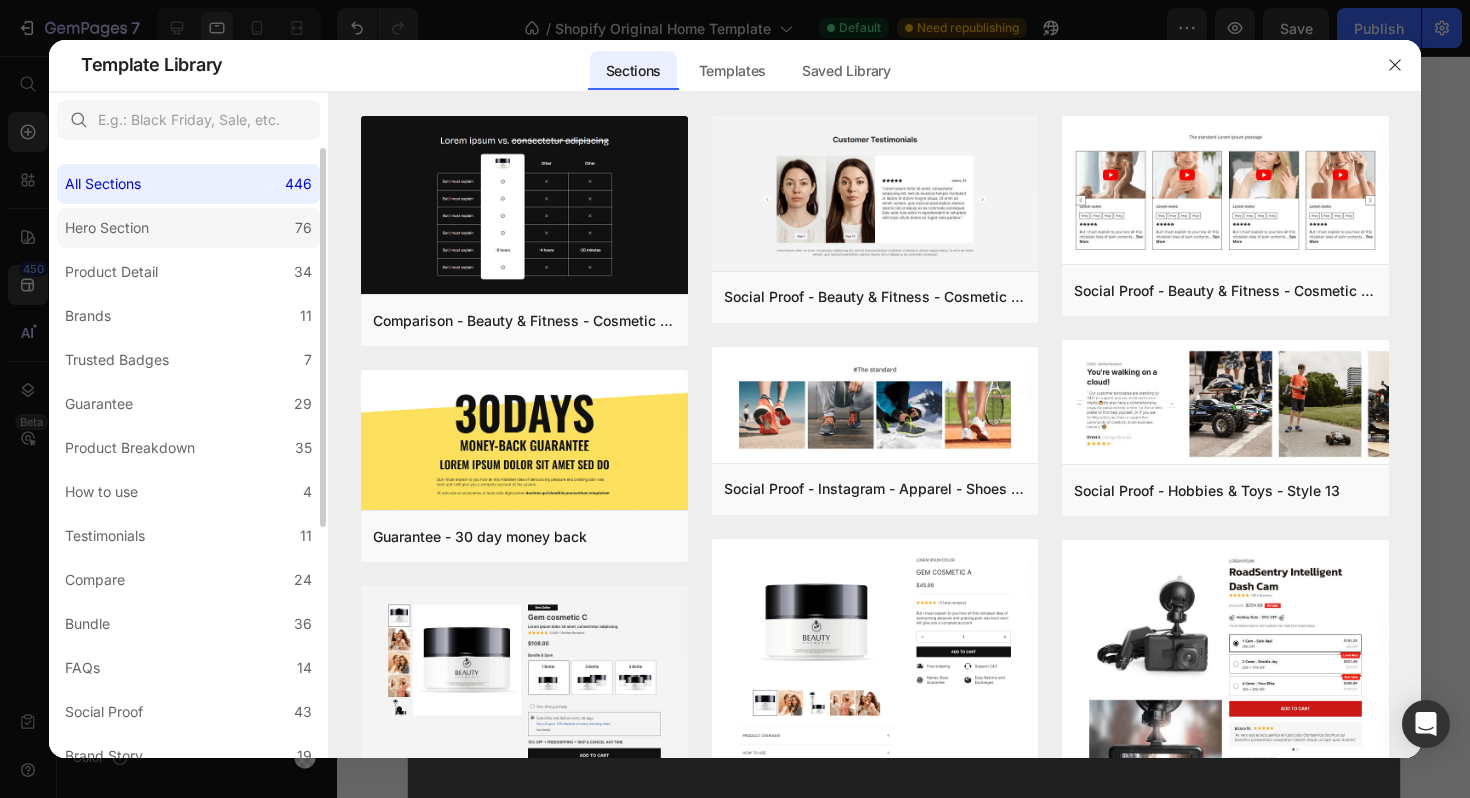 click on "Hero Section 76" 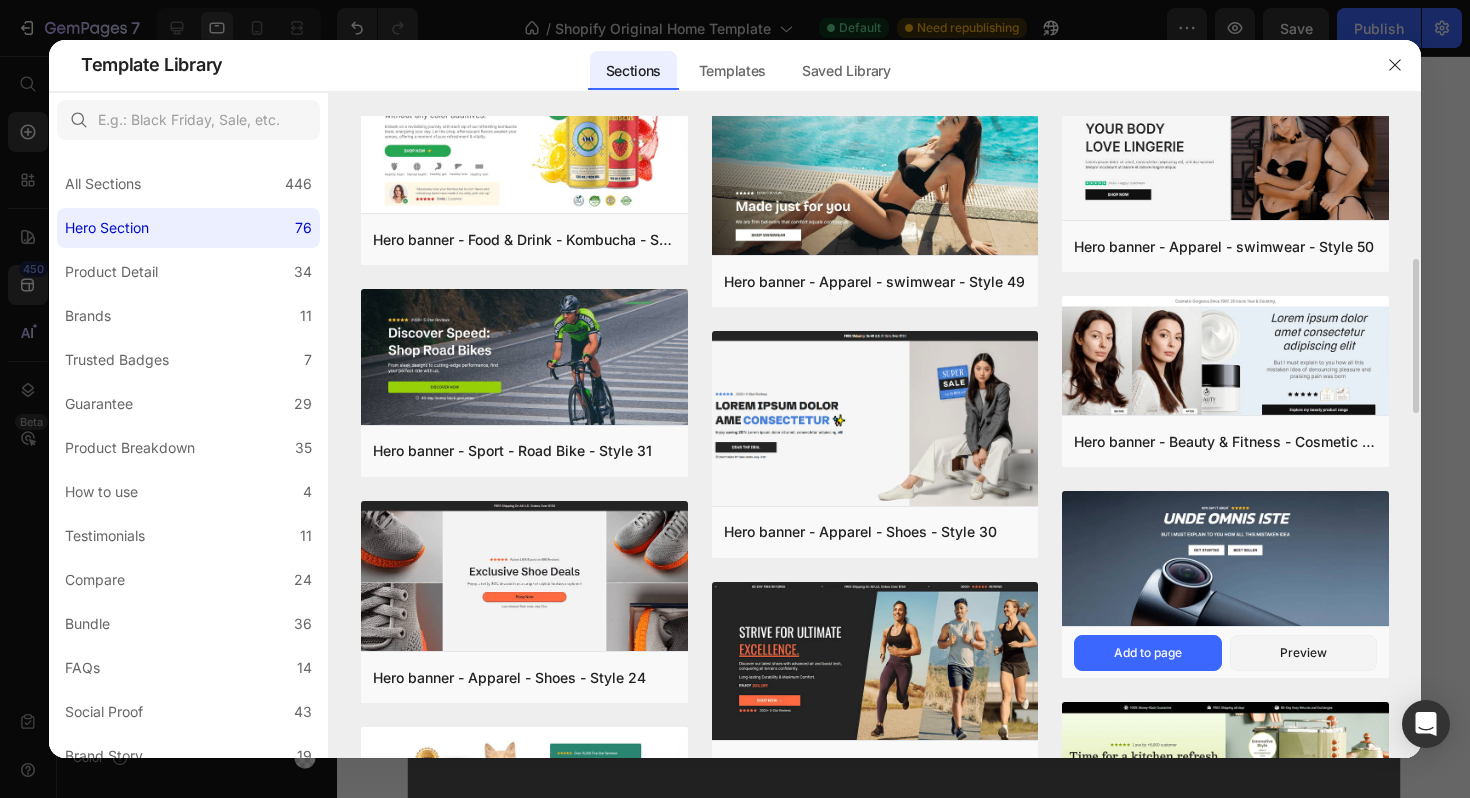 scroll, scrollTop: 698, scrollLeft: 0, axis: vertical 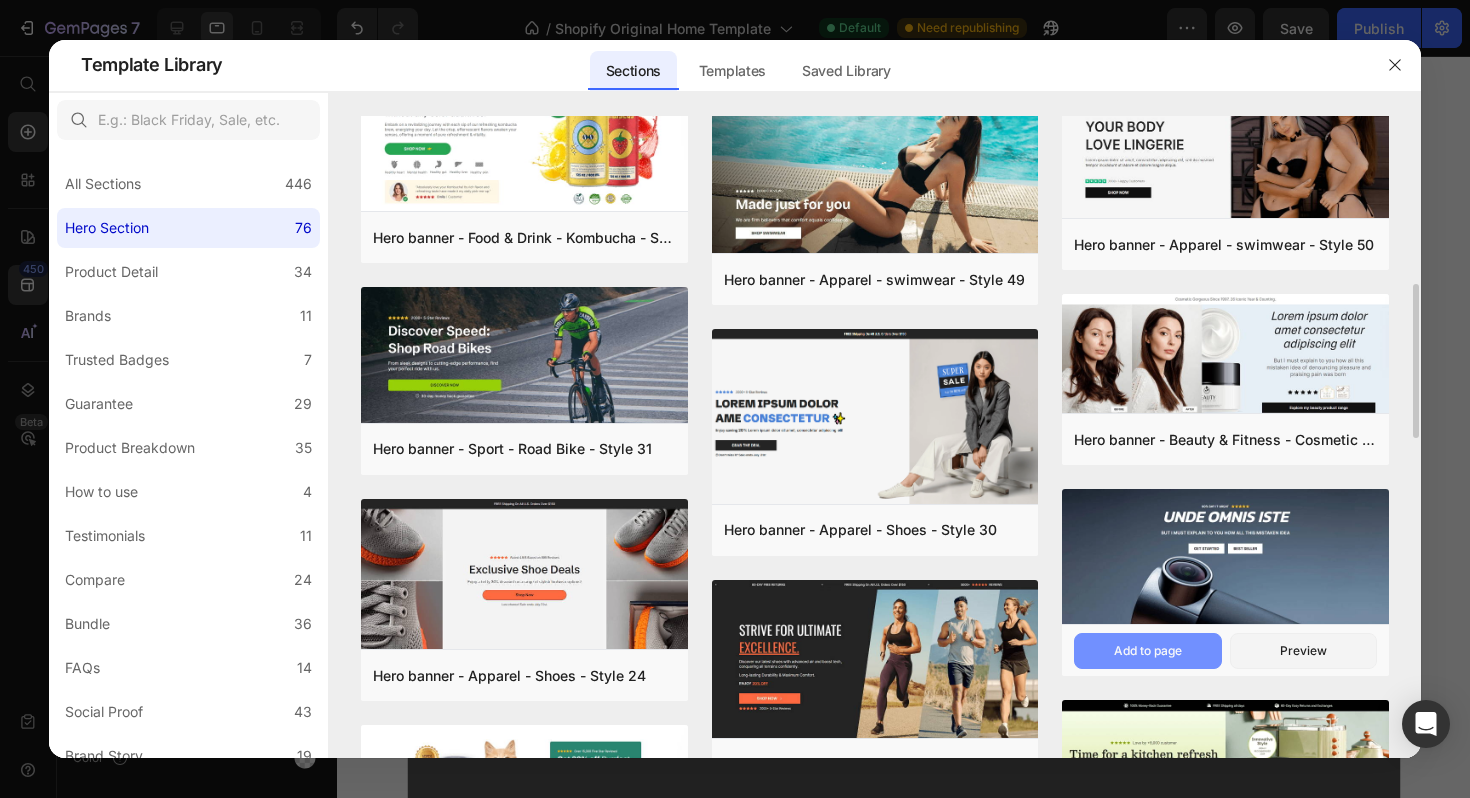 click on "Add to page" at bounding box center [1148, 651] 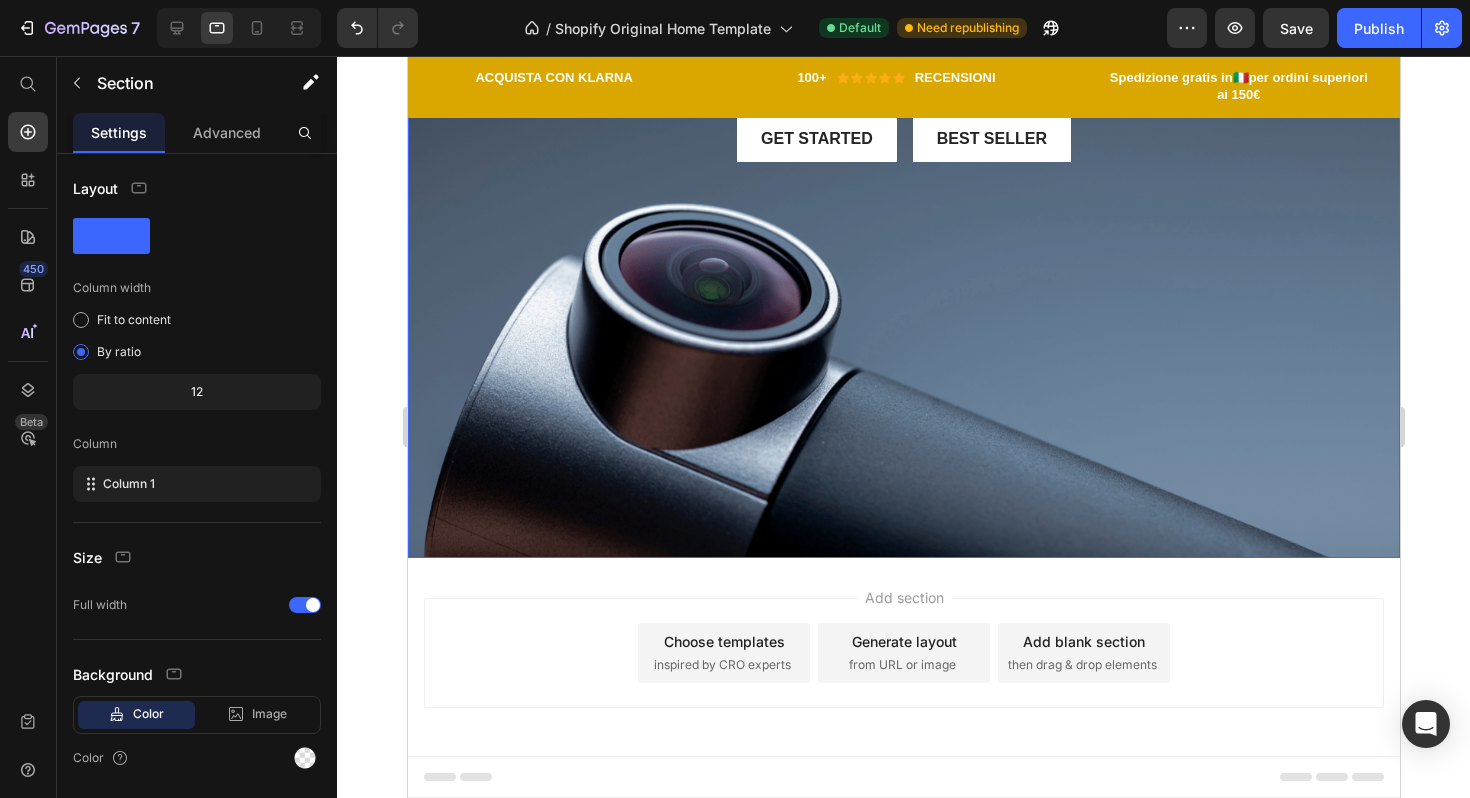 scroll, scrollTop: 4506, scrollLeft: 0, axis: vertical 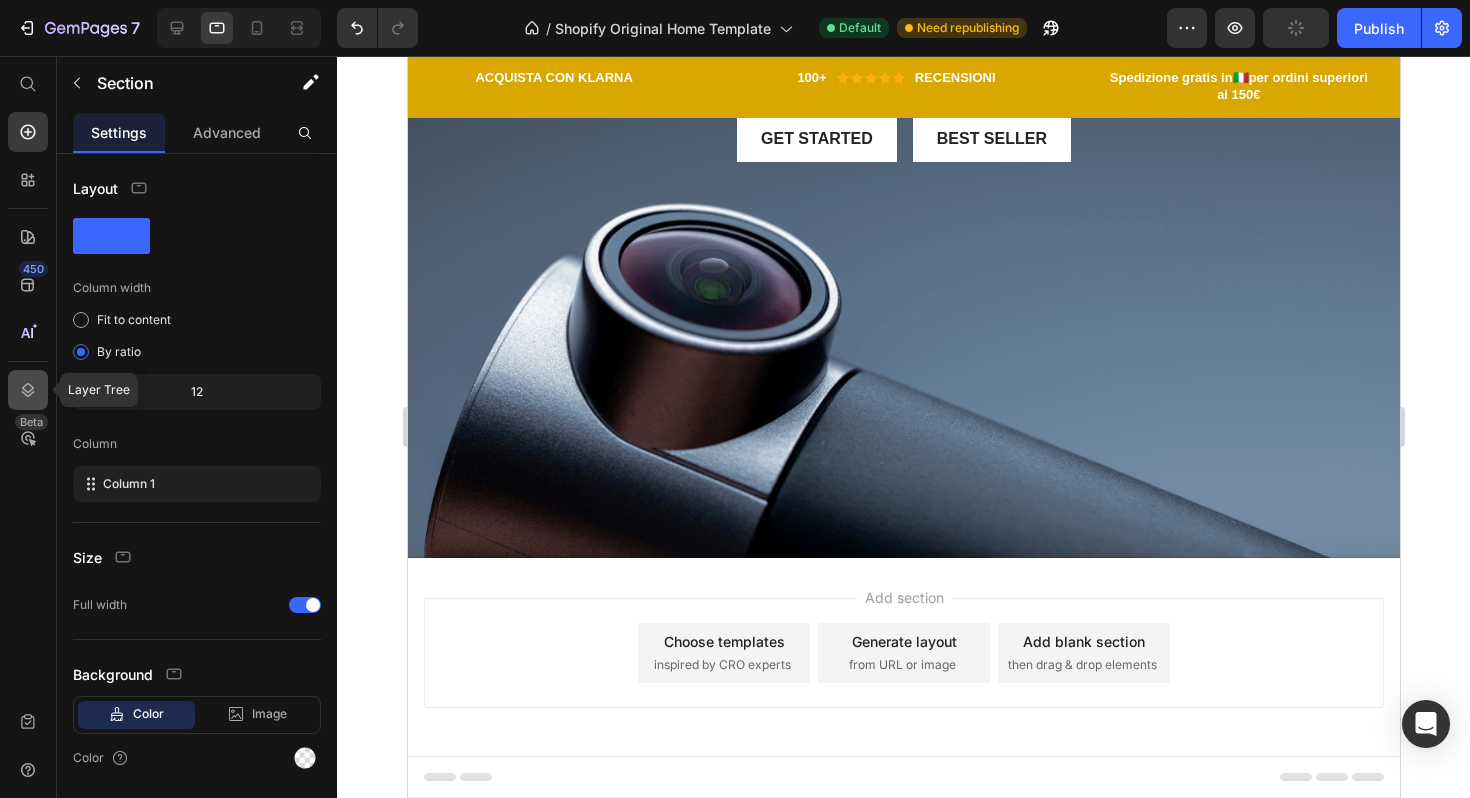 click 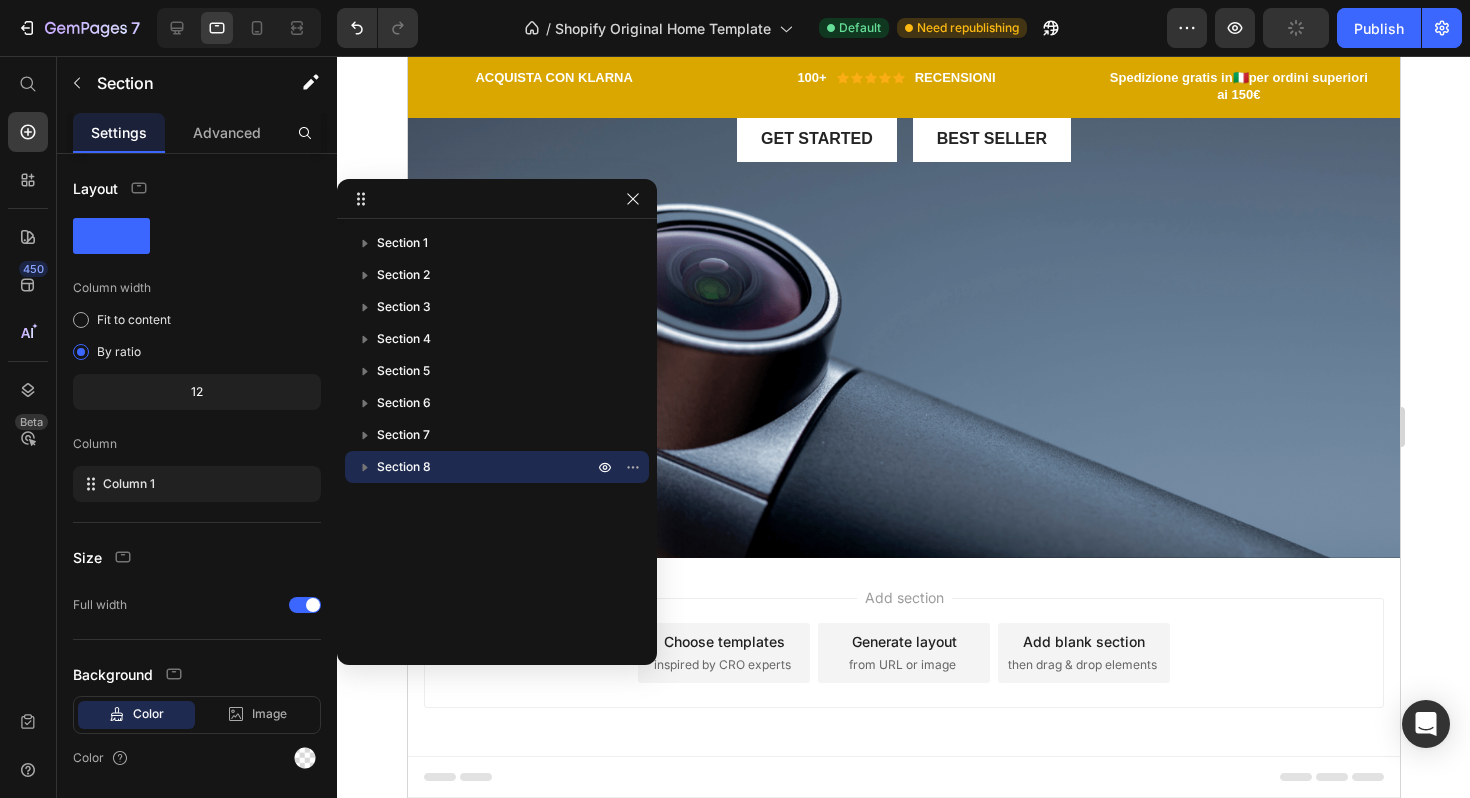 drag, startPoint x: 503, startPoint y: 466, endPoint x: 485, endPoint y: 458, distance: 19.697716 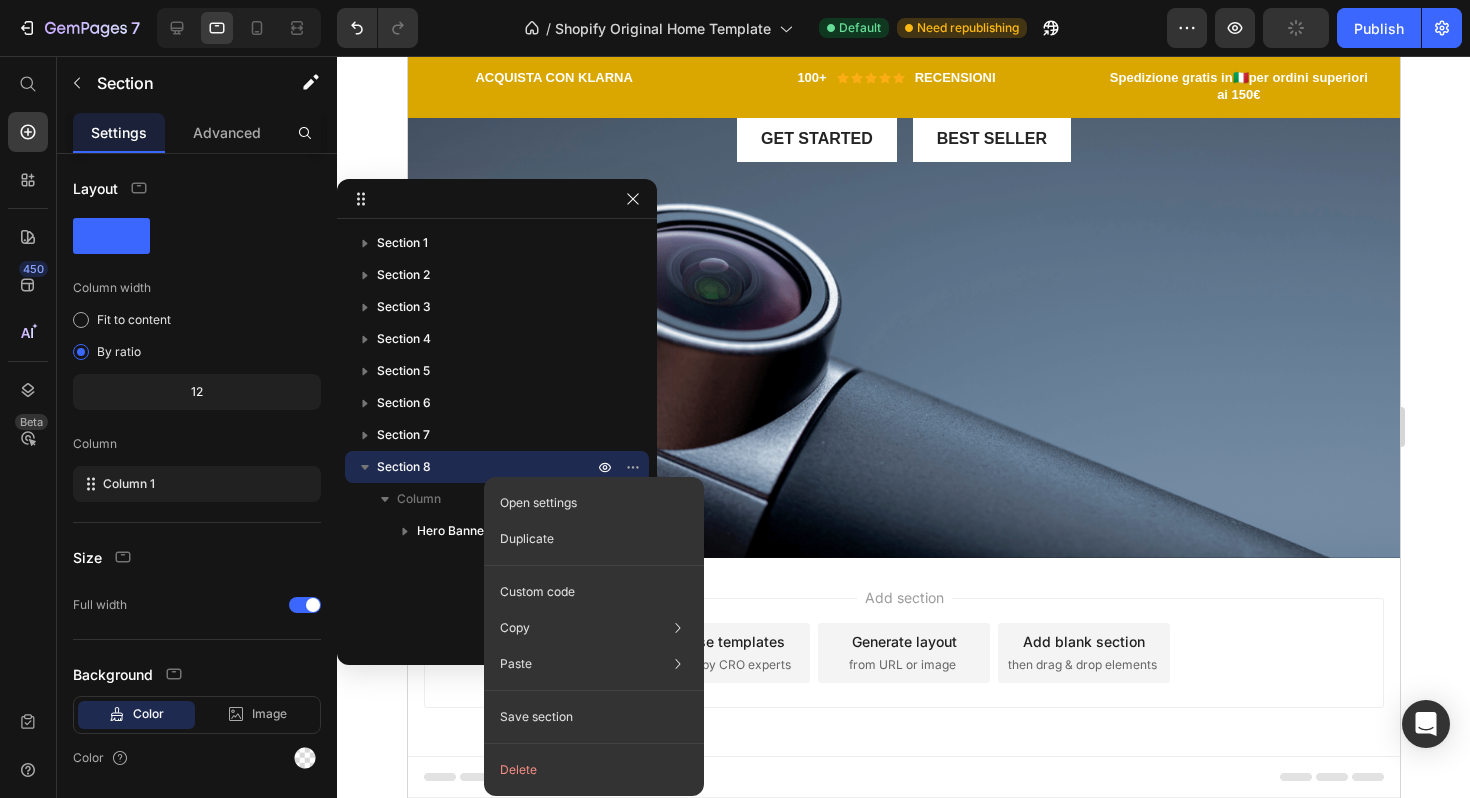 click on "Section 8" at bounding box center [487, 467] 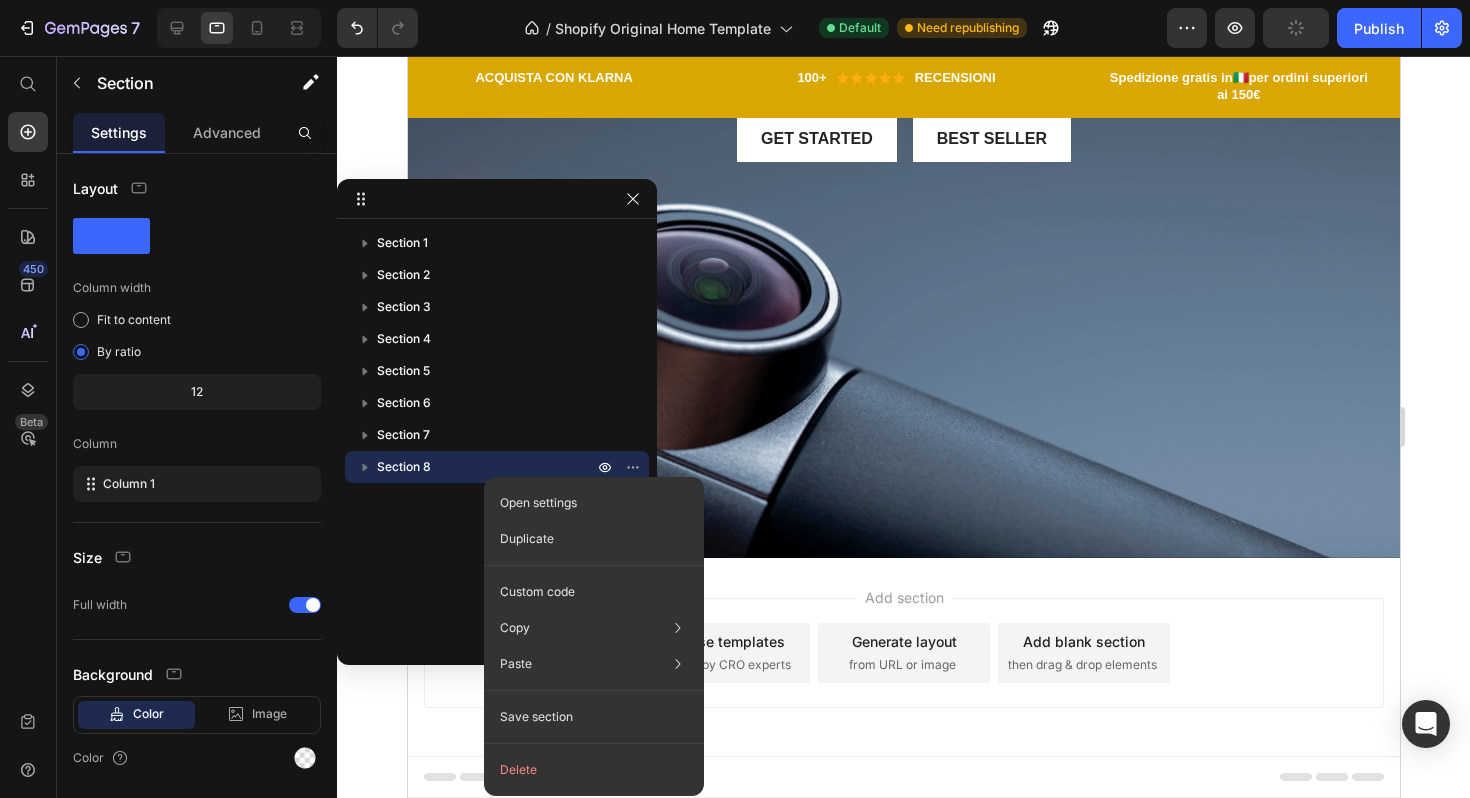 click on "Section 8" at bounding box center [487, 467] 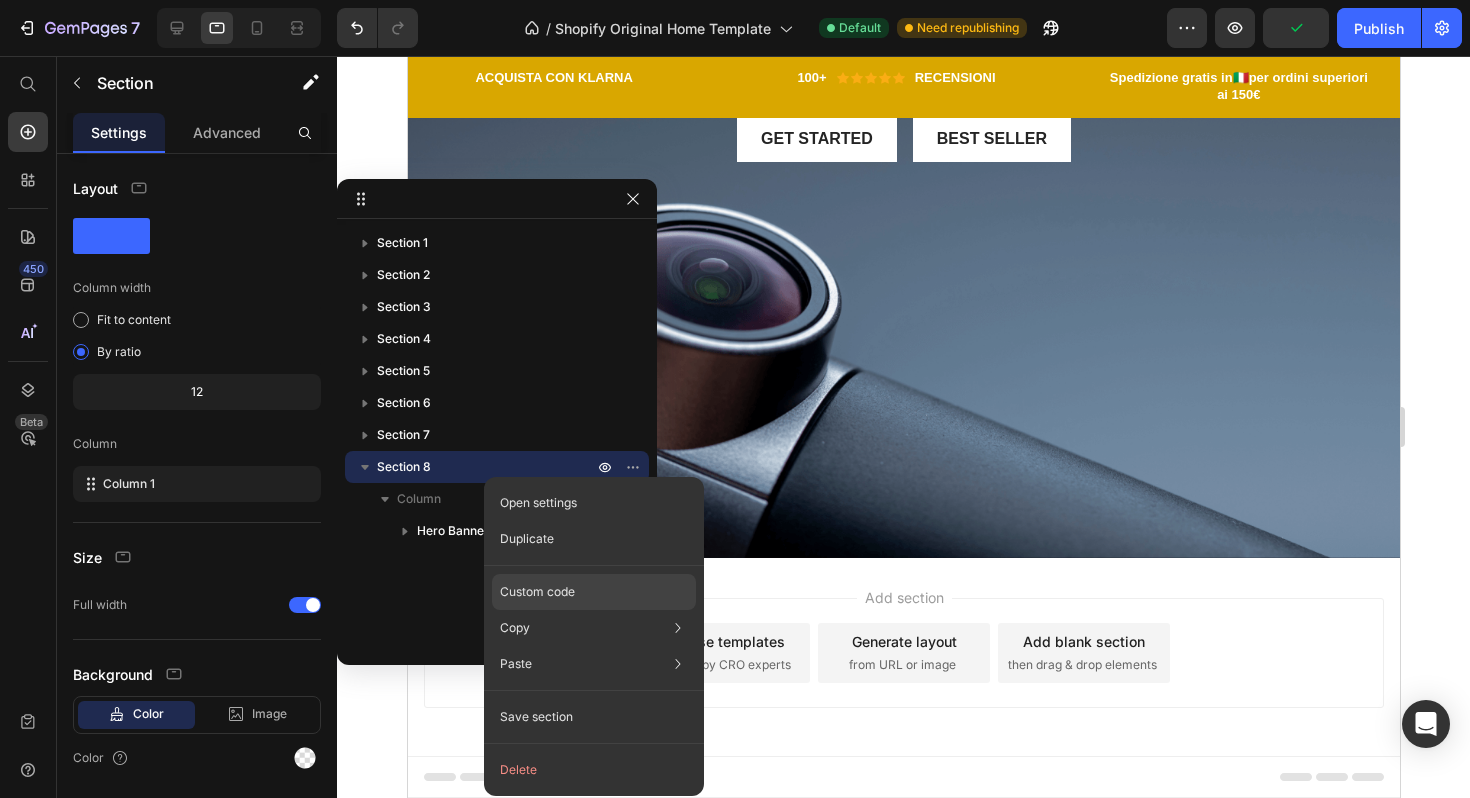 click on "Custom code" at bounding box center [537, 592] 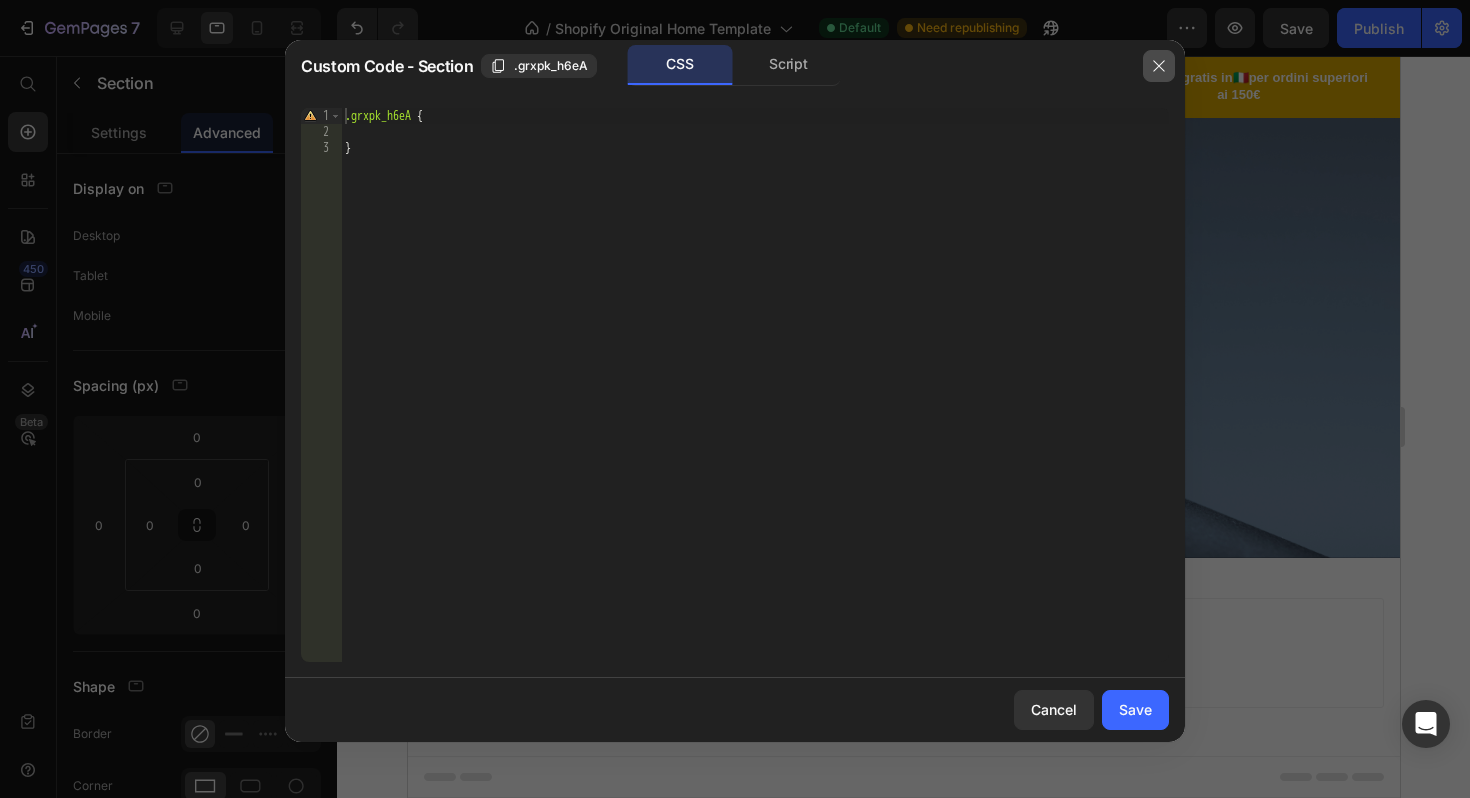 click 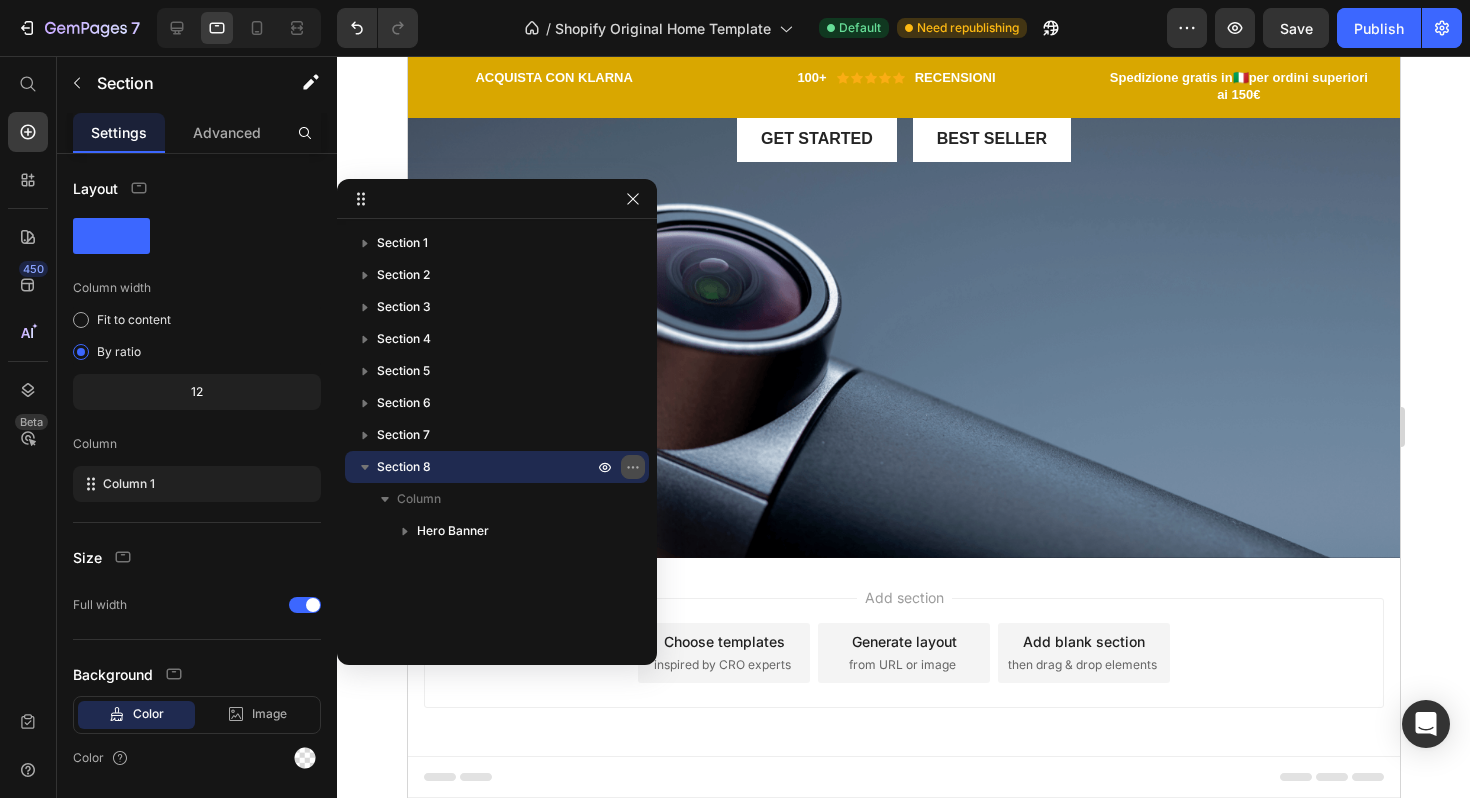 click 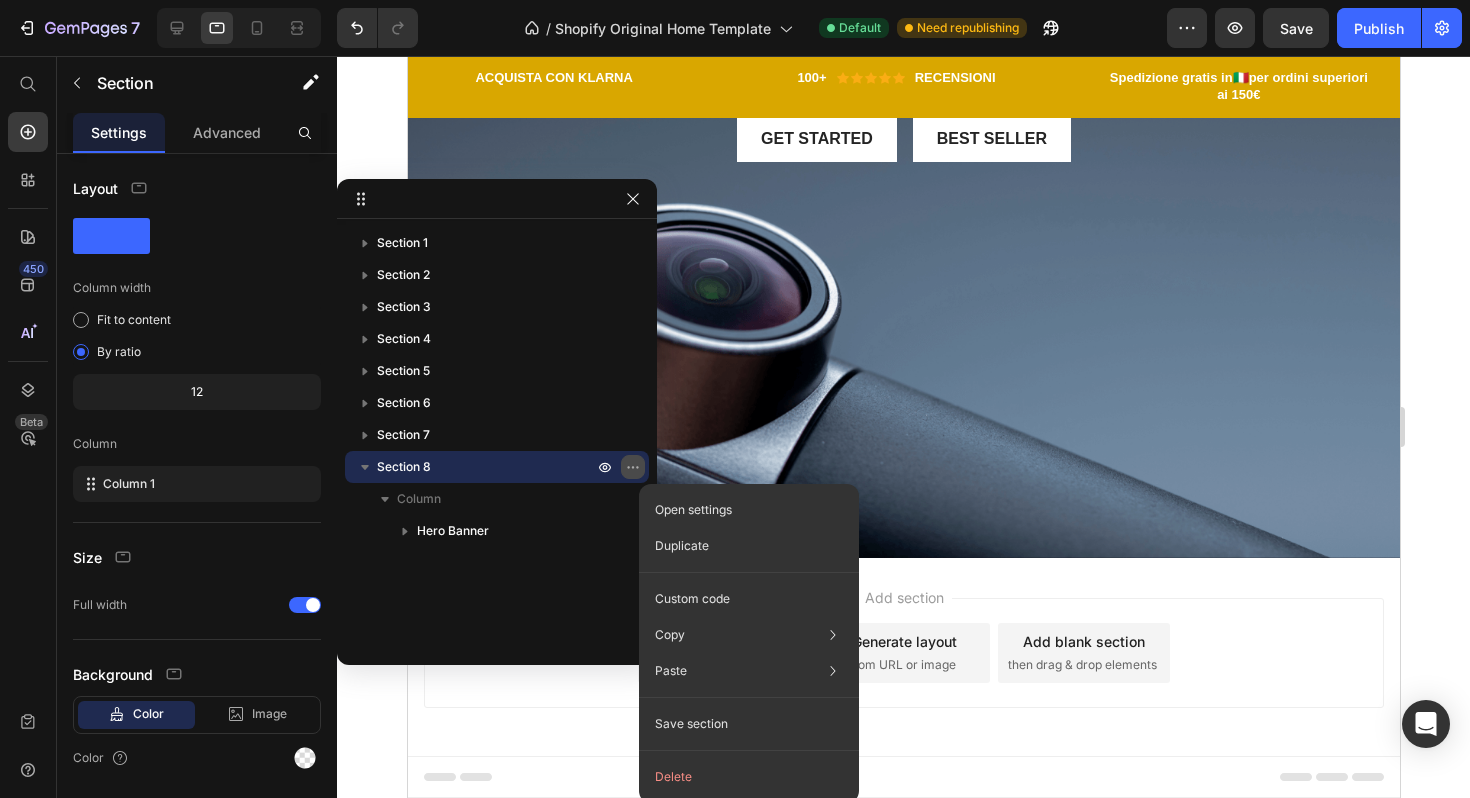 click 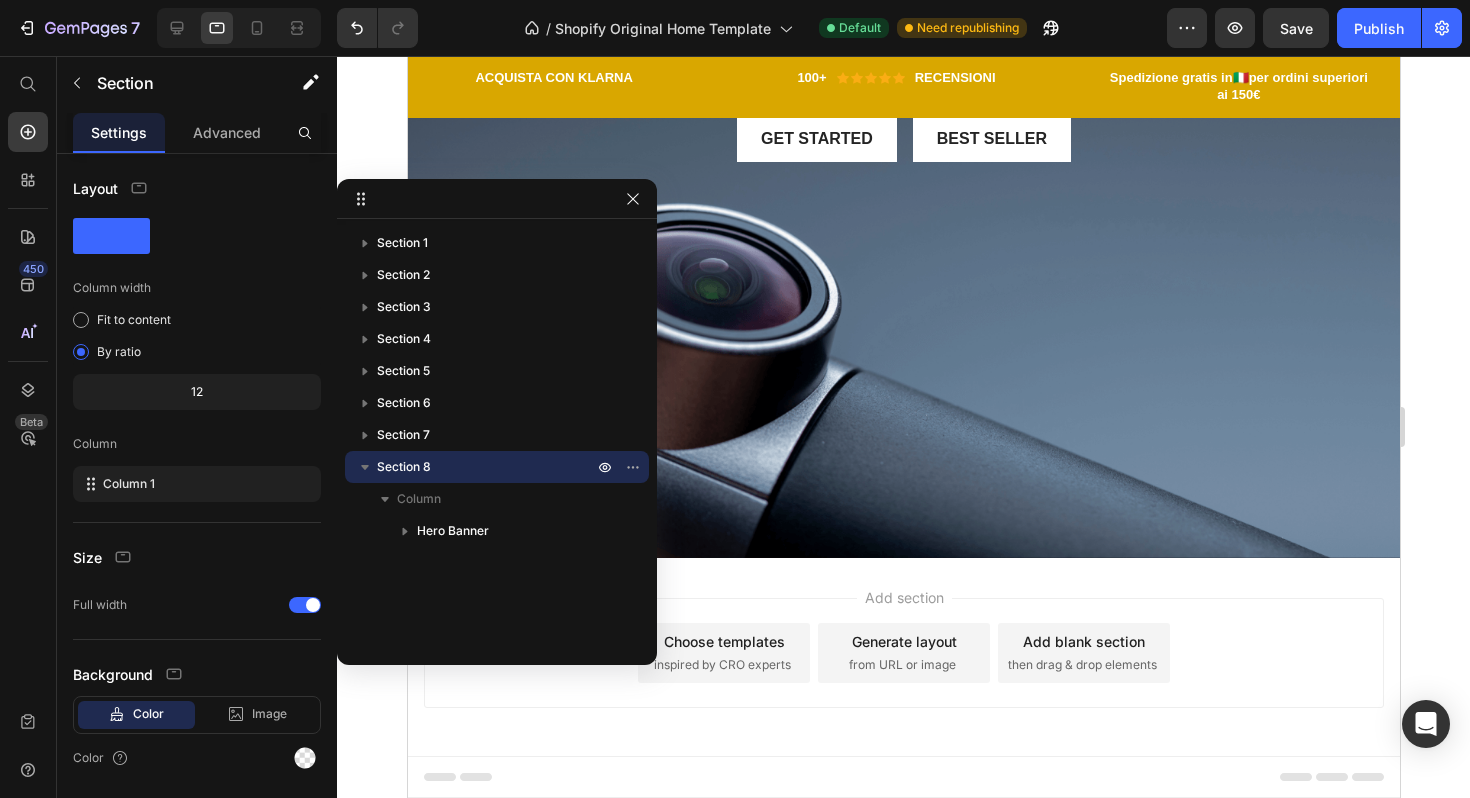drag, startPoint x: 522, startPoint y: 465, endPoint x: 459, endPoint y: 457, distance: 63.505905 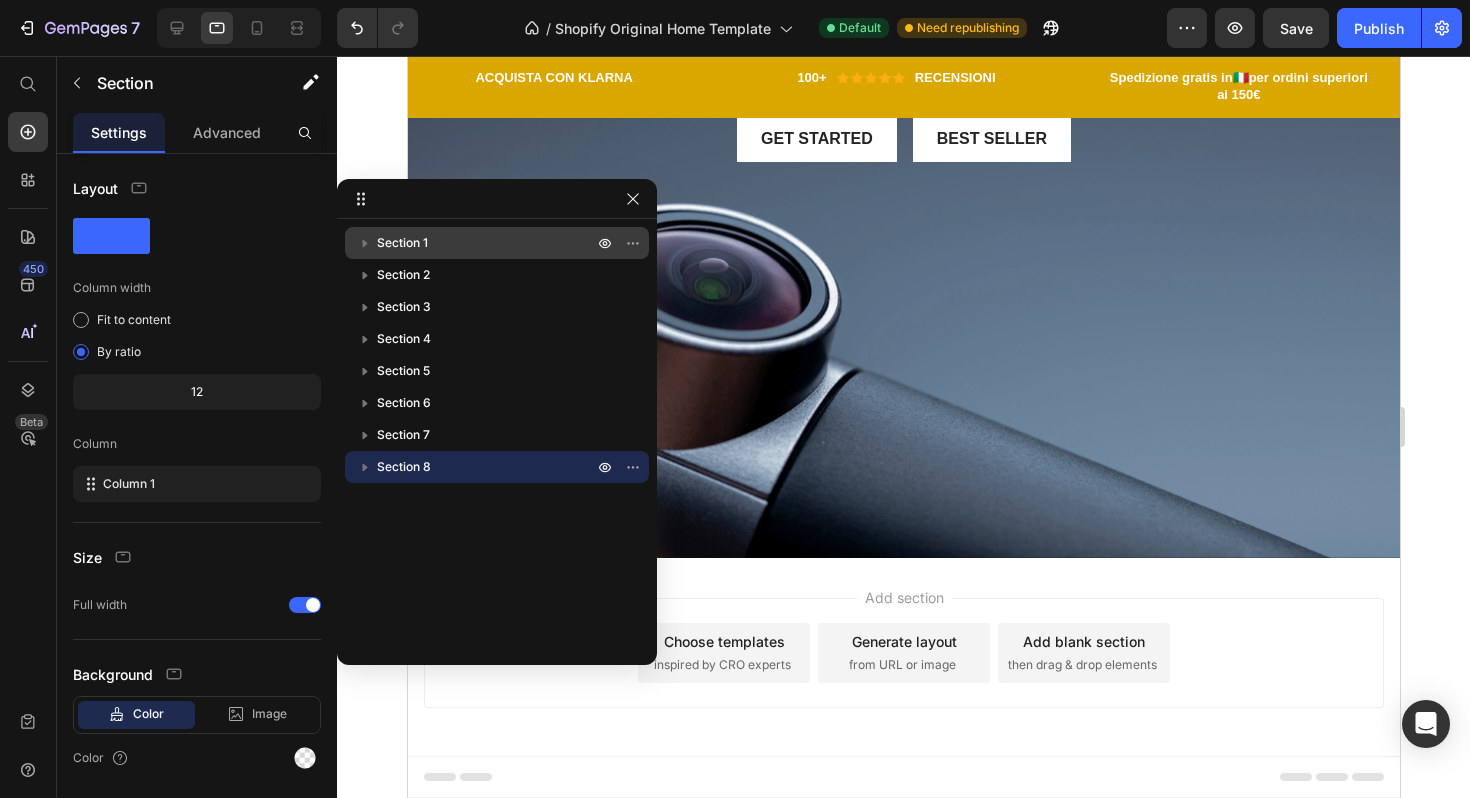 click on "Section 1" at bounding box center (402, 243) 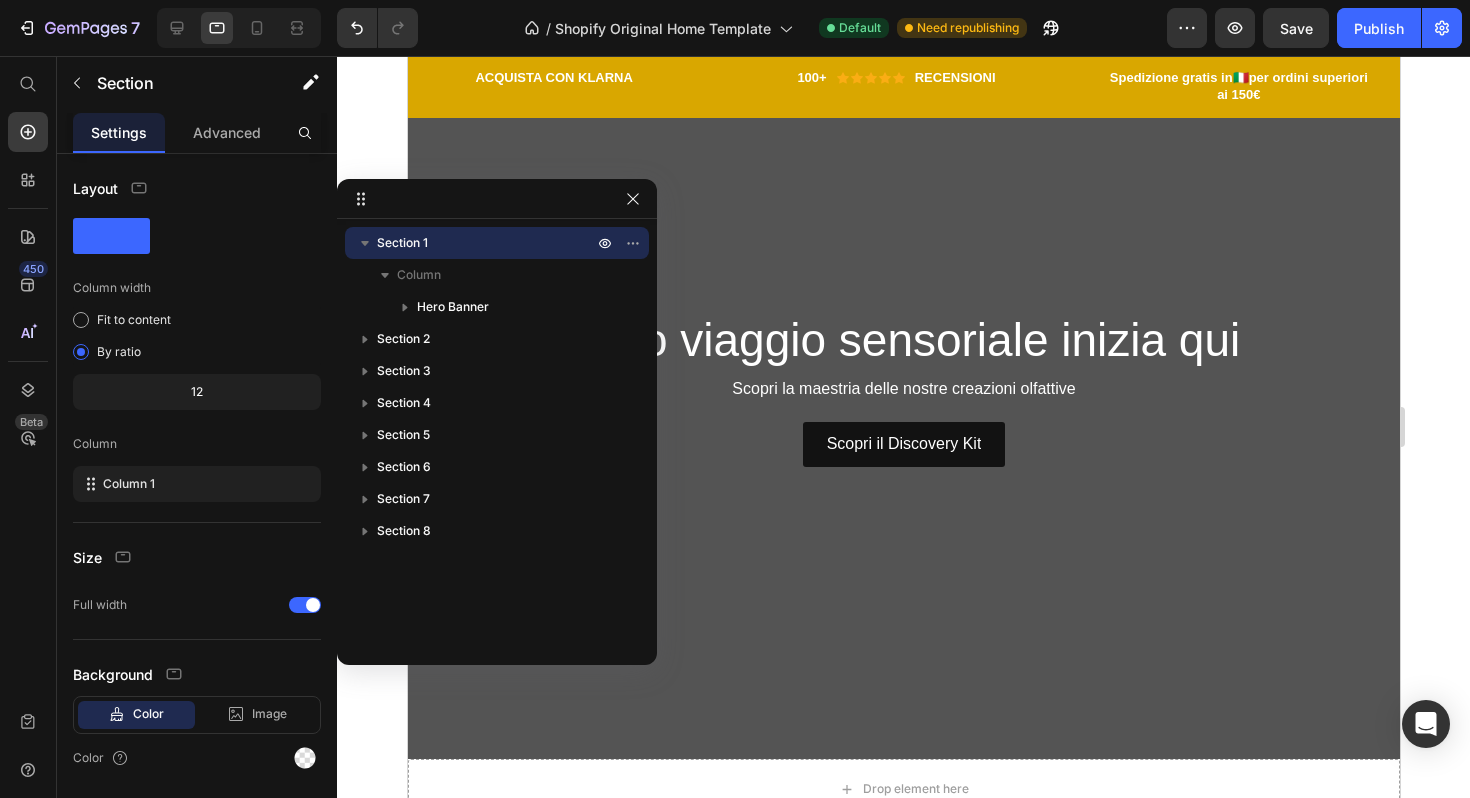 scroll, scrollTop: 0, scrollLeft: 0, axis: both 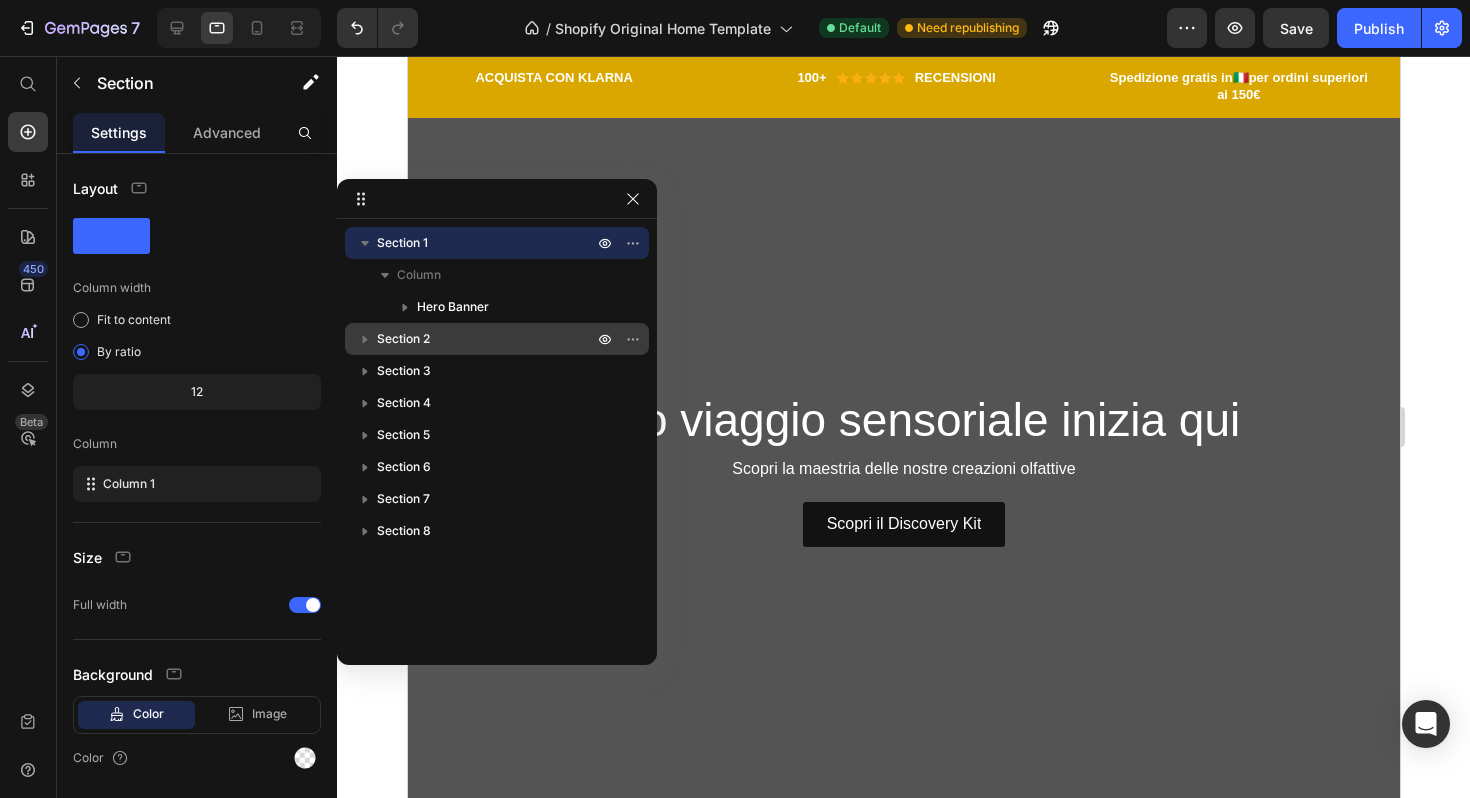click on "Section 2" at bounding box center [497, 339] 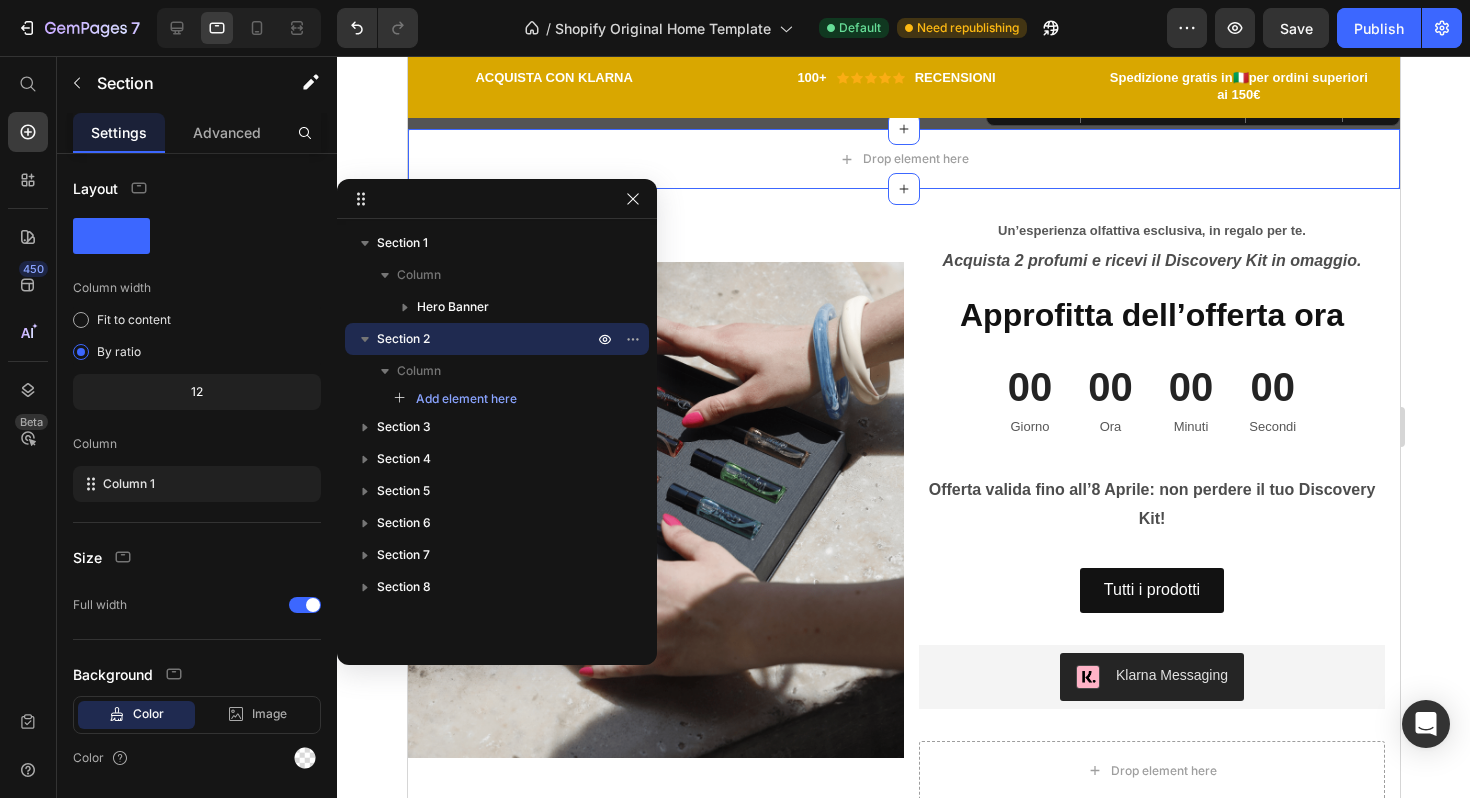 scroll, scrollTop: 713, scrollLeft: 0, axis: vertical 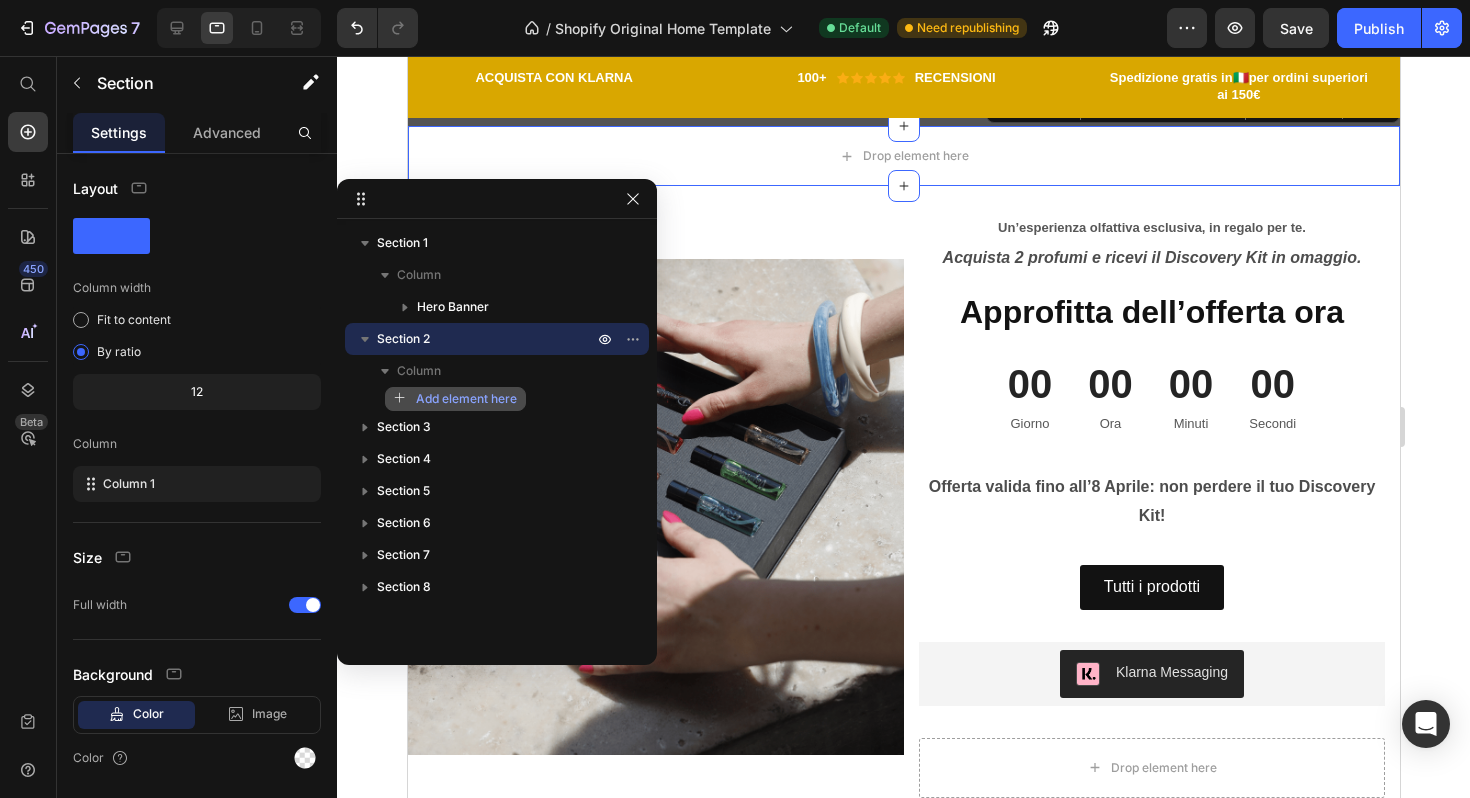 click on "Add element here" 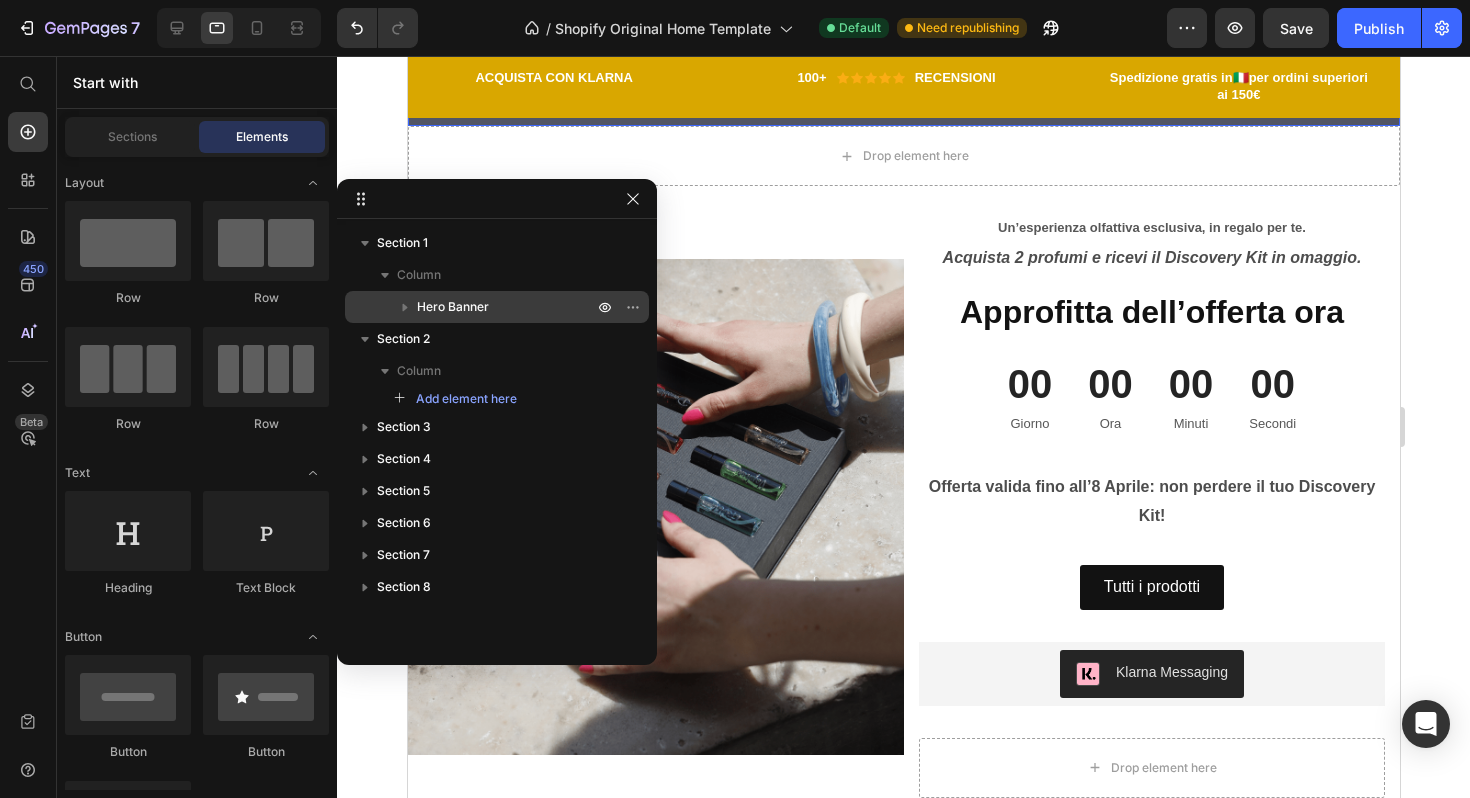 click on "Hero Banner" at bounding box center (453, 307) 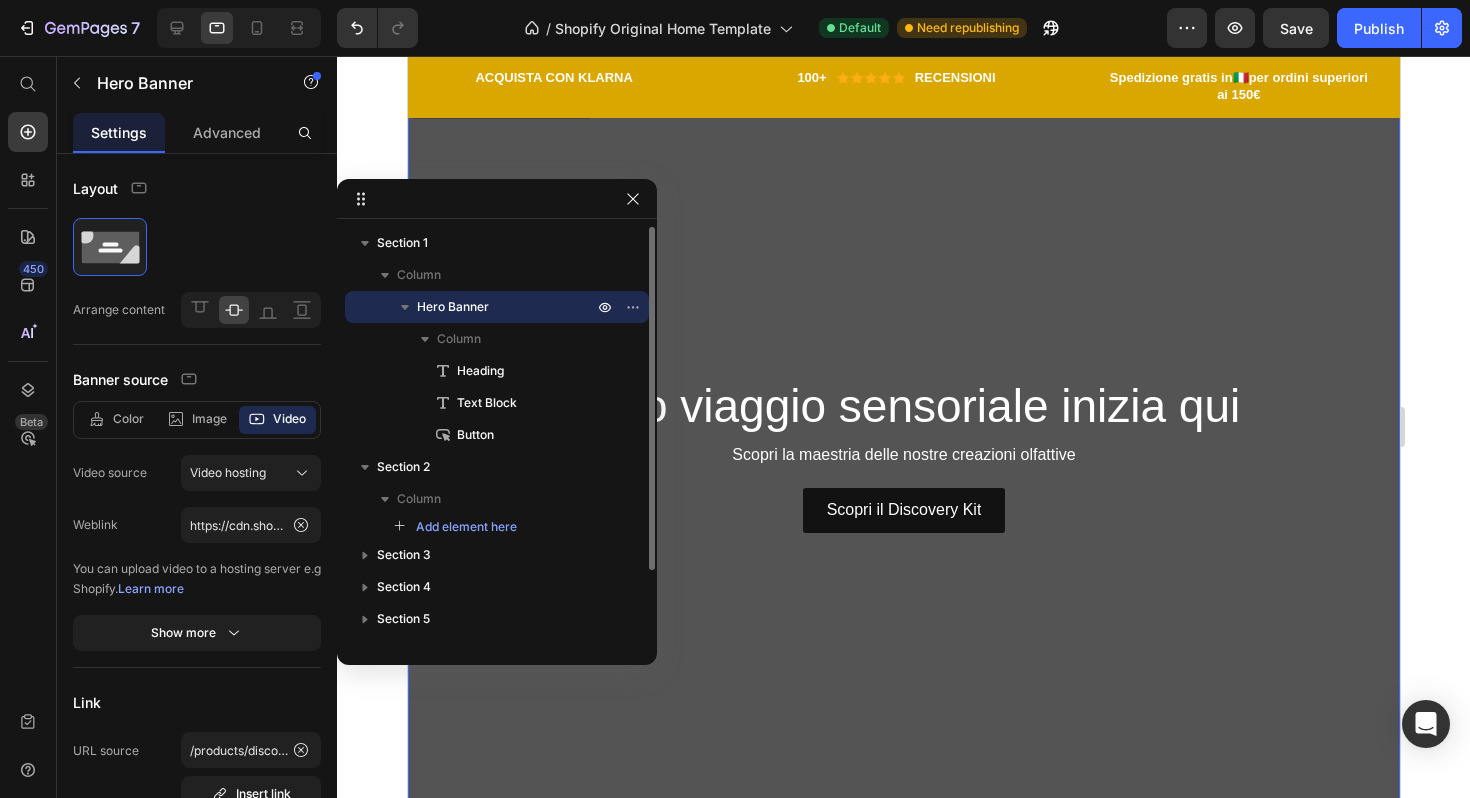 scroll, scrollTop: 0, scrollLeft: 0, axis: both 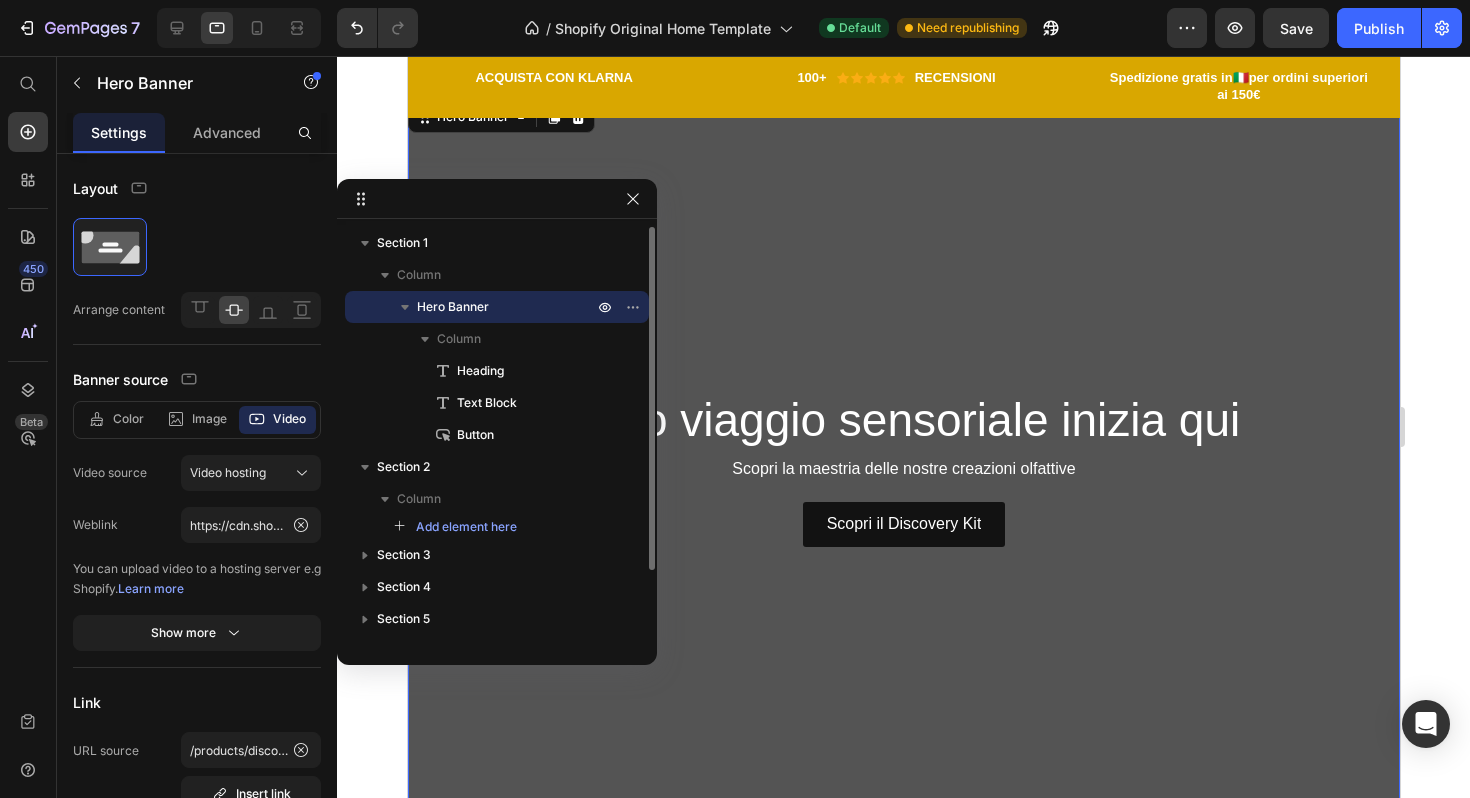 click 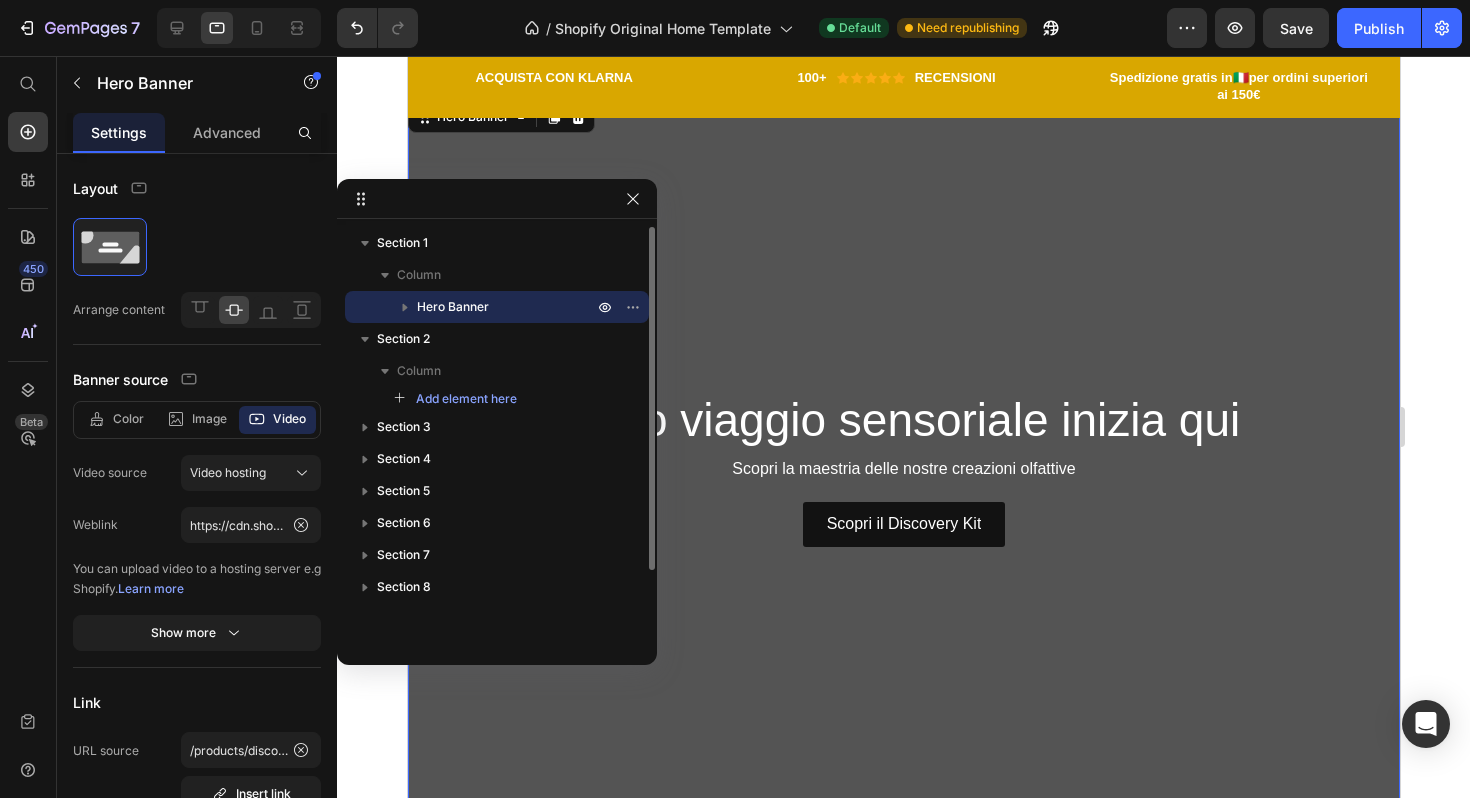 drag, startPoint x: 439, startPoint y: 304, endPoint x: 456, endPoint y: 306, distance: 17.117243 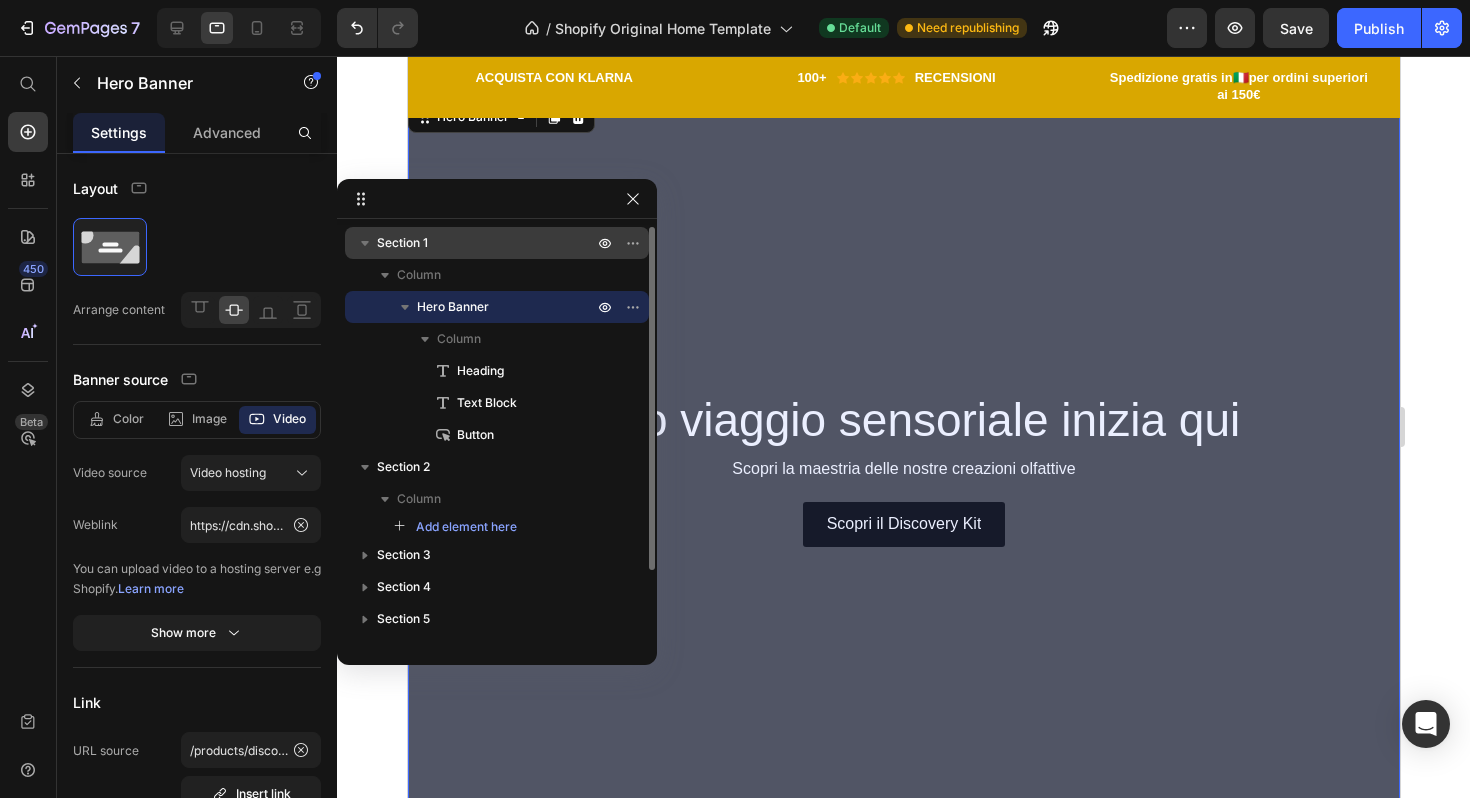 click 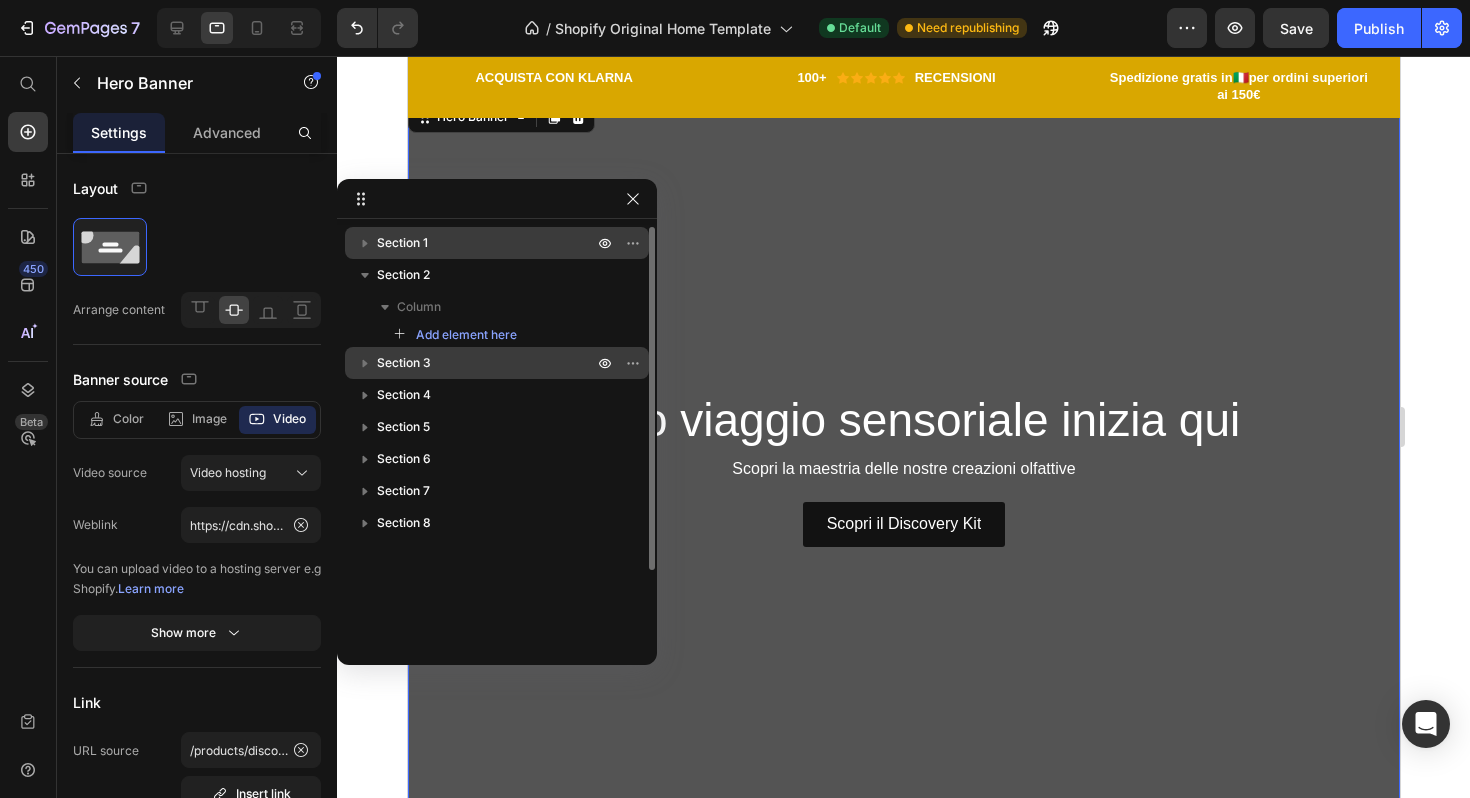 click on "Section 3" at bounding box center [404, 363] 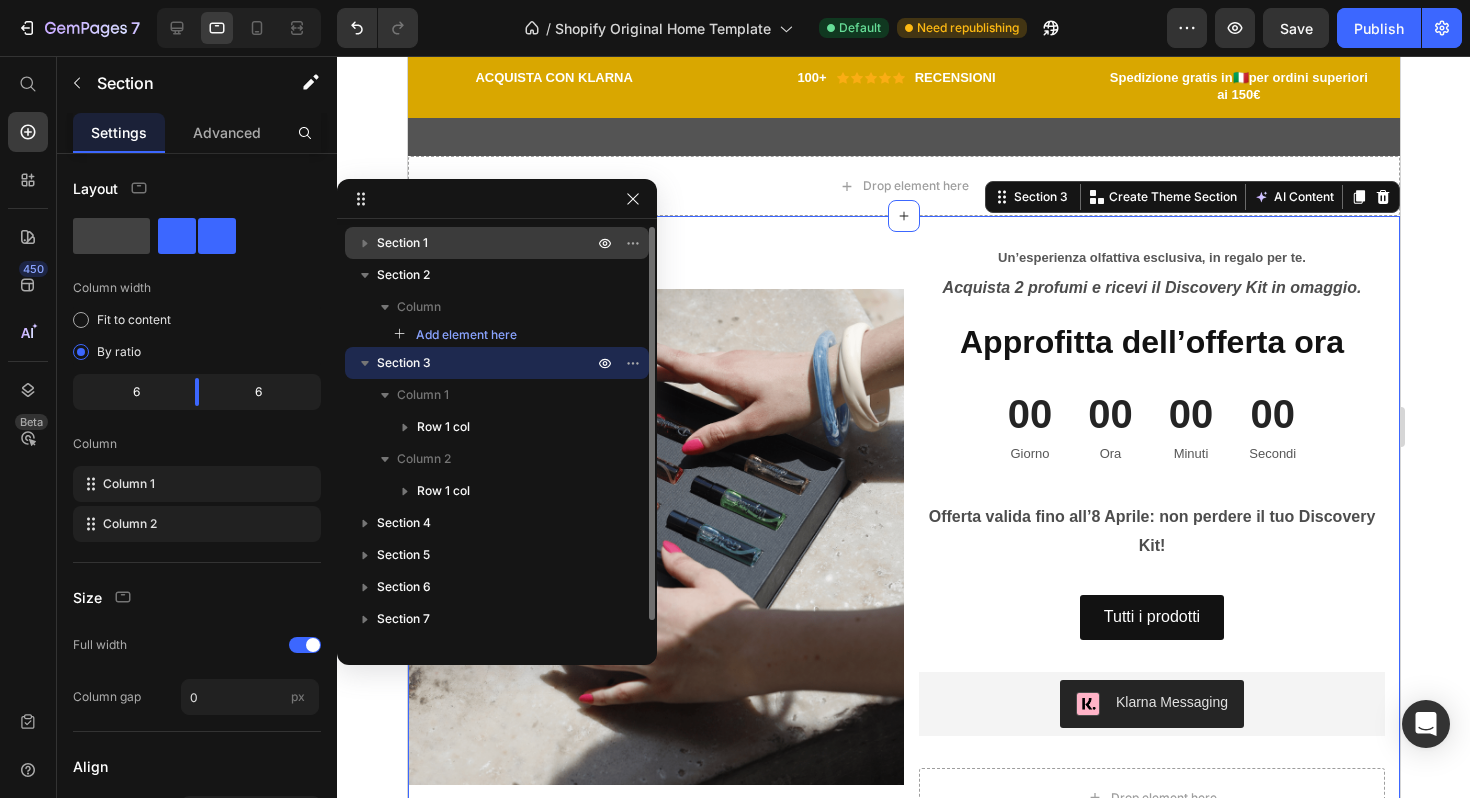 scroll, scrollTop: 773, scrollLeft: 0, axis: vertical 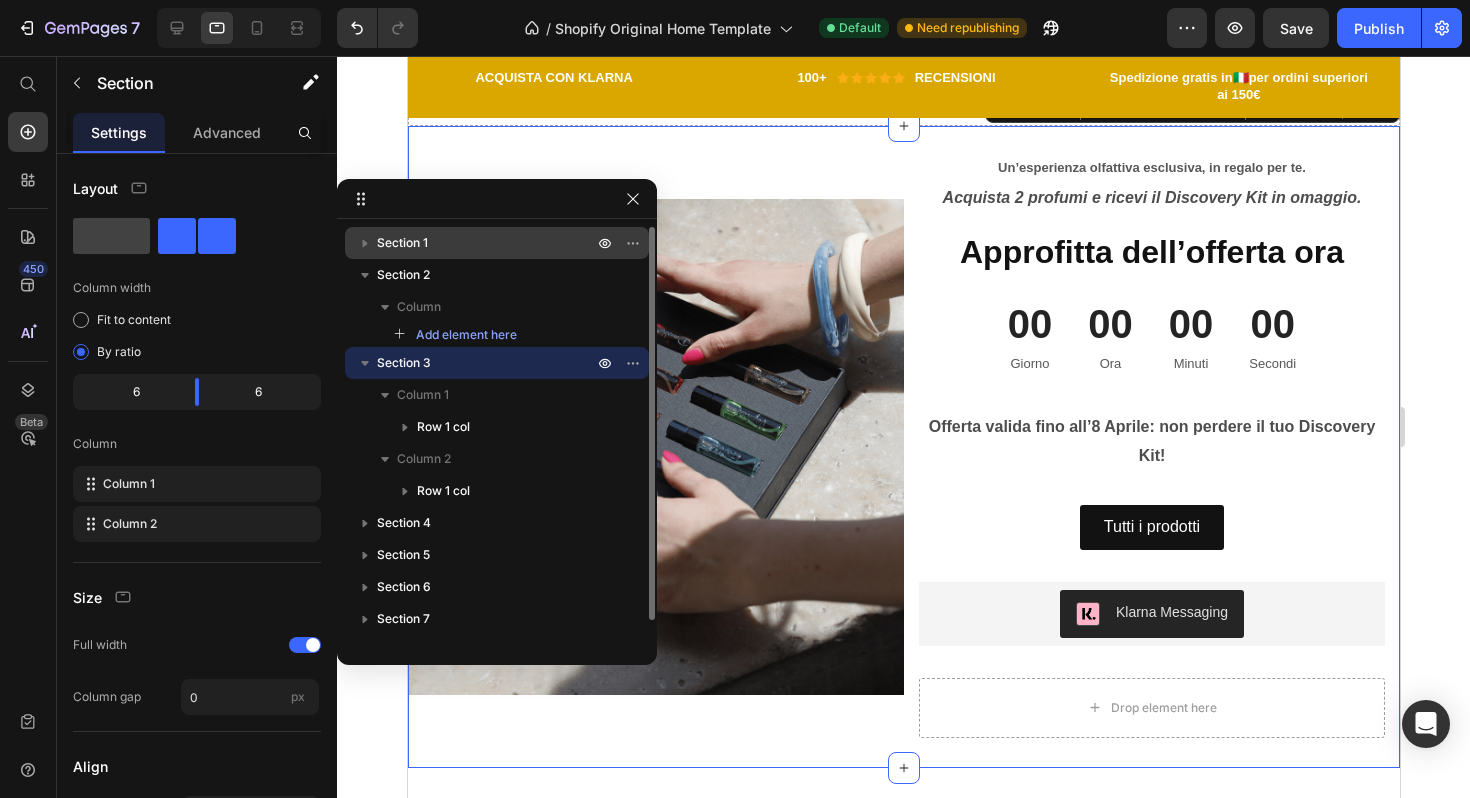 click 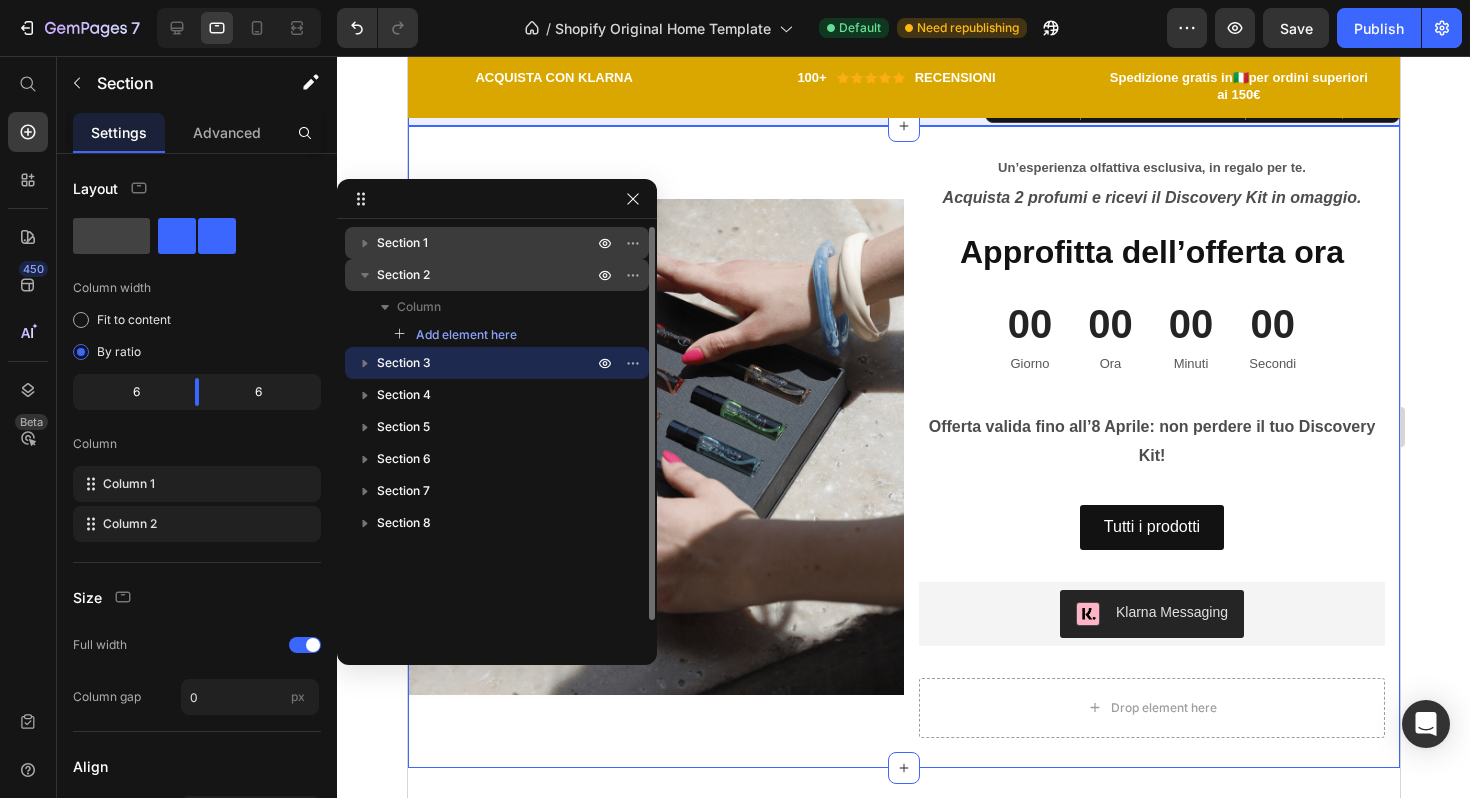 click 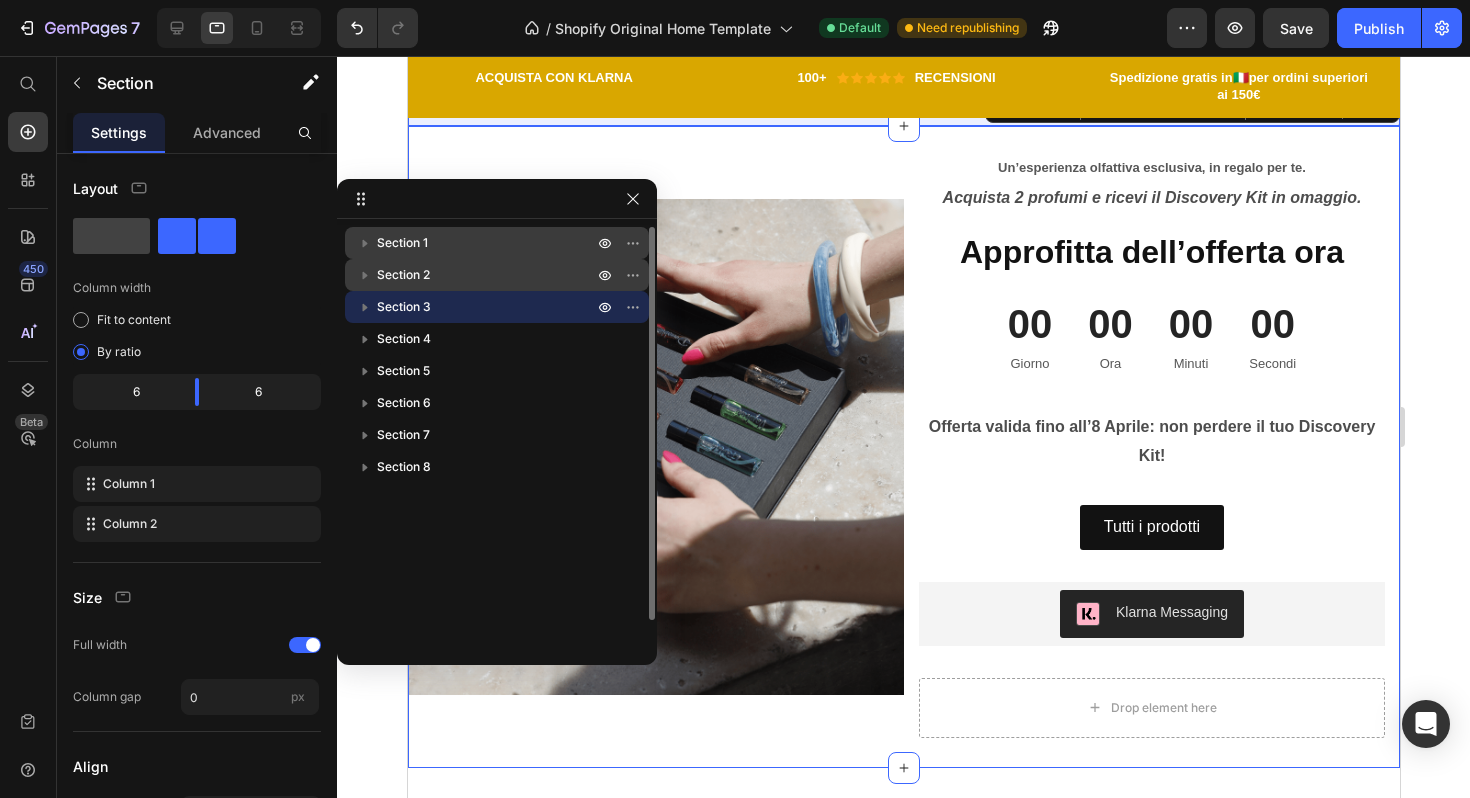 click 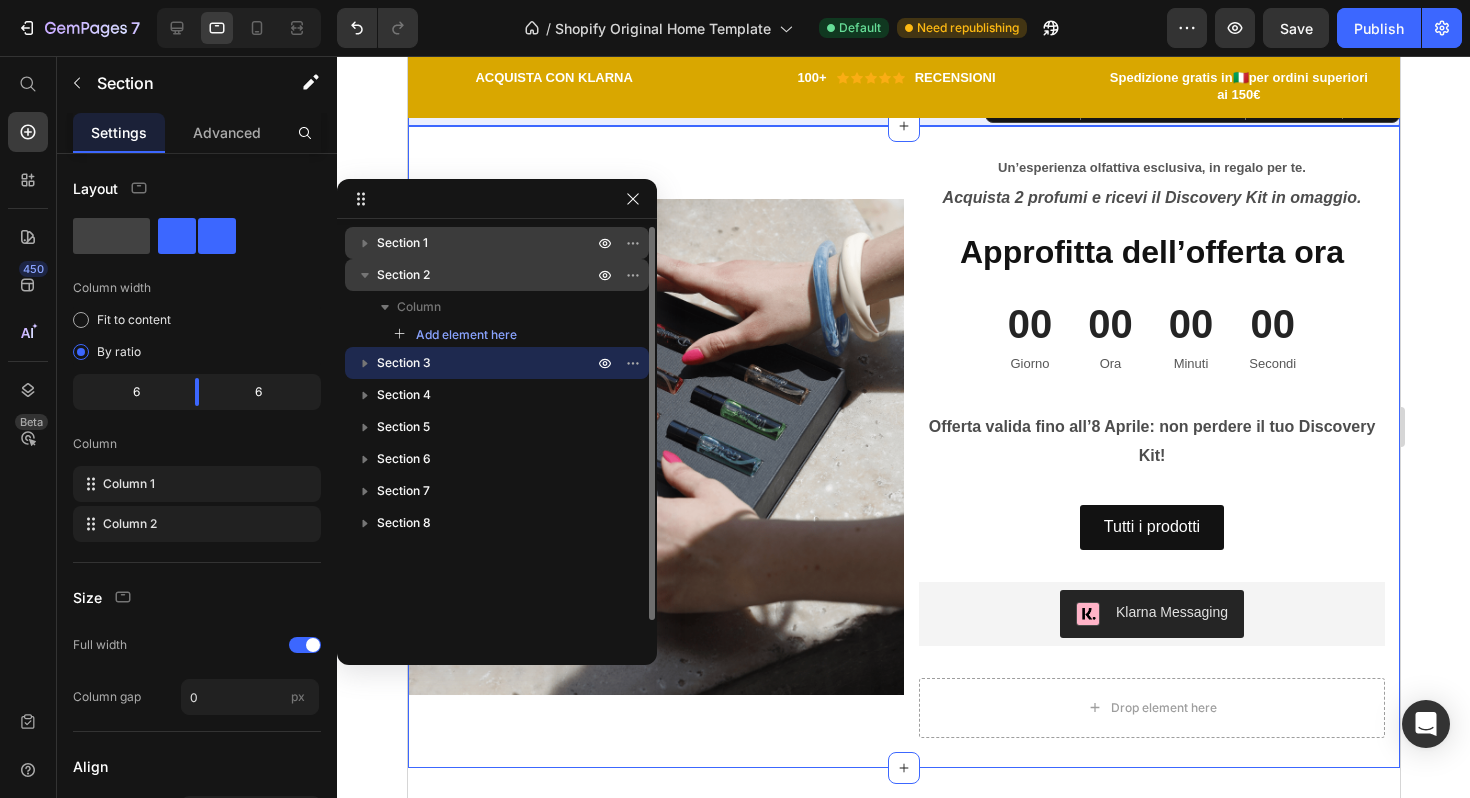 click 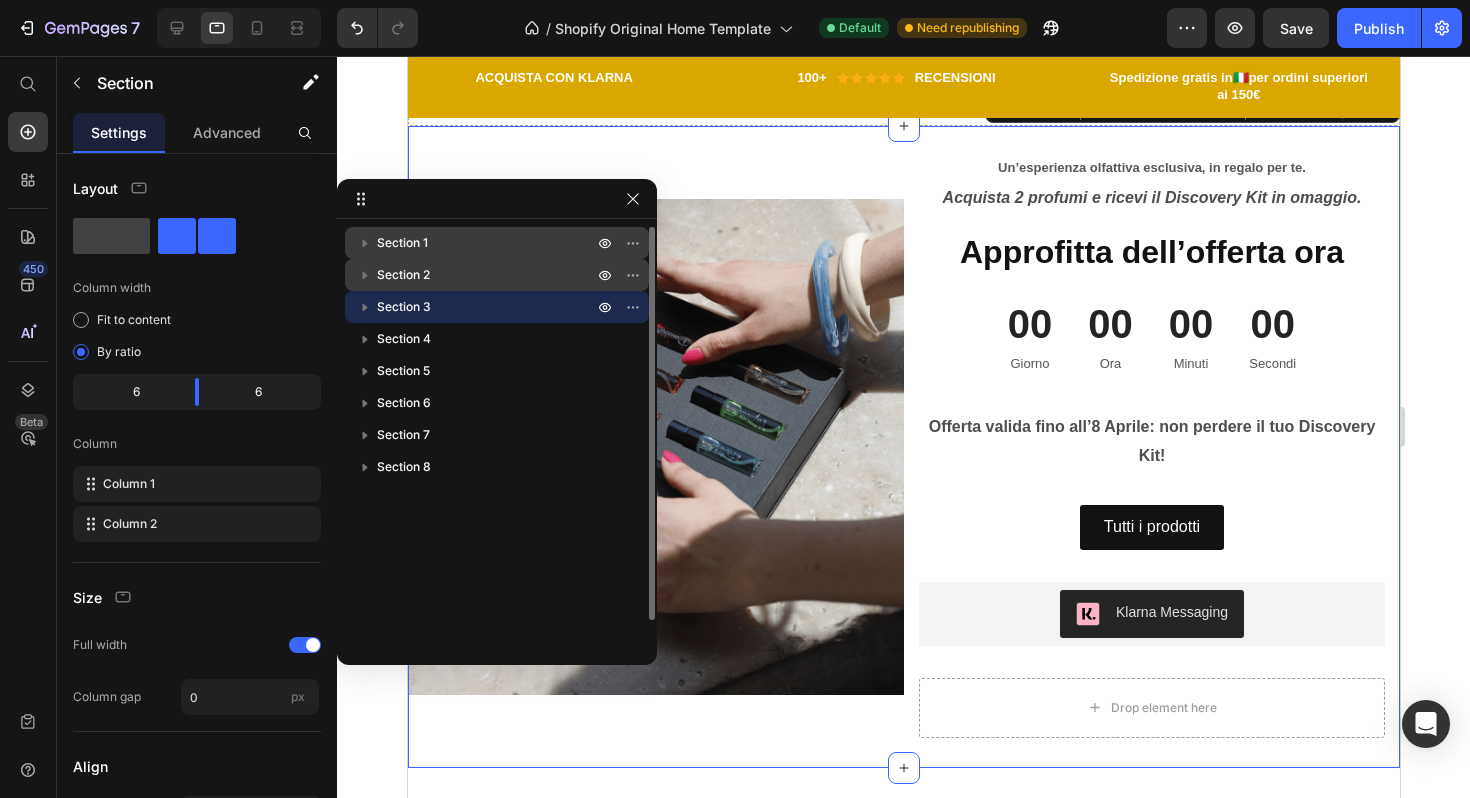 click on "Section 1" at bounding box center (402, 243) 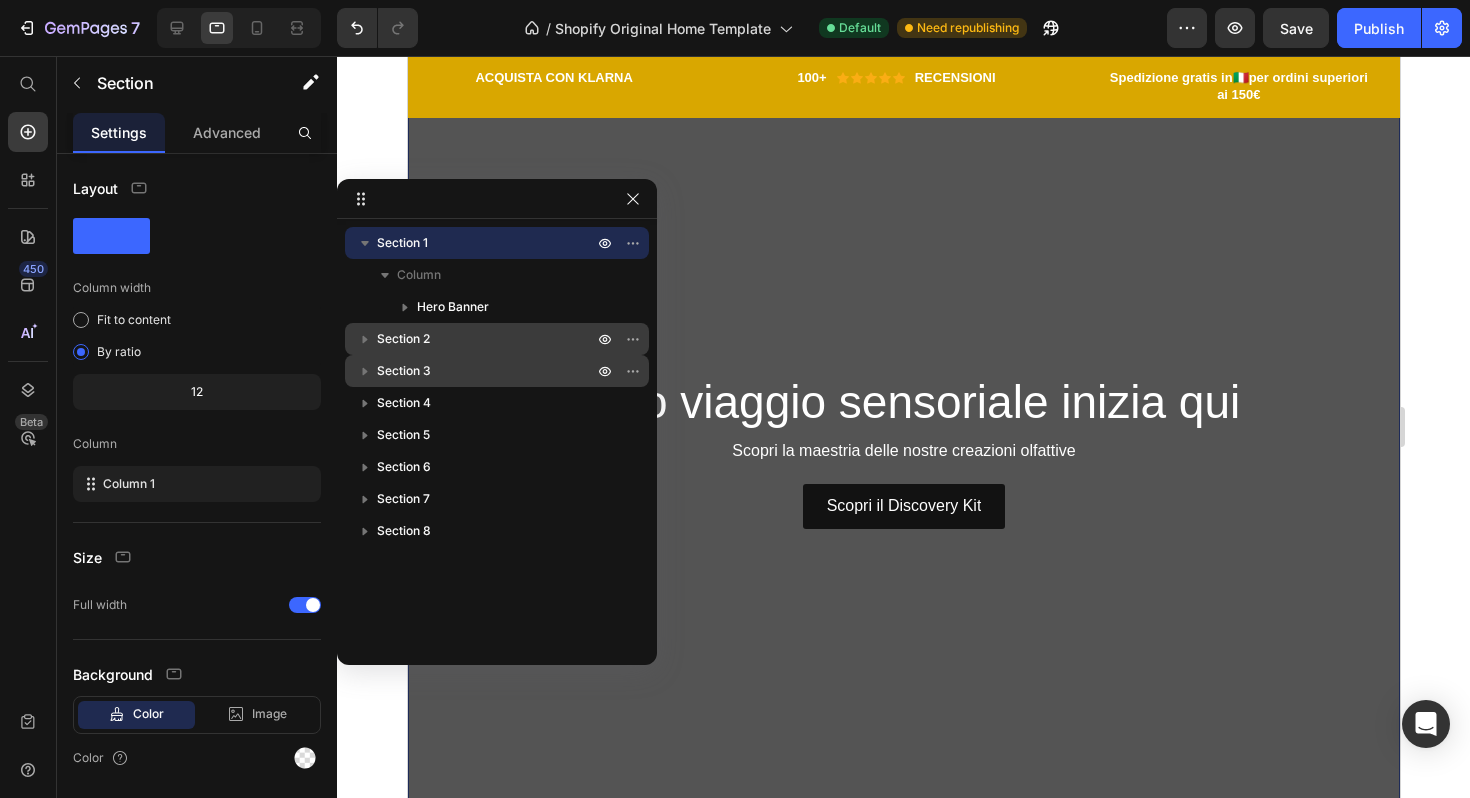scroll, scrollTop: 0, scrollLeft: 0, axis: both 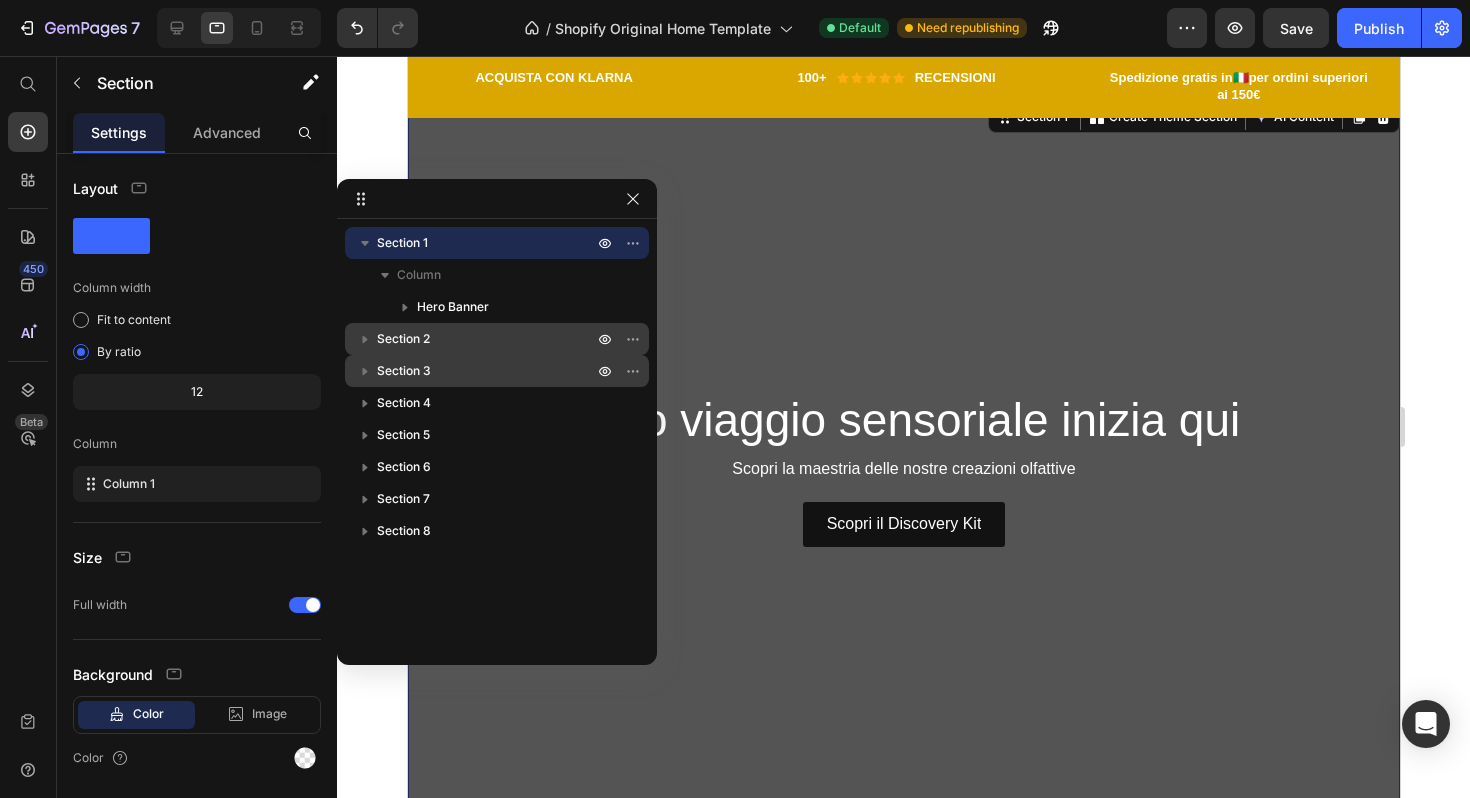 drag, startPoint x: 424, startPoint y: 341, endPoint x: 423, endPoint y: 331, distance: 10.049875 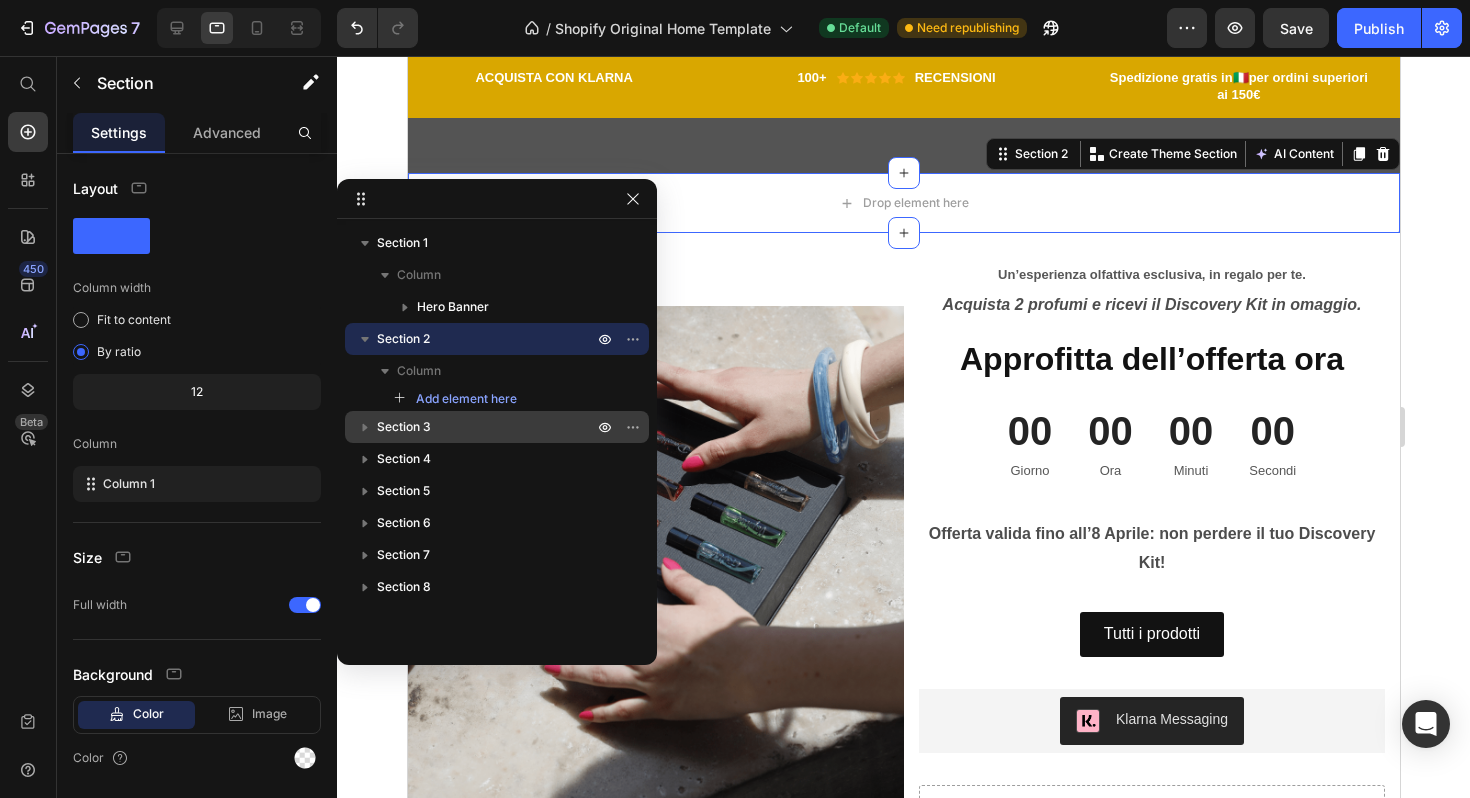 scroll, scrollTop: 713, scrollLeft: 0, axis: vertical 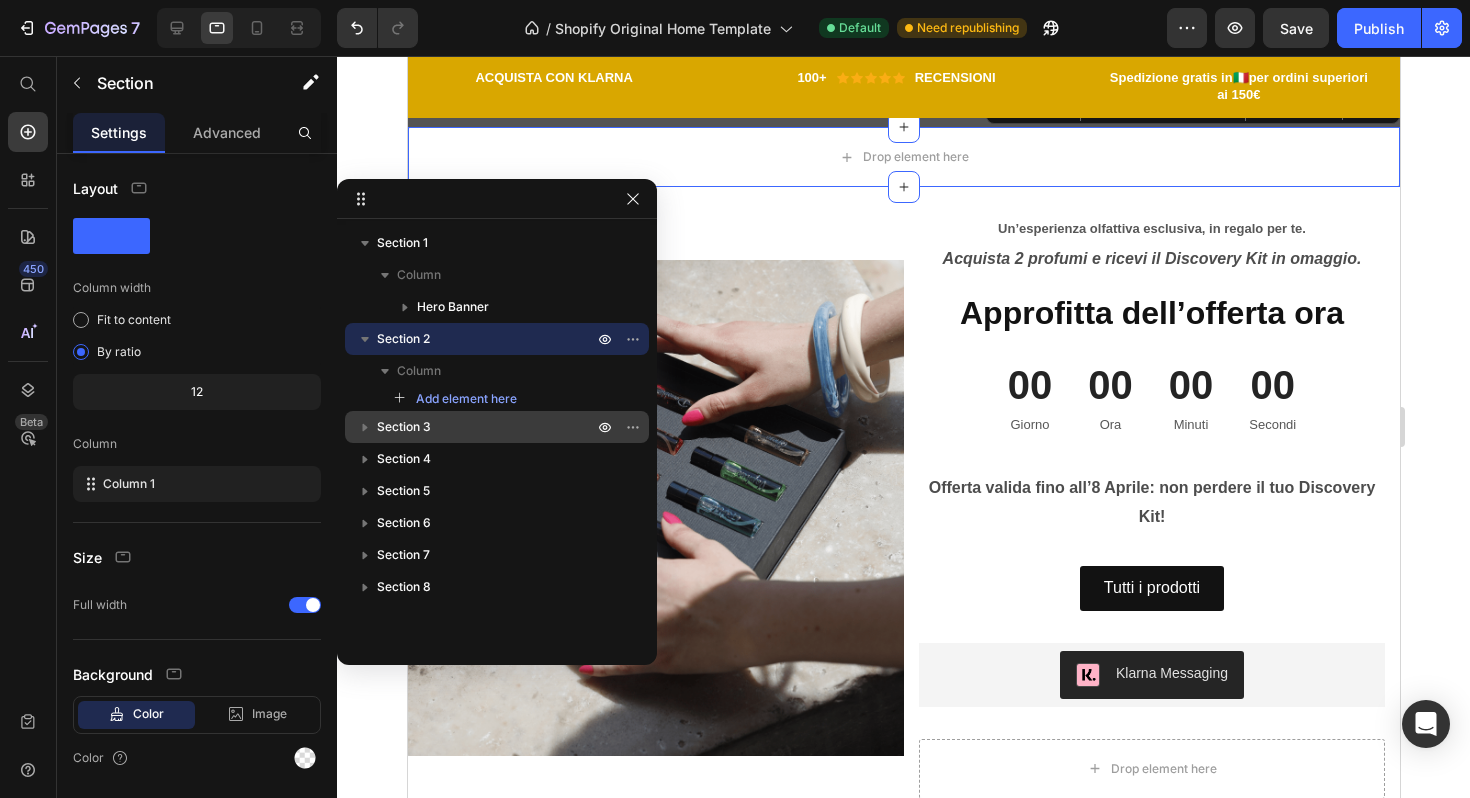 click on "Section 2" at bounding box center [403, 339] 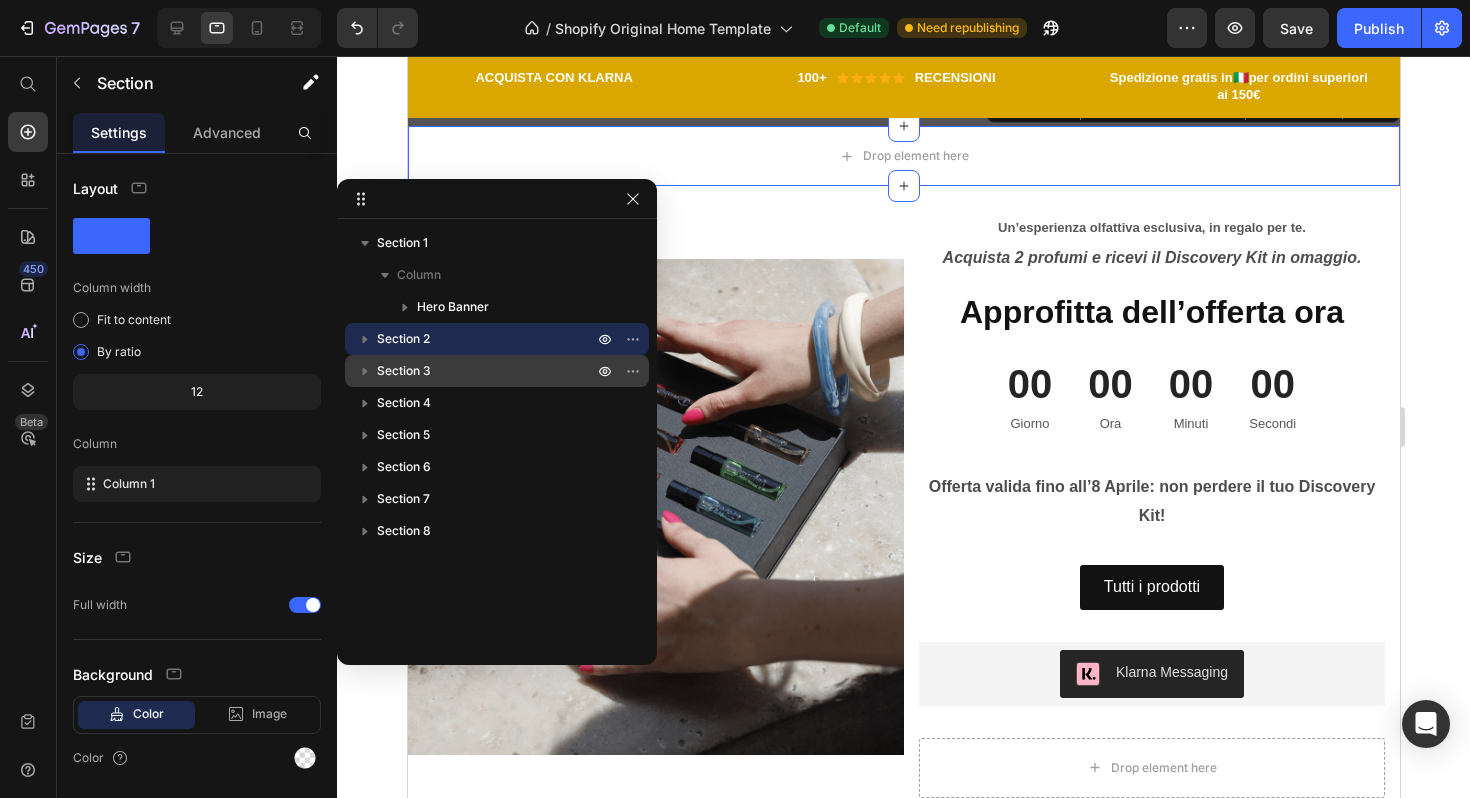 click on "Section 2" at bounding box center (403, 339) 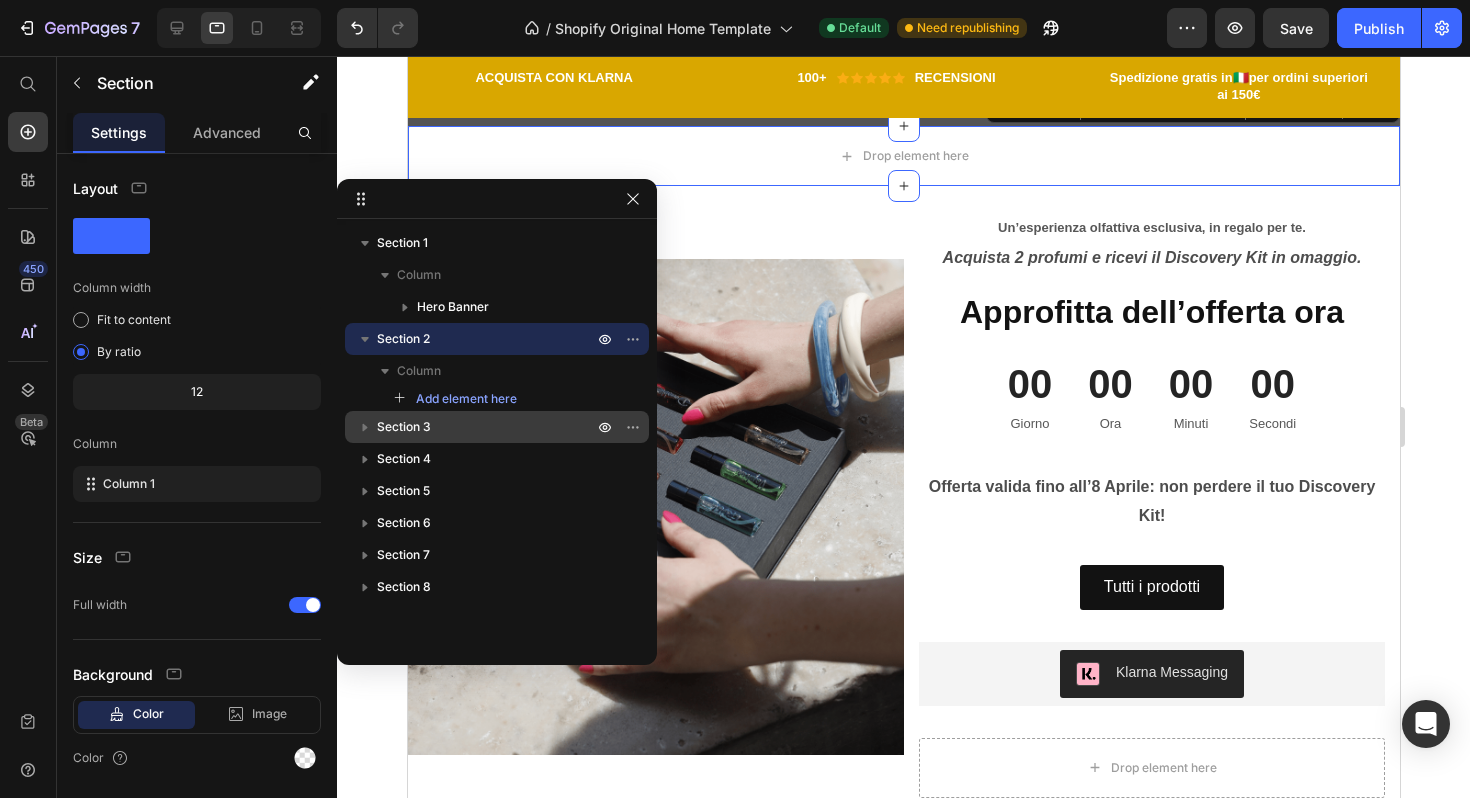 click on "Section 2" at bounding box center (403, 339) 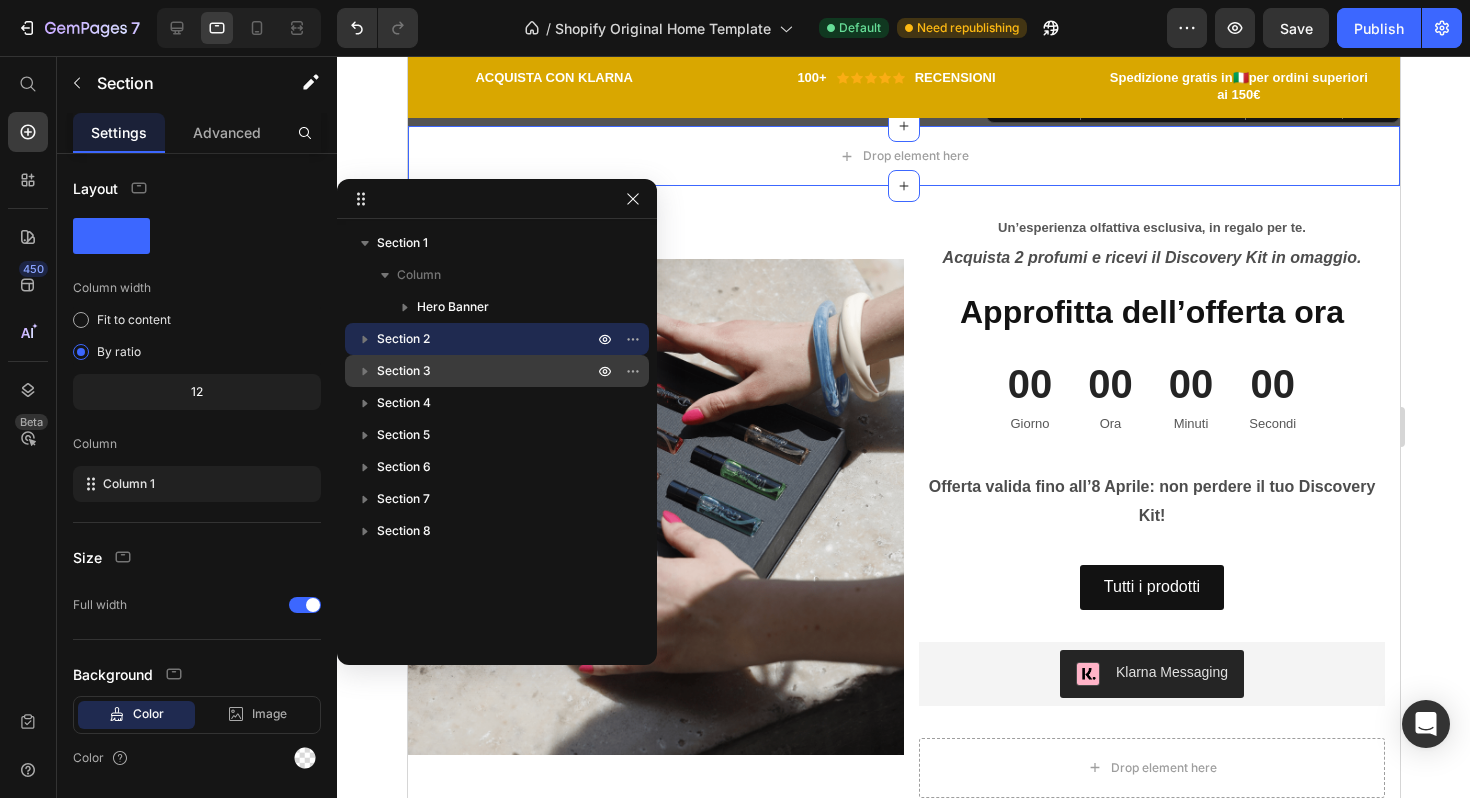 click on "Section 2" at bounding box center (403, 339) 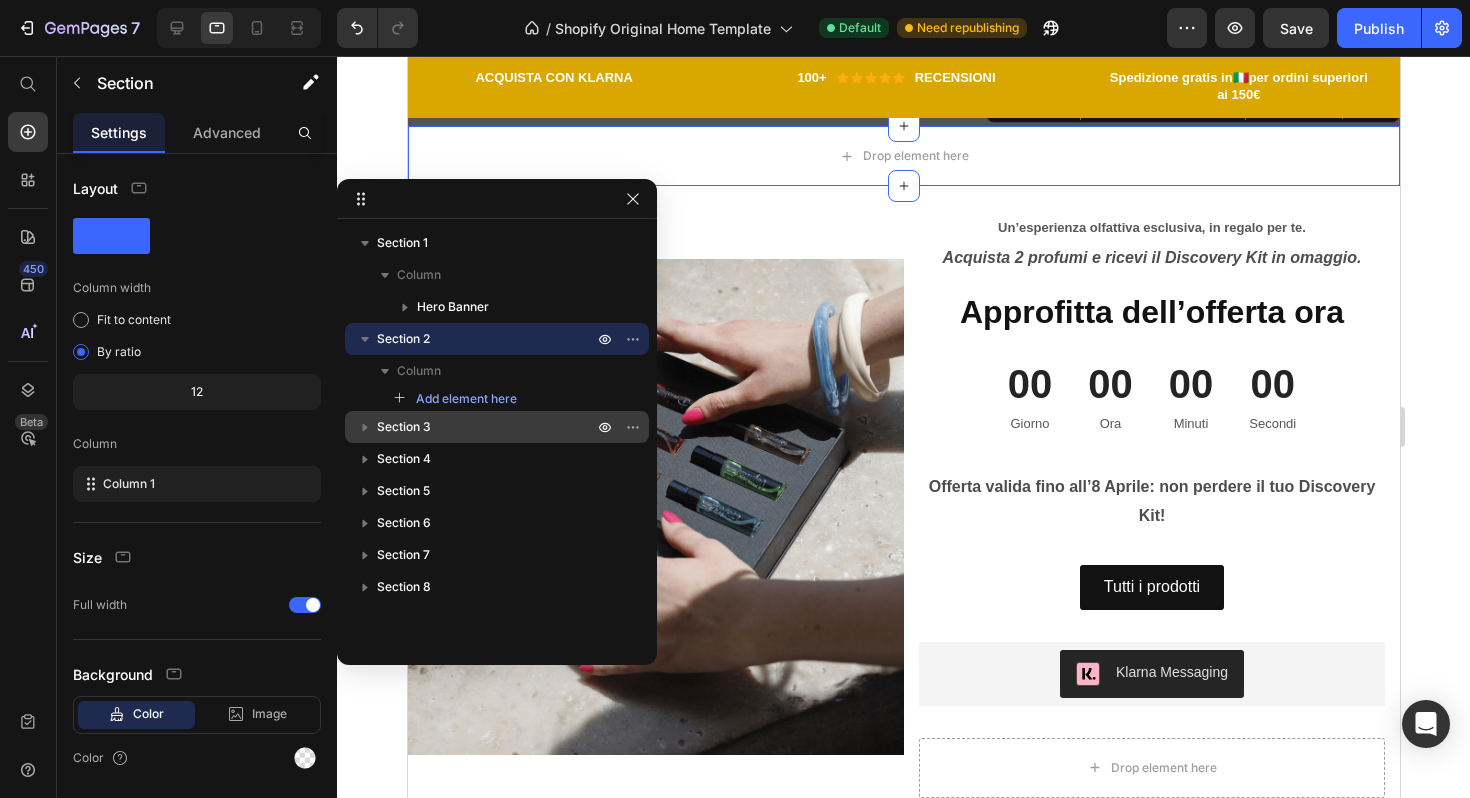 click on "Section 2" at bounding box center [403, 339] 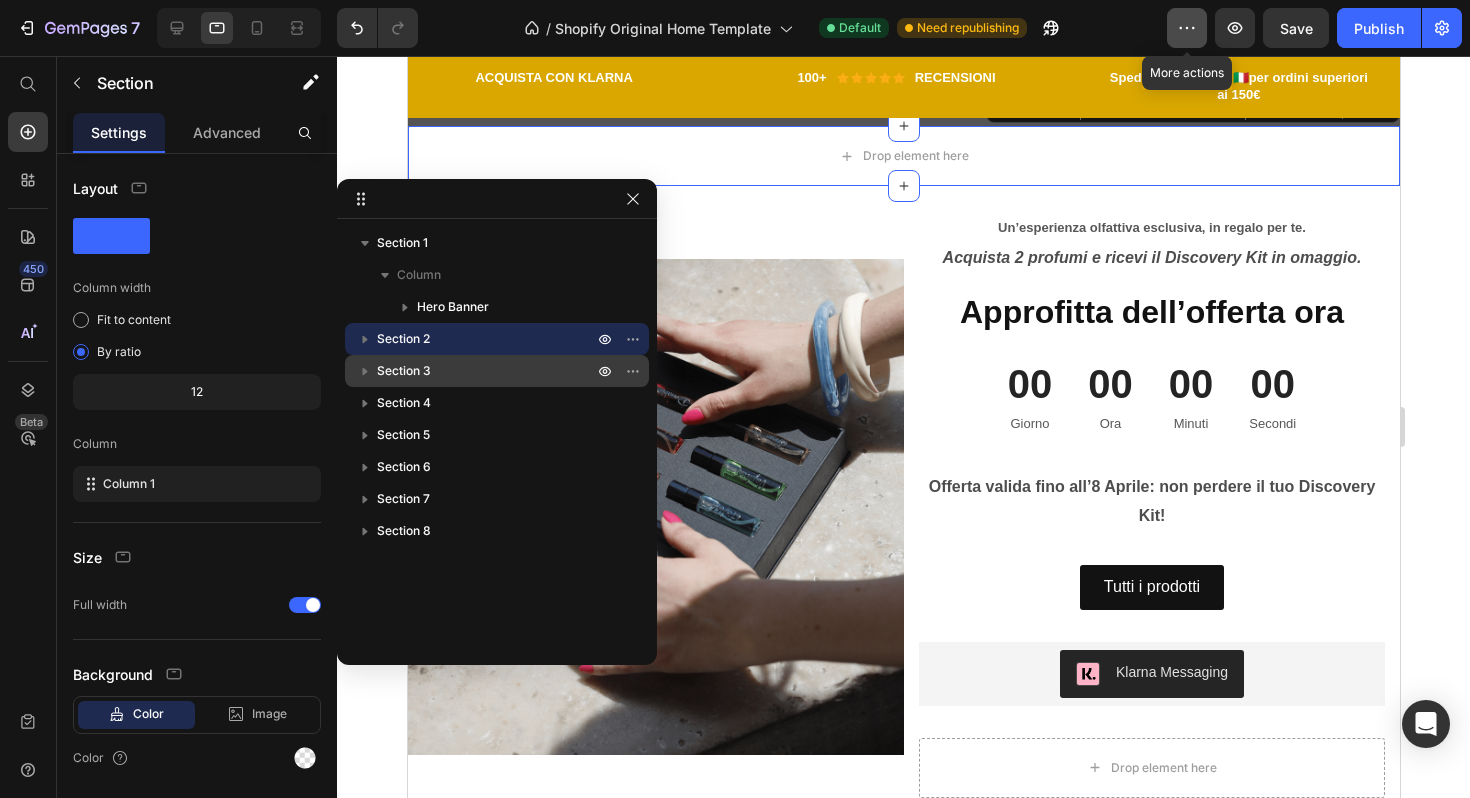 click 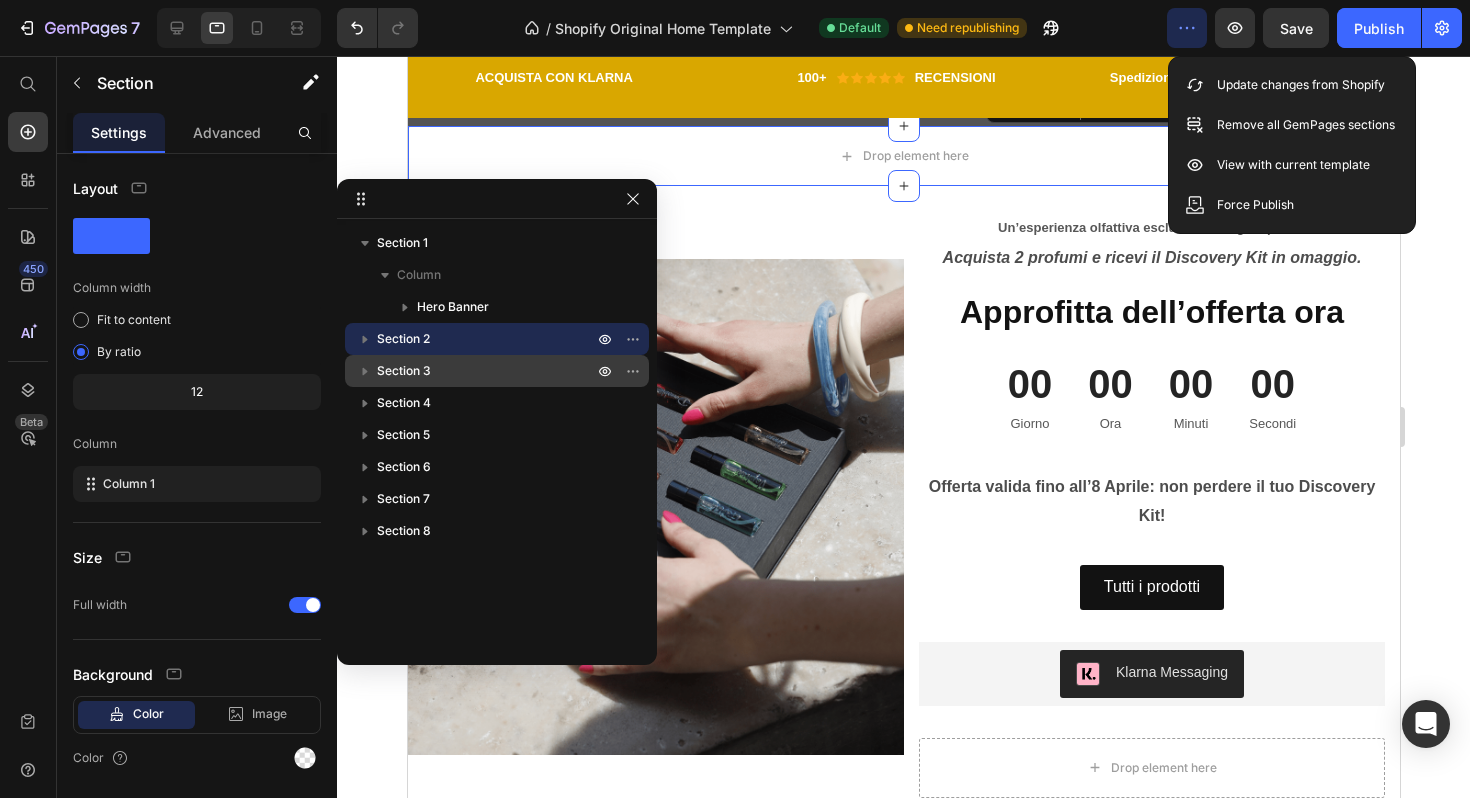 click 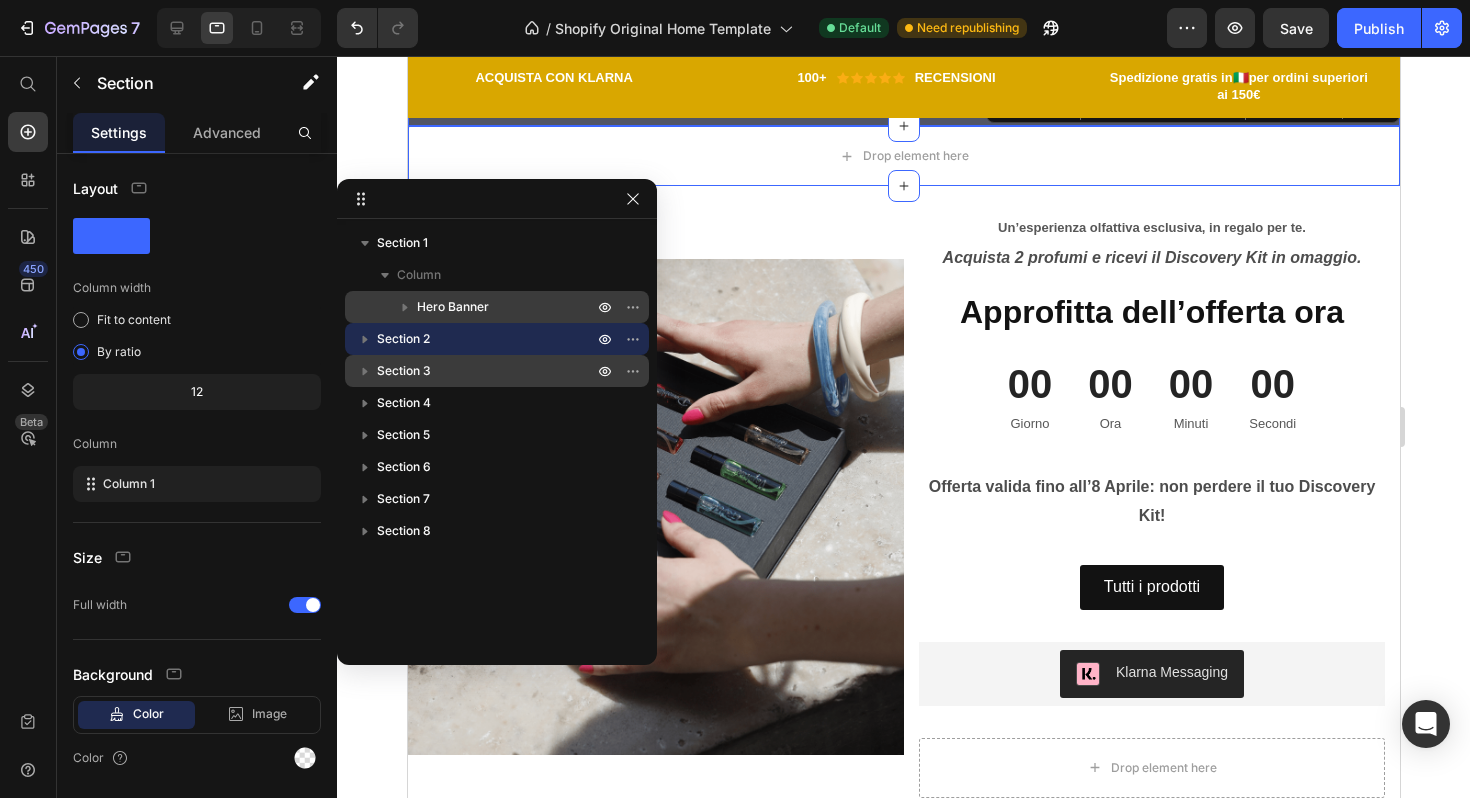 click on "Hero Banner" at bounding box center [453, 307] 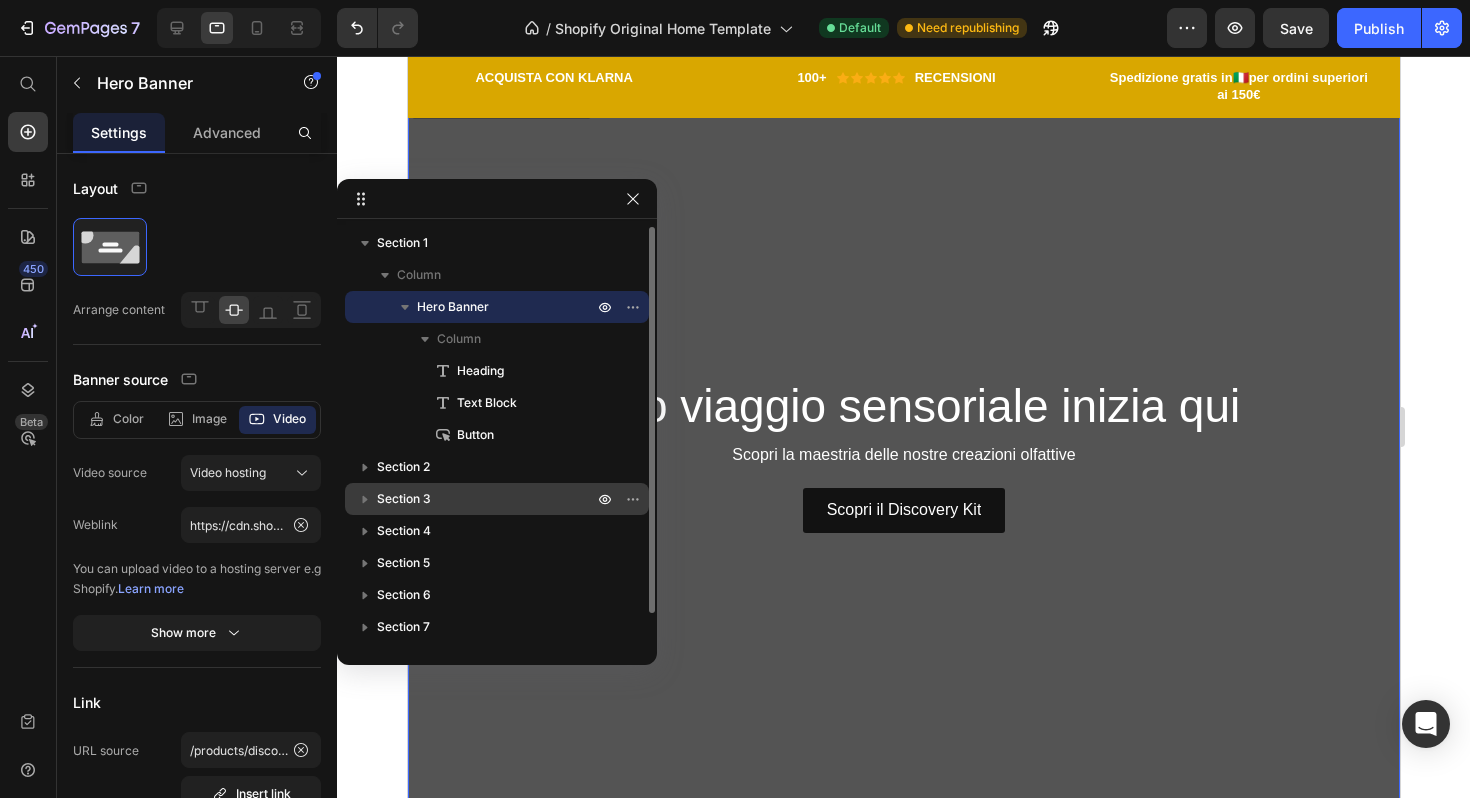 scroll, scrollTop: 0, scrollLeft: 0, axis: both 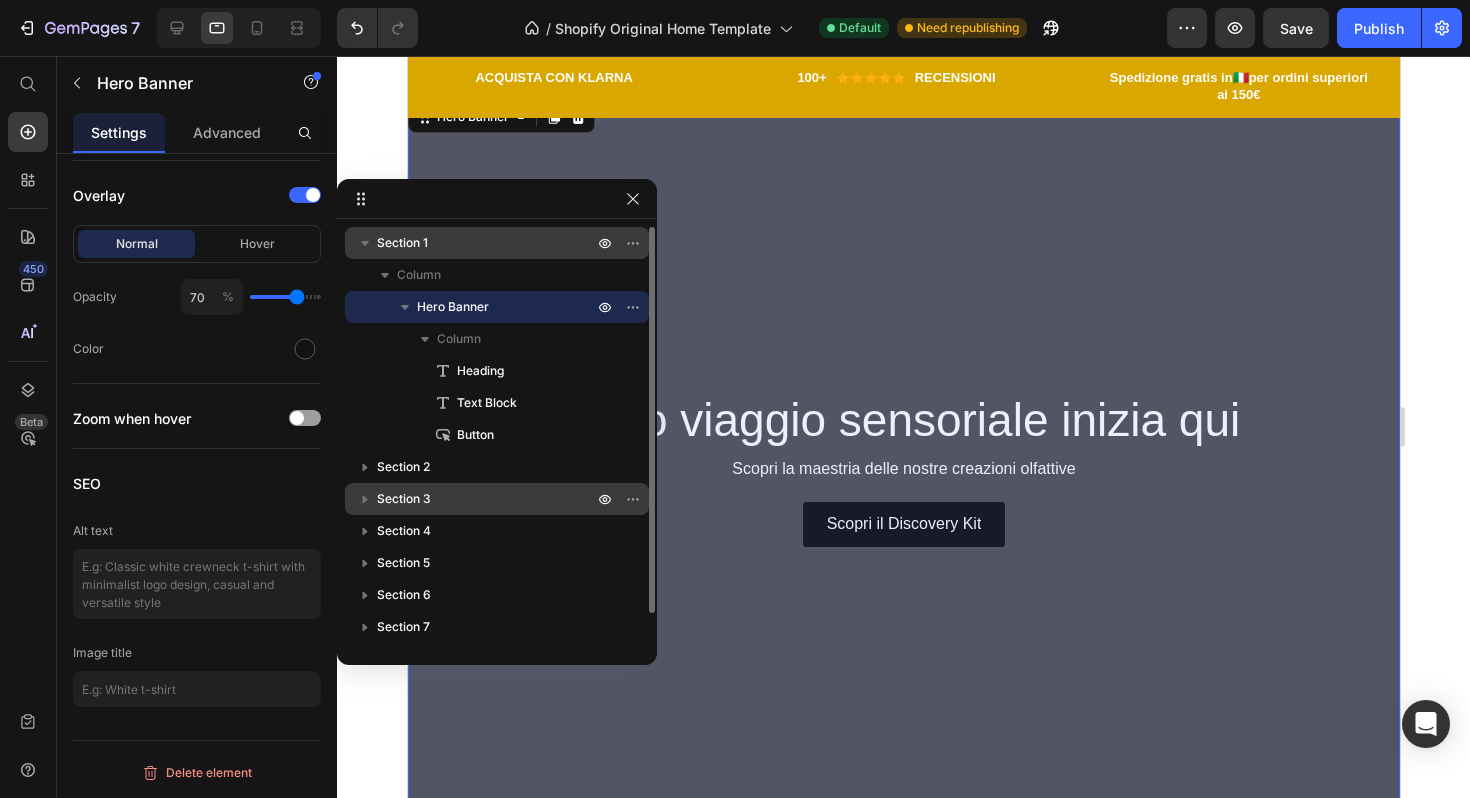 click on "Section 1" at bounding box center (402, 243) 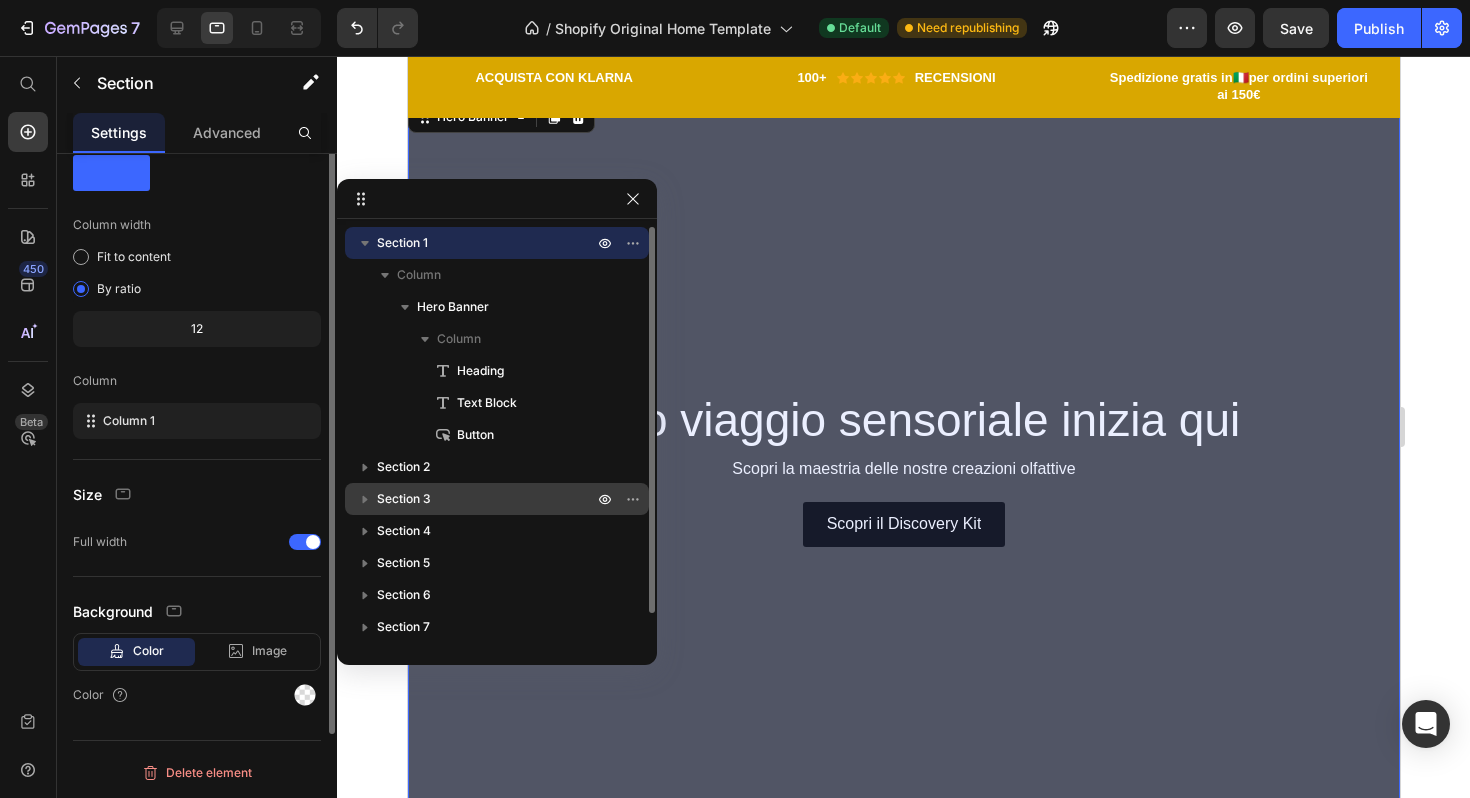 scroll, scrollTop: 0, scrollLeft: 0, axis: both 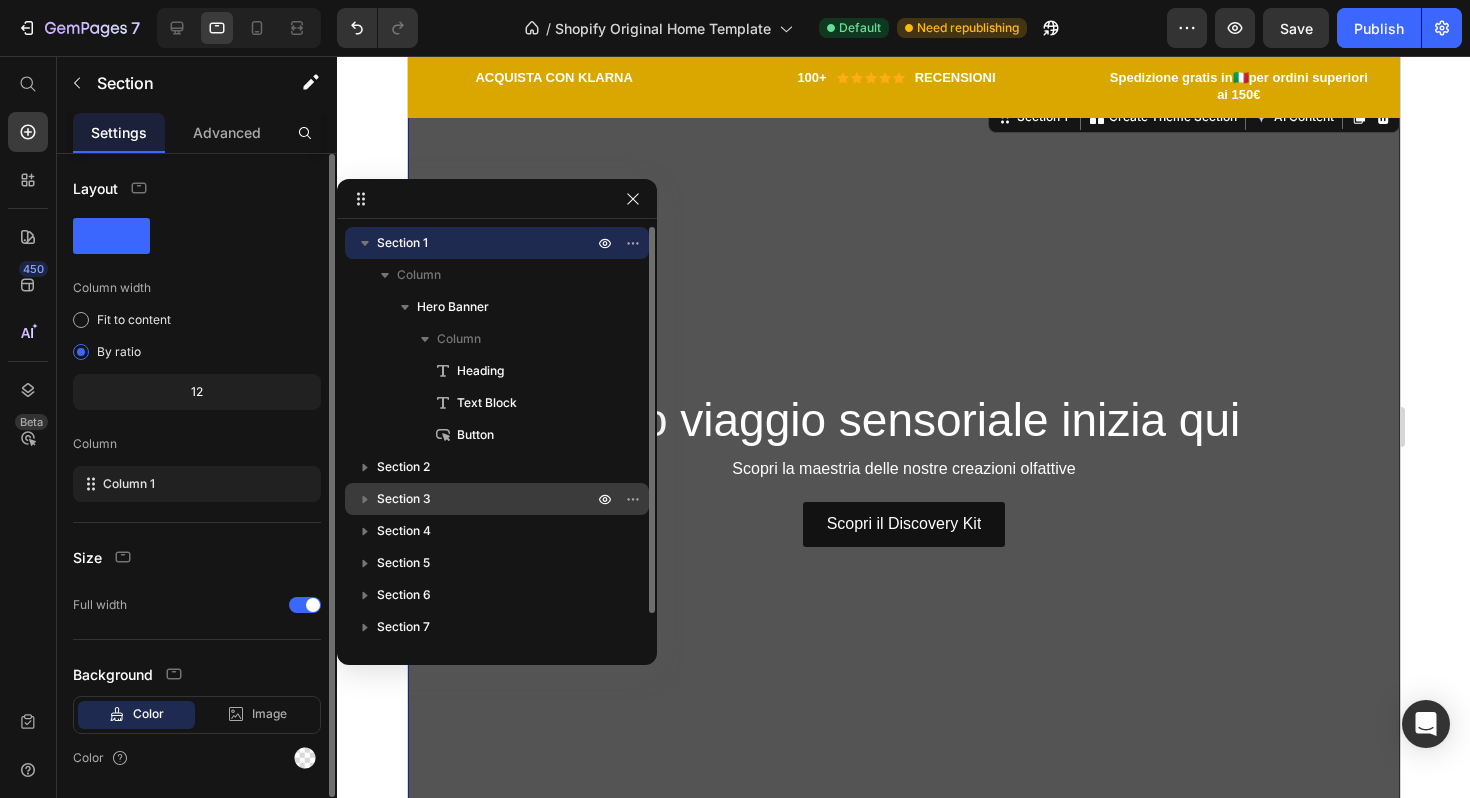 click on "Section 1" at bounding box center (402, 243) 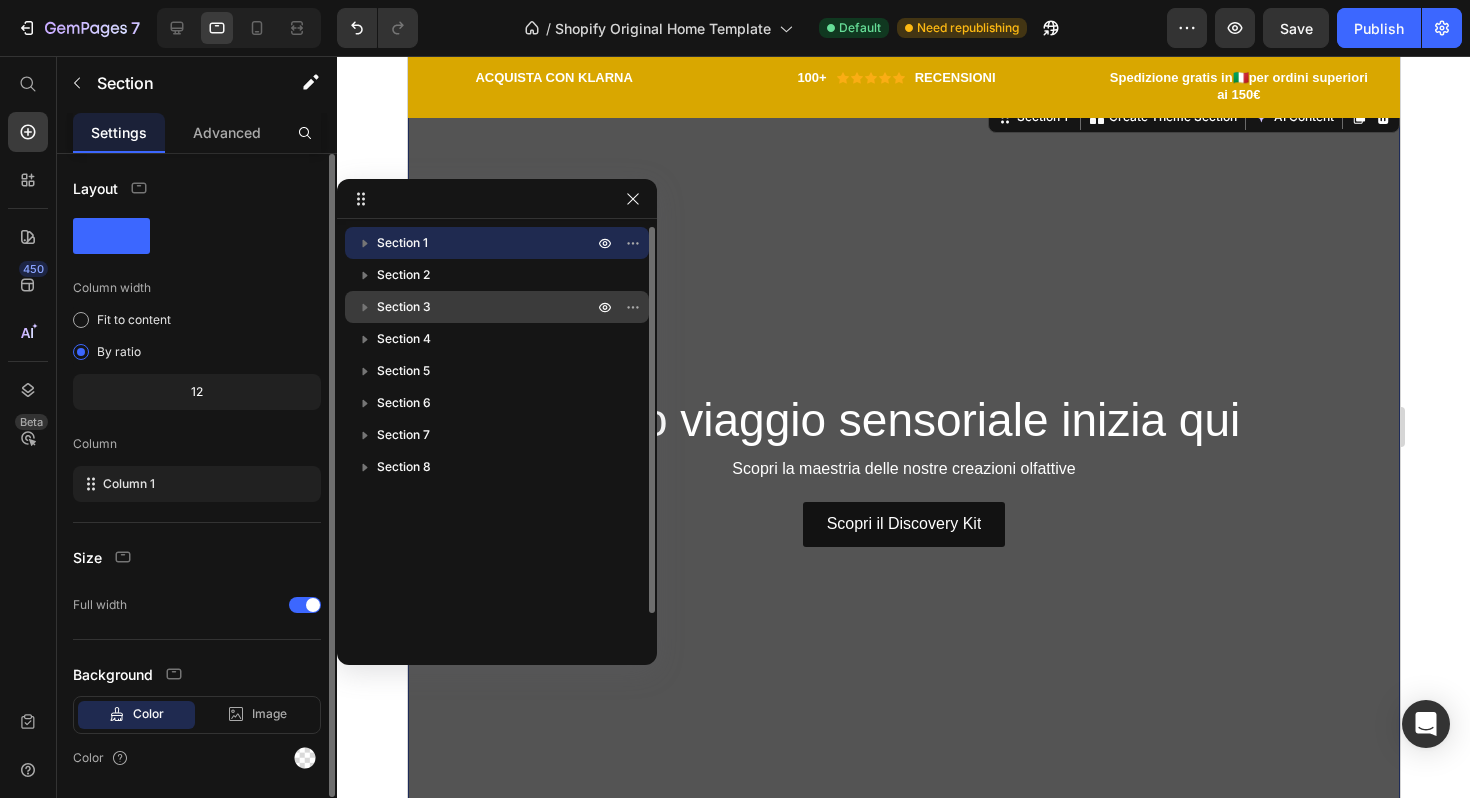 click on "Section 1" at bounding box center [402, 243] 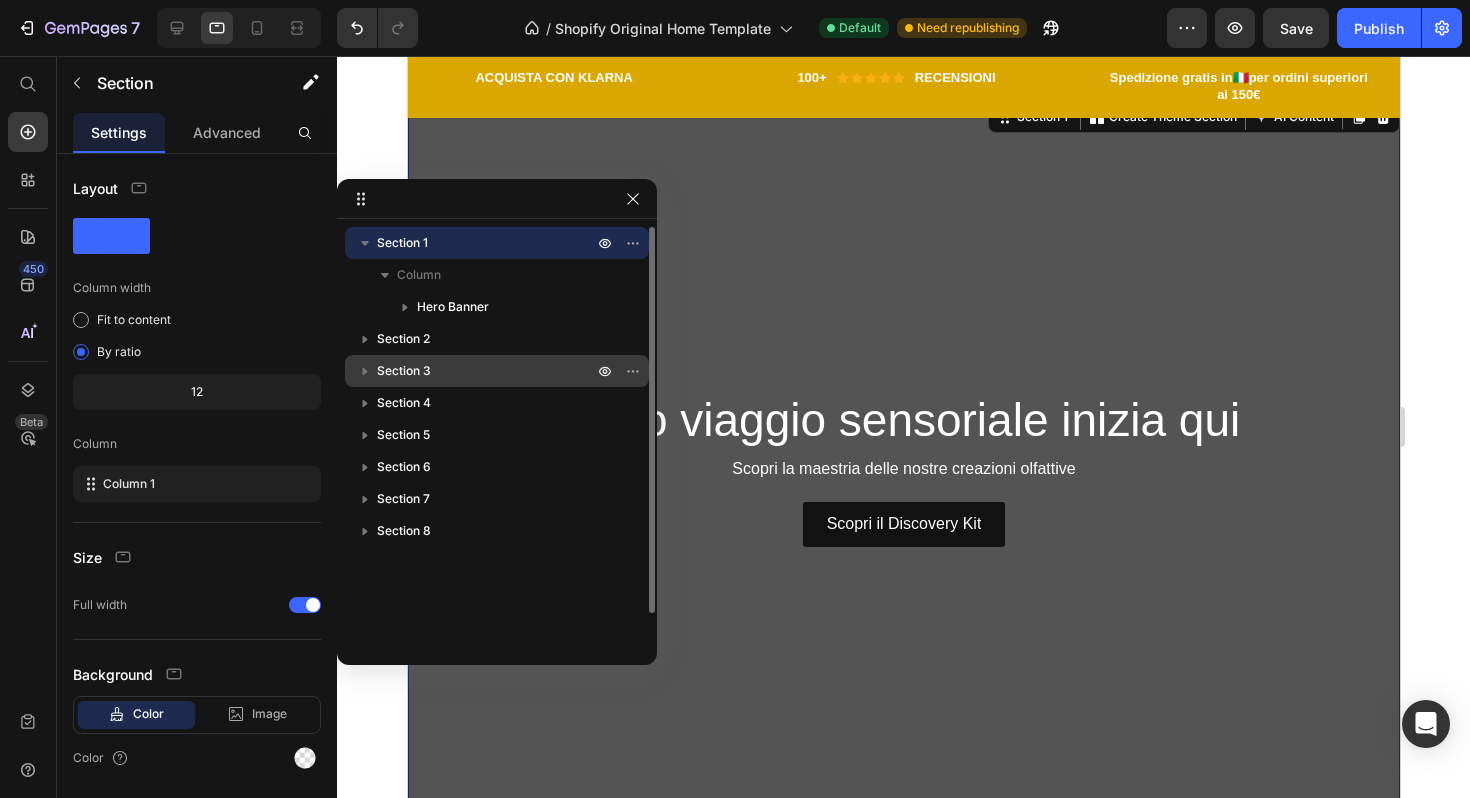 click on "Section 1" at bounding box center [402, 243] 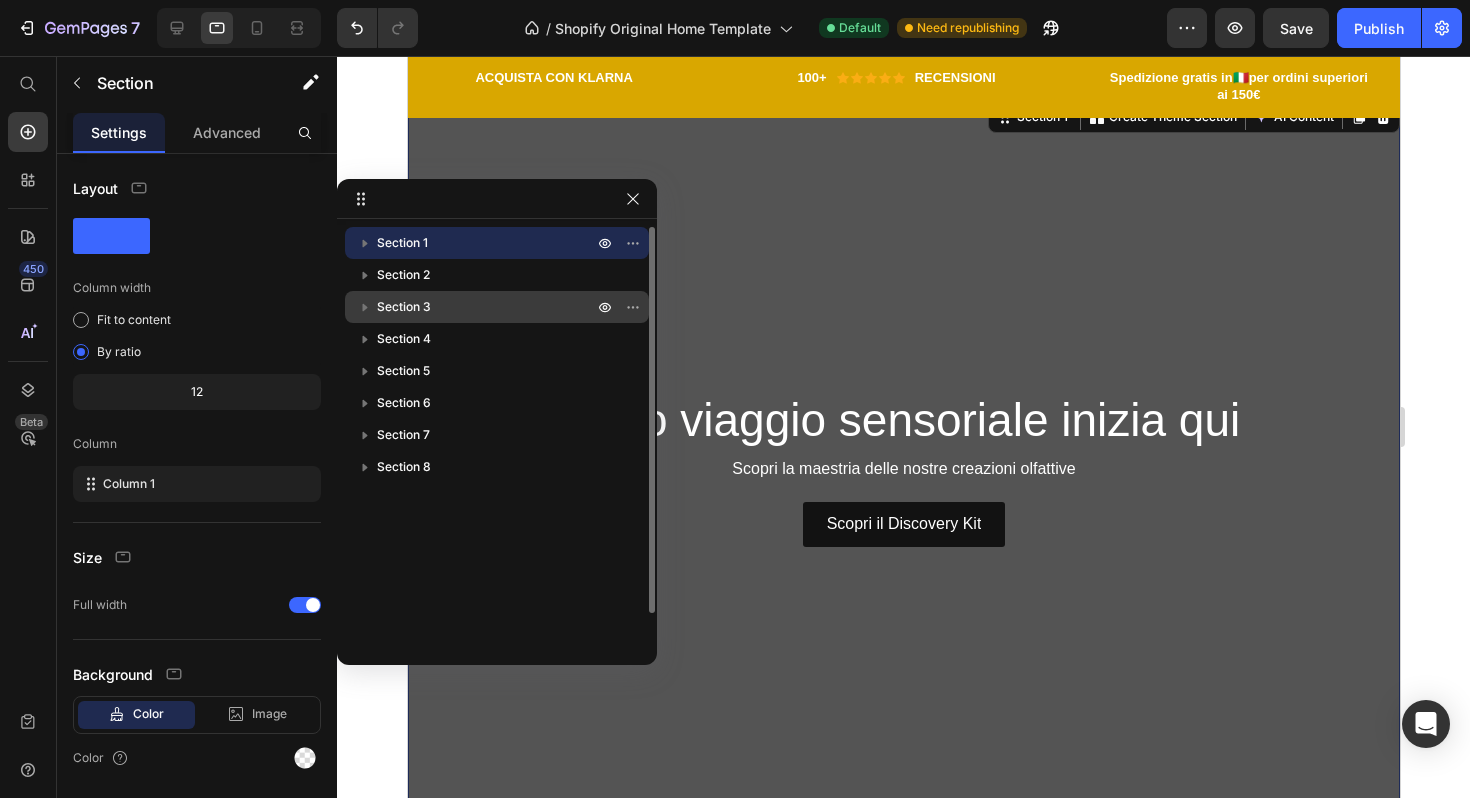 click on "Section 1" at bounding box center [402, 243] 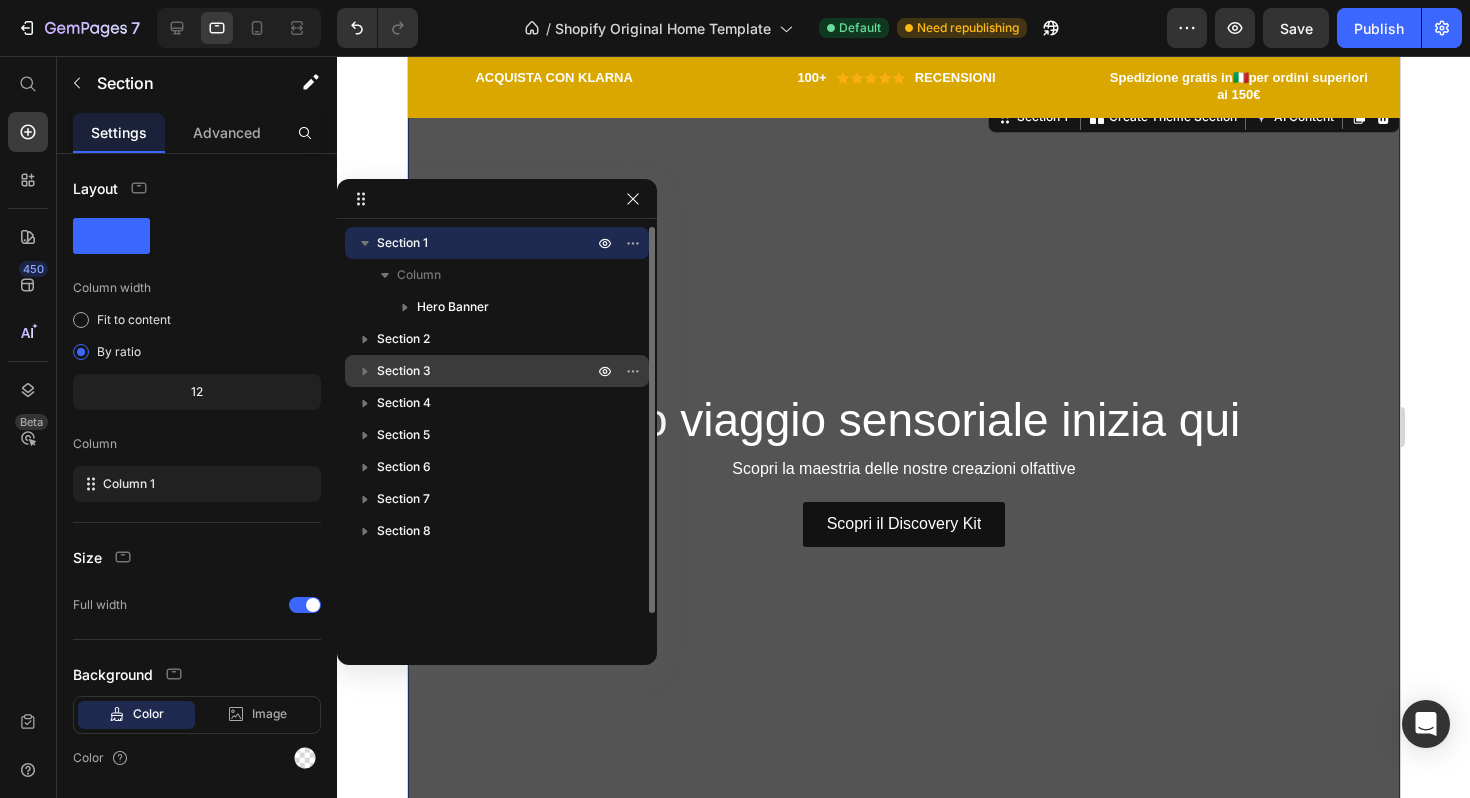 click on "Section 1" at bounding box center (402, 243) 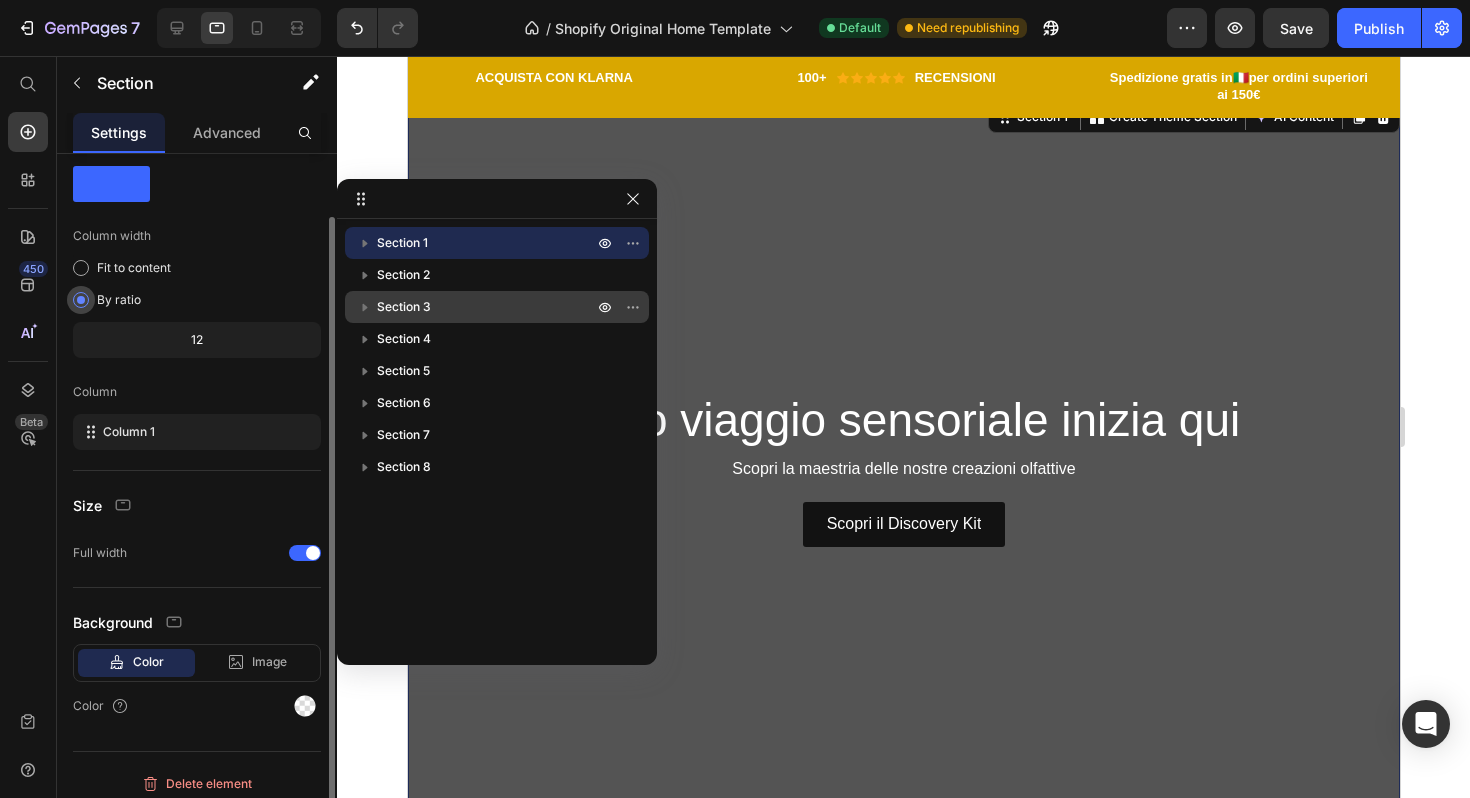 scroll, scrollTop: 63, scrollLeft: 0, axis: vertical 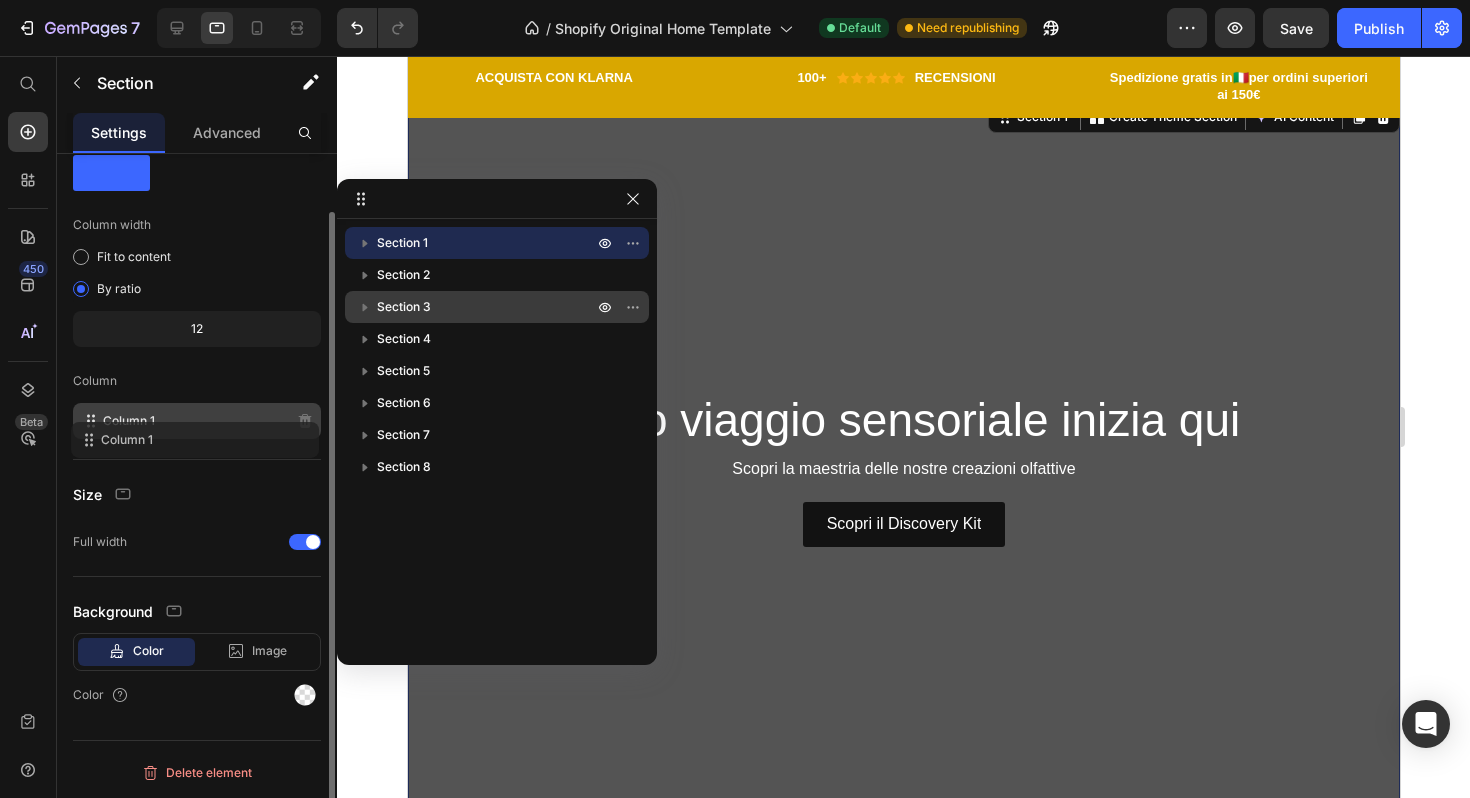 drag, startPoint x: 169, startPoint y: 421, endPoint x: 168, endPoint y: 431, distance: 10.049875 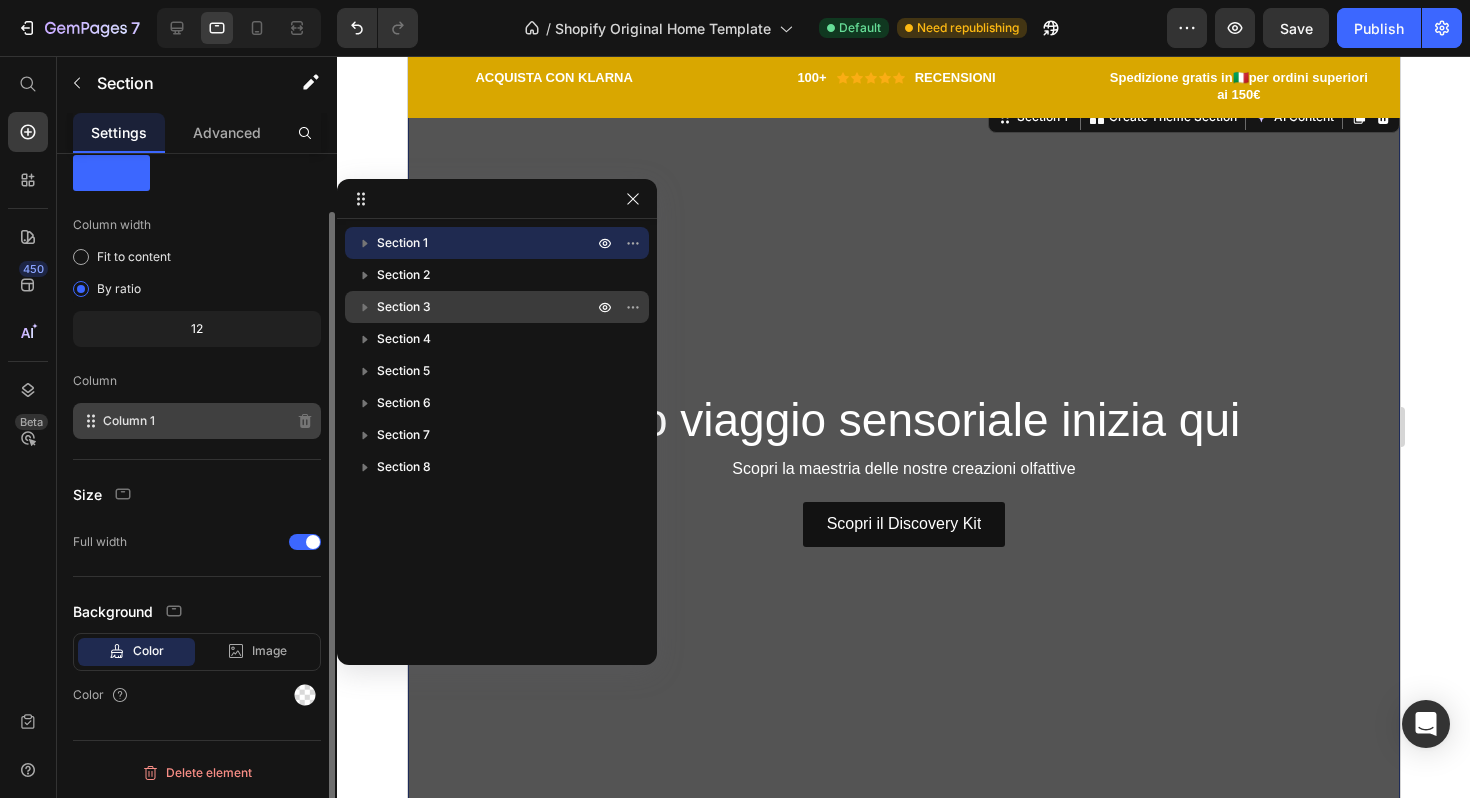 click on "Column 1" 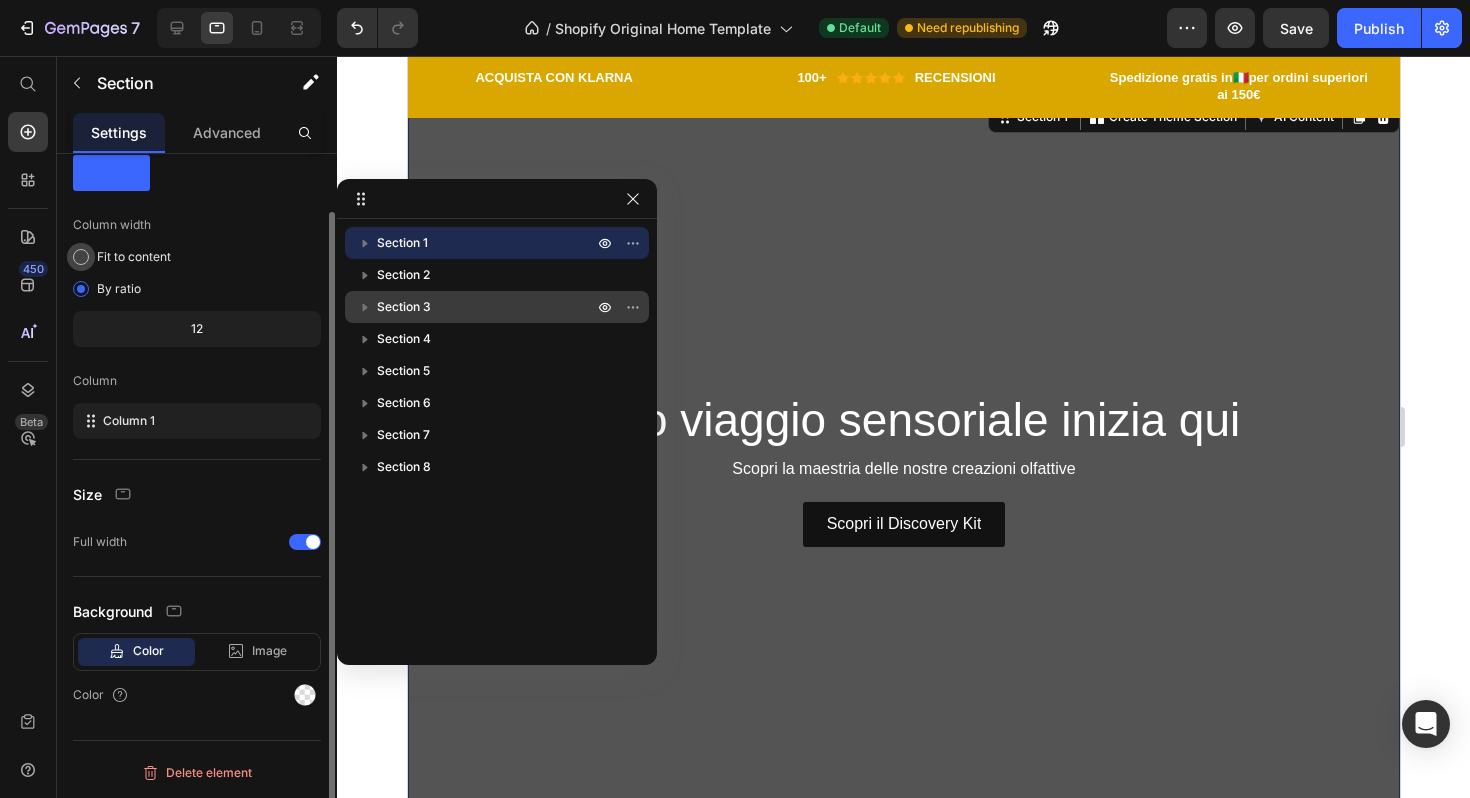 scroll, scrollTop: 0, scrollLeft: 0, axis: both 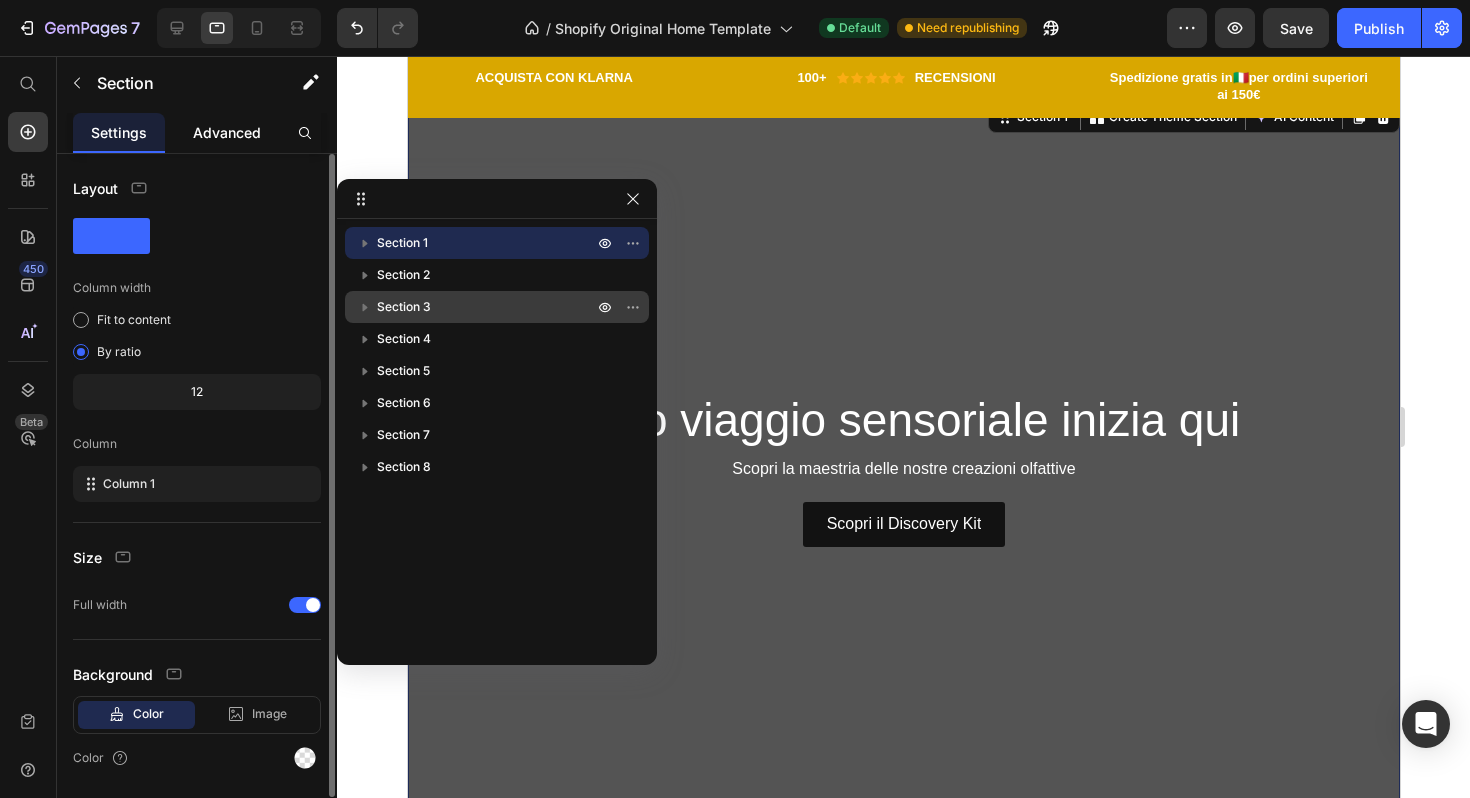 click on "Advanced" at bounding box center [227, 132] 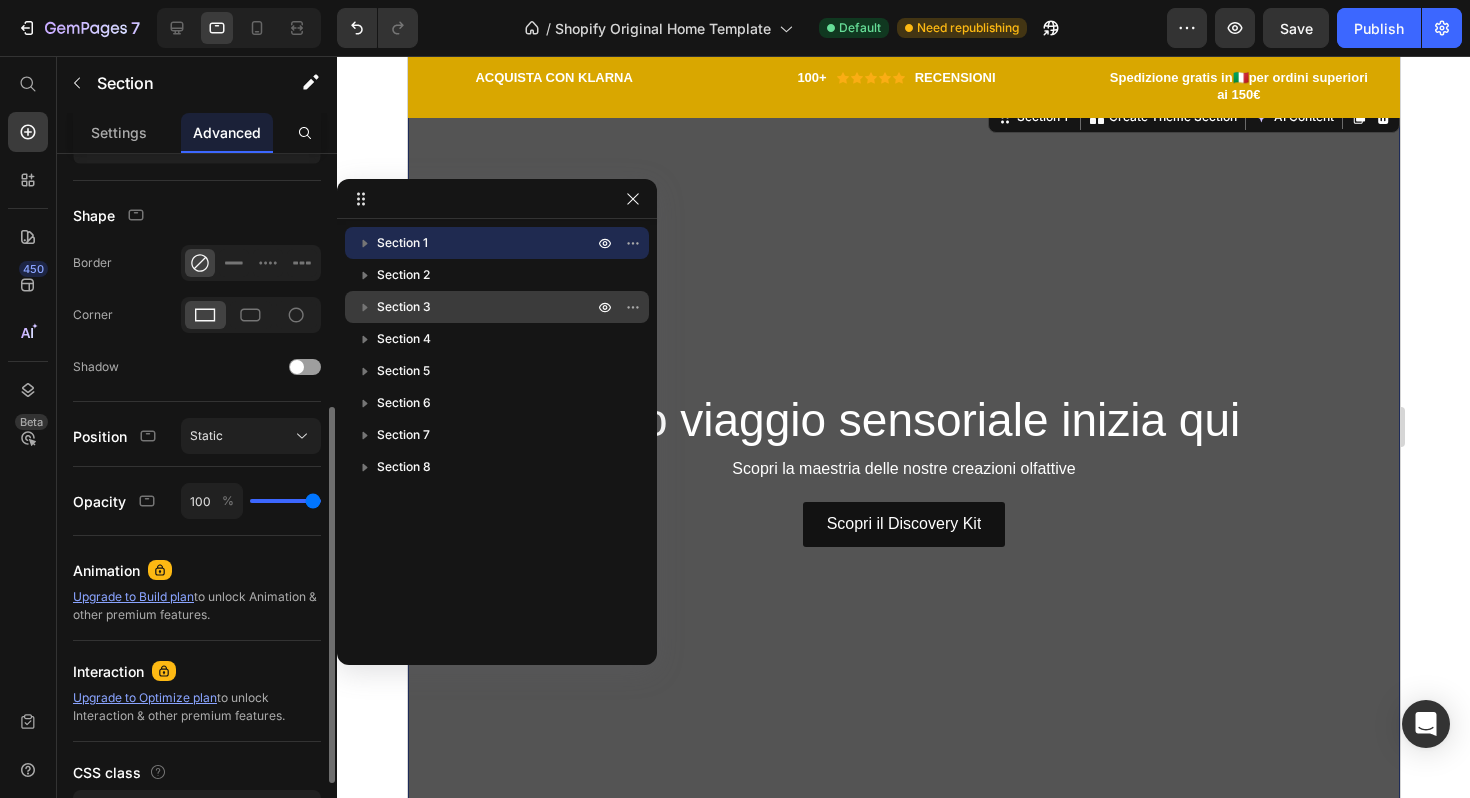 scroll, scrollTop: 0, scrollLeft: 0, axis: both 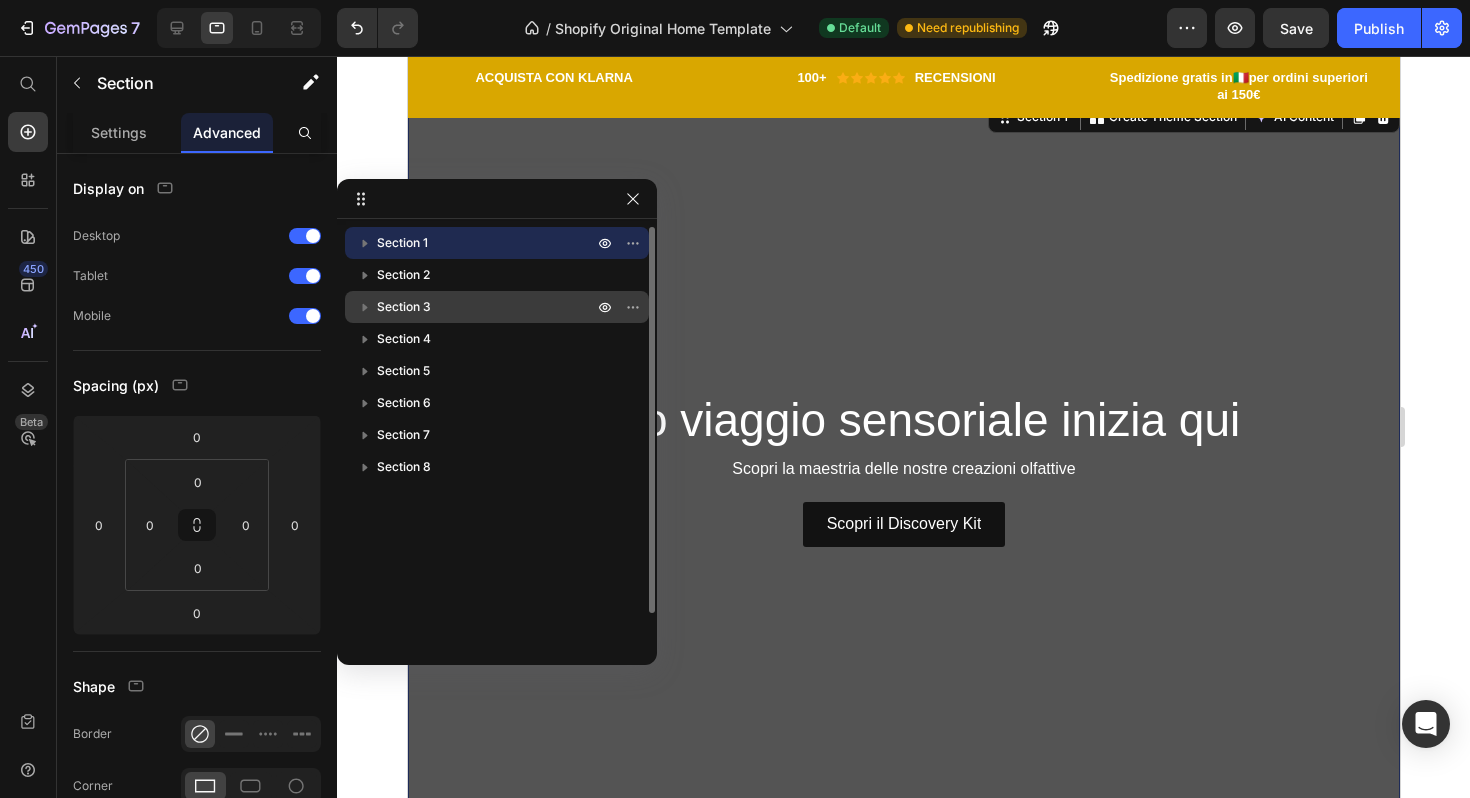 drag, startPoint x: 401, startPoint y: 230, endPoint x: 405, endPoint y: 251, distance: 21.377558 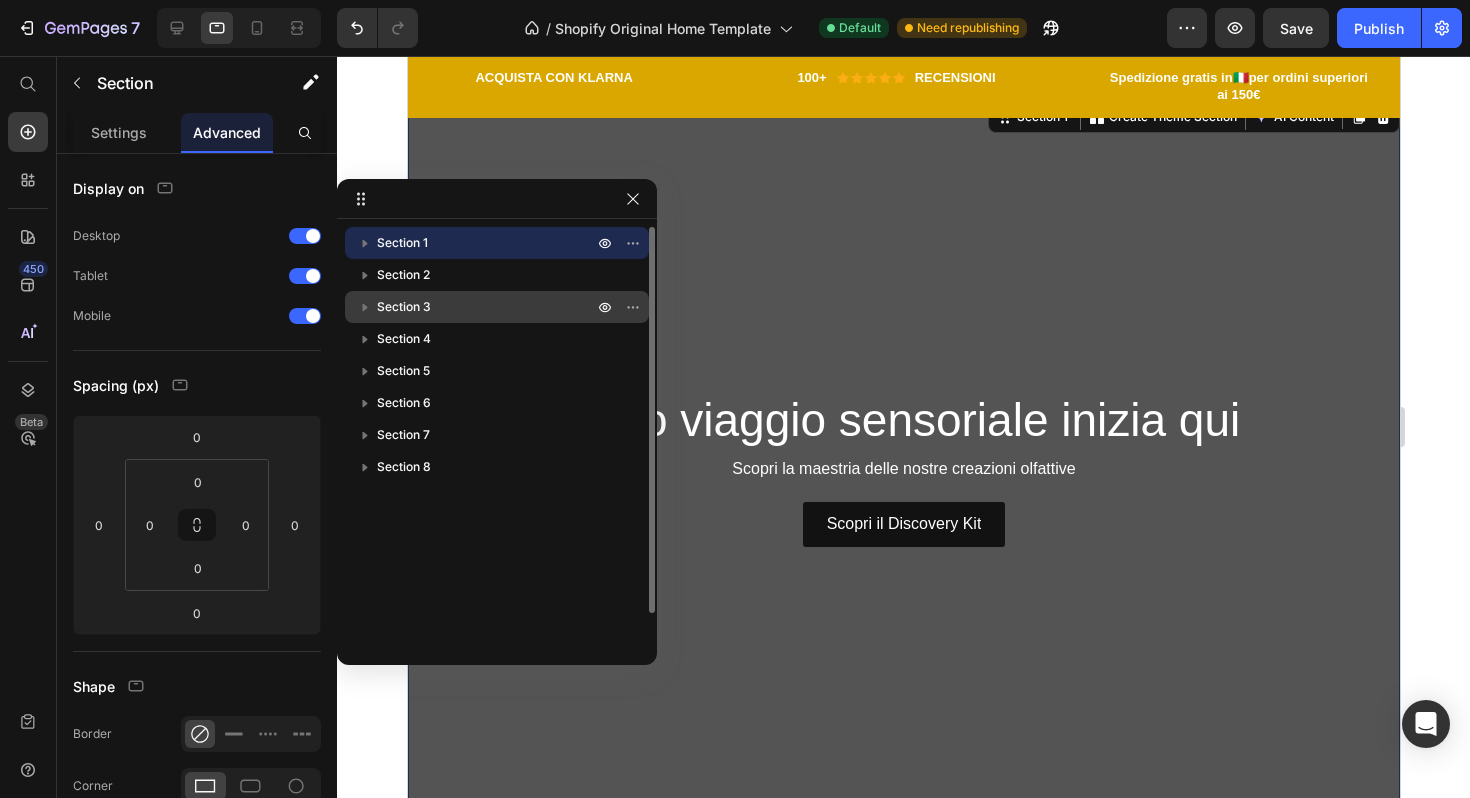 click on "Section 1" at bounding box center [497, 243] 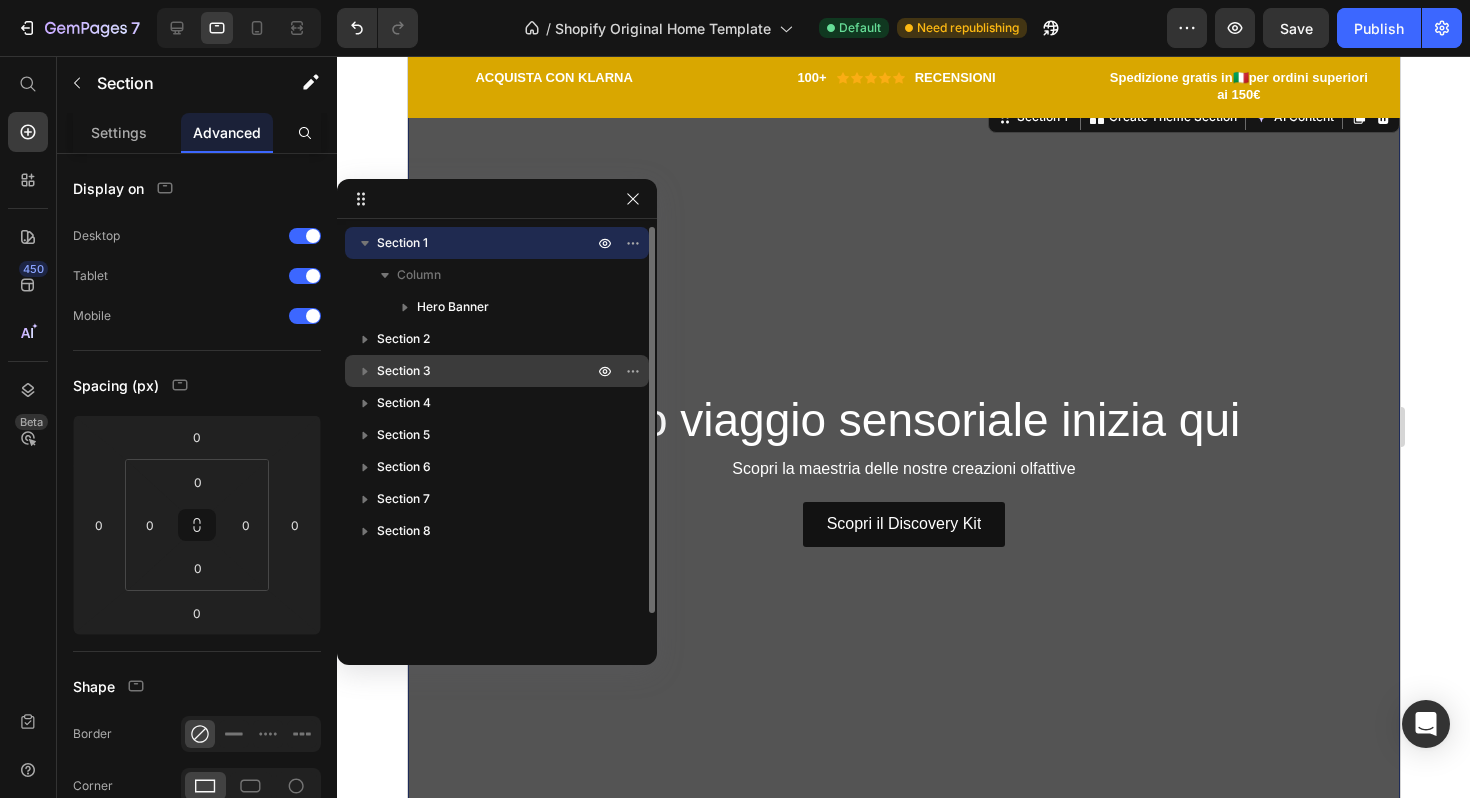 click on "Section 1" at bounding box center [402, 243] 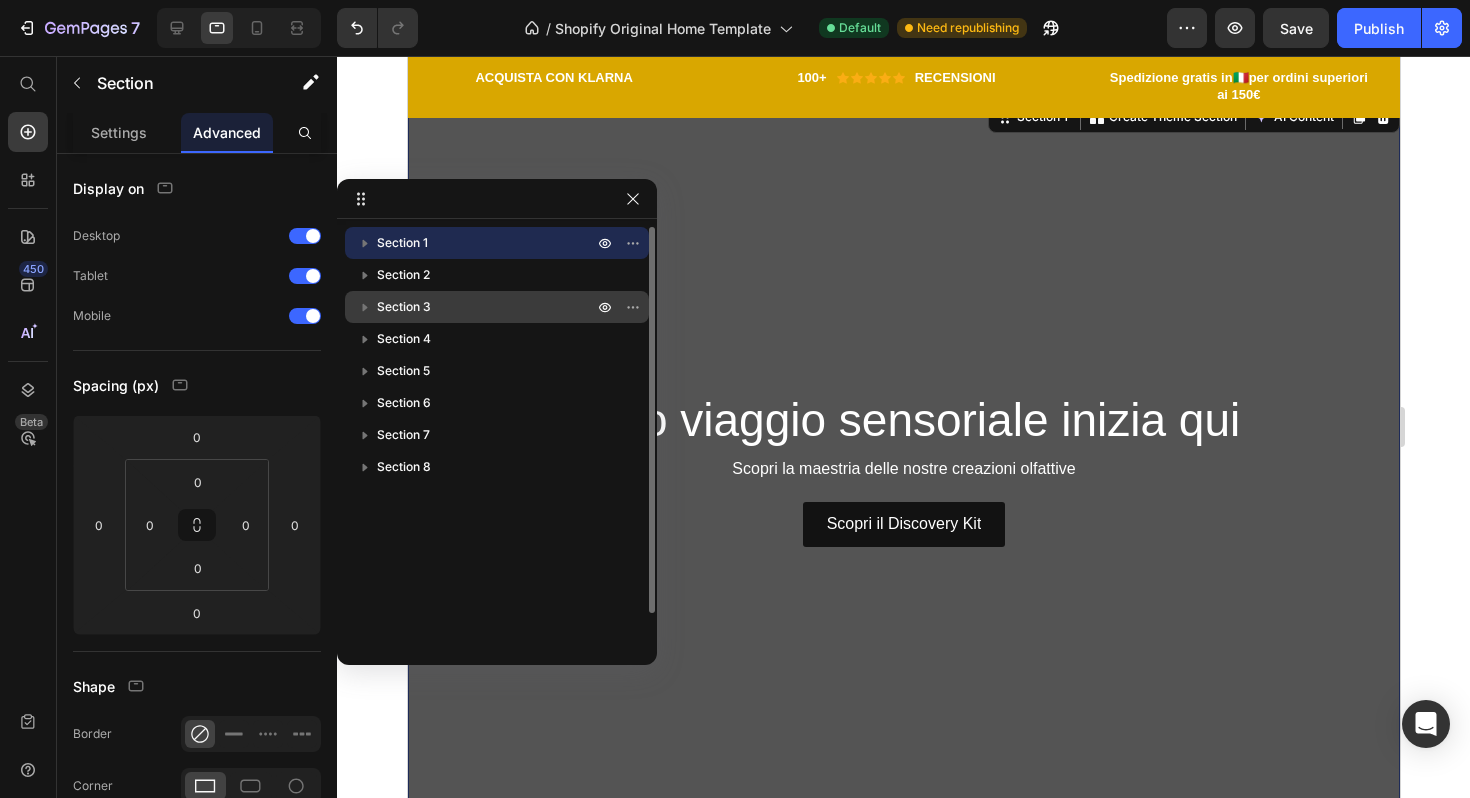 click on "Section 1" at bounding box center [402, 243] 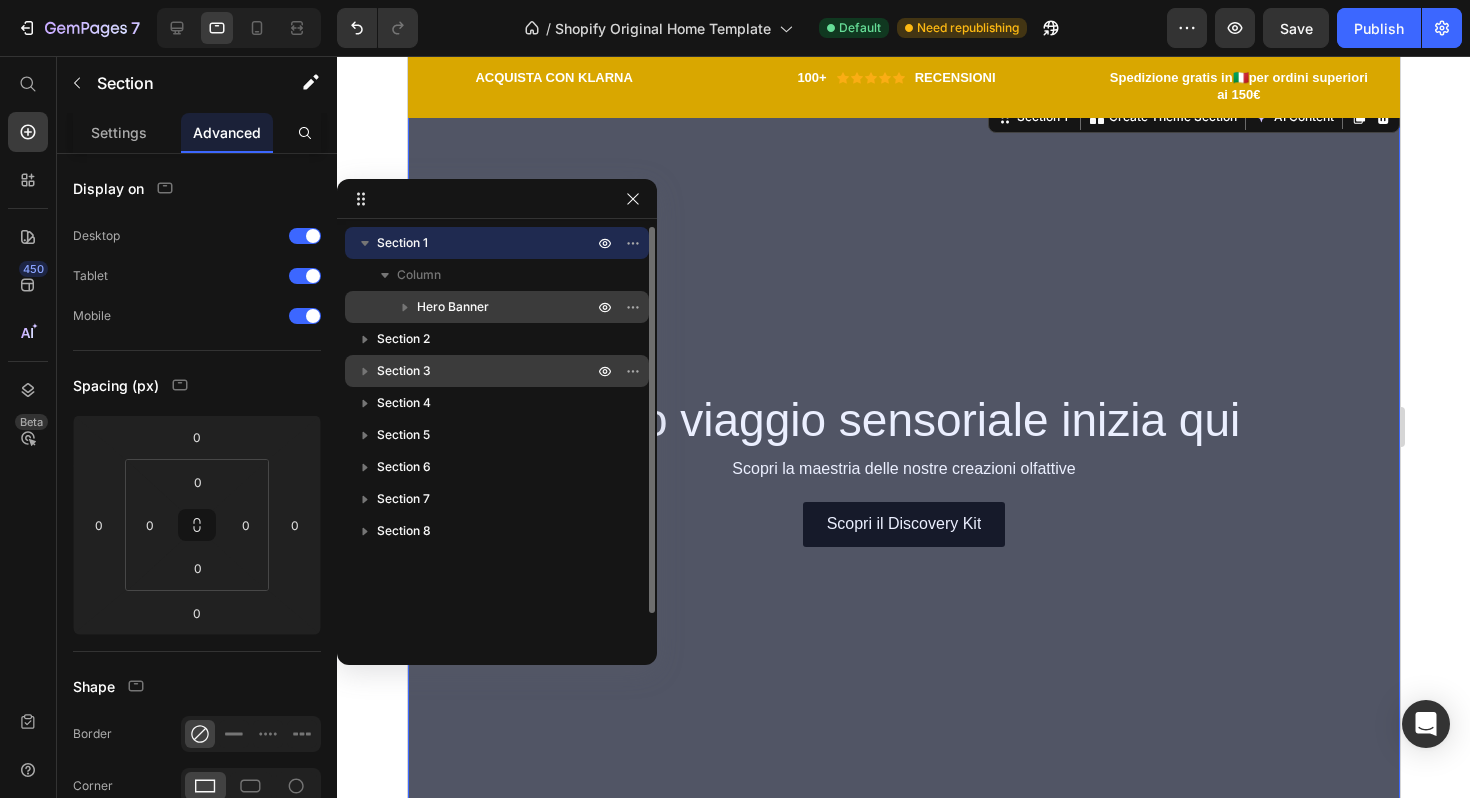 click on "Hero Banner" at bounding box center (453, 307) 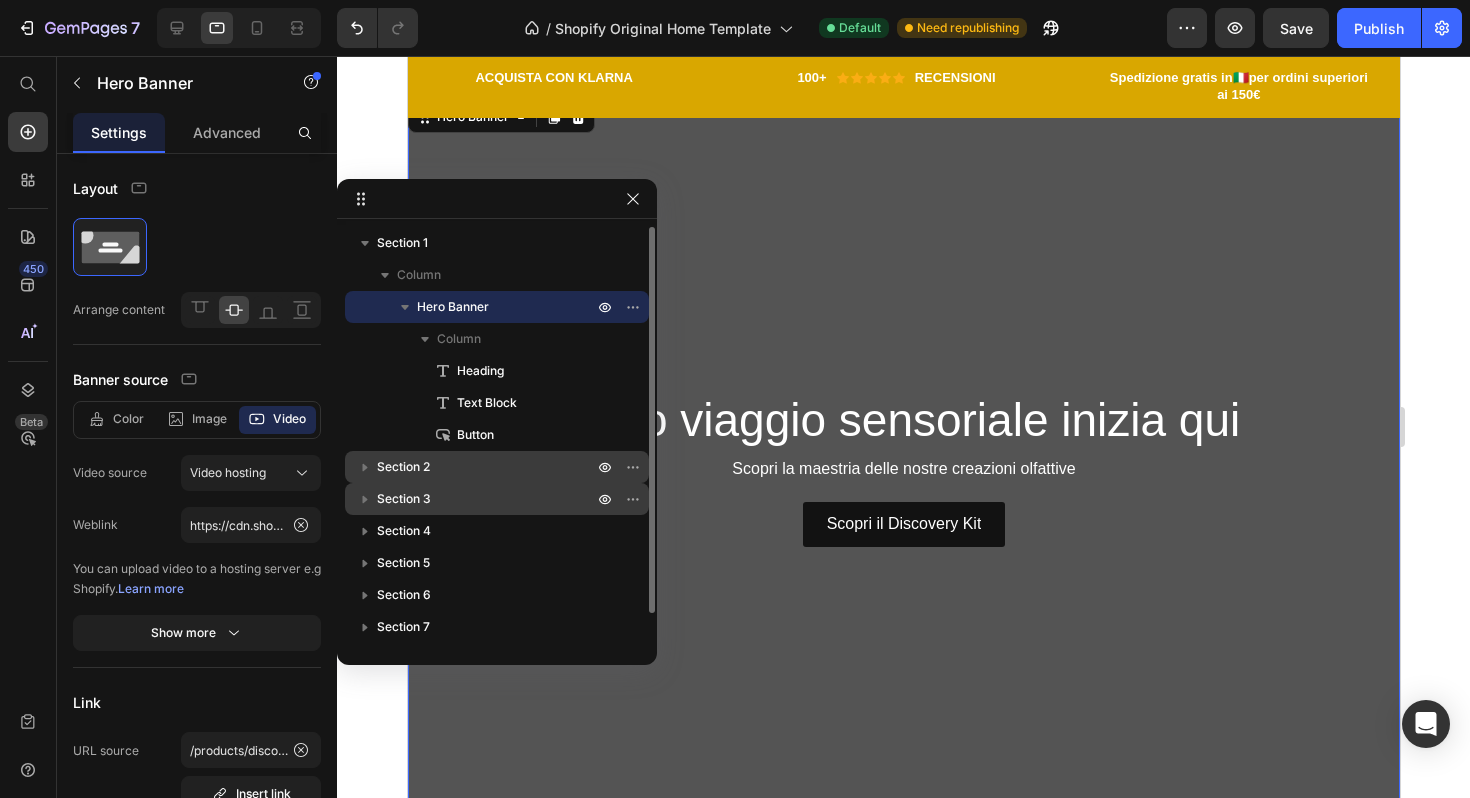 drag, startPoint x: 427, startPoint y: 305, endPoint x: 426, endPoint y: 453, distance: 148.00337 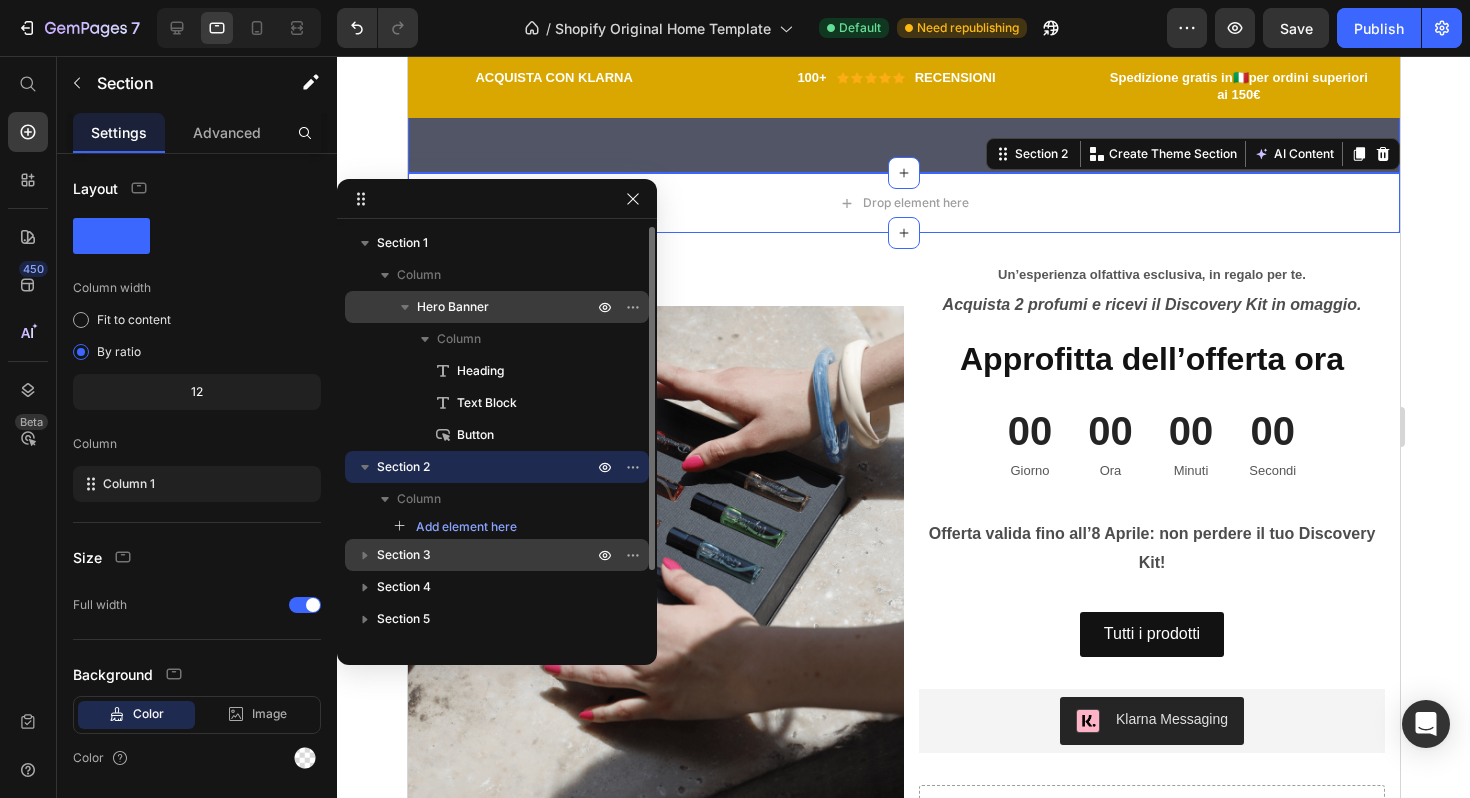 scroll, scrollTop: 713, scrollLeft: 0, axis: vertical 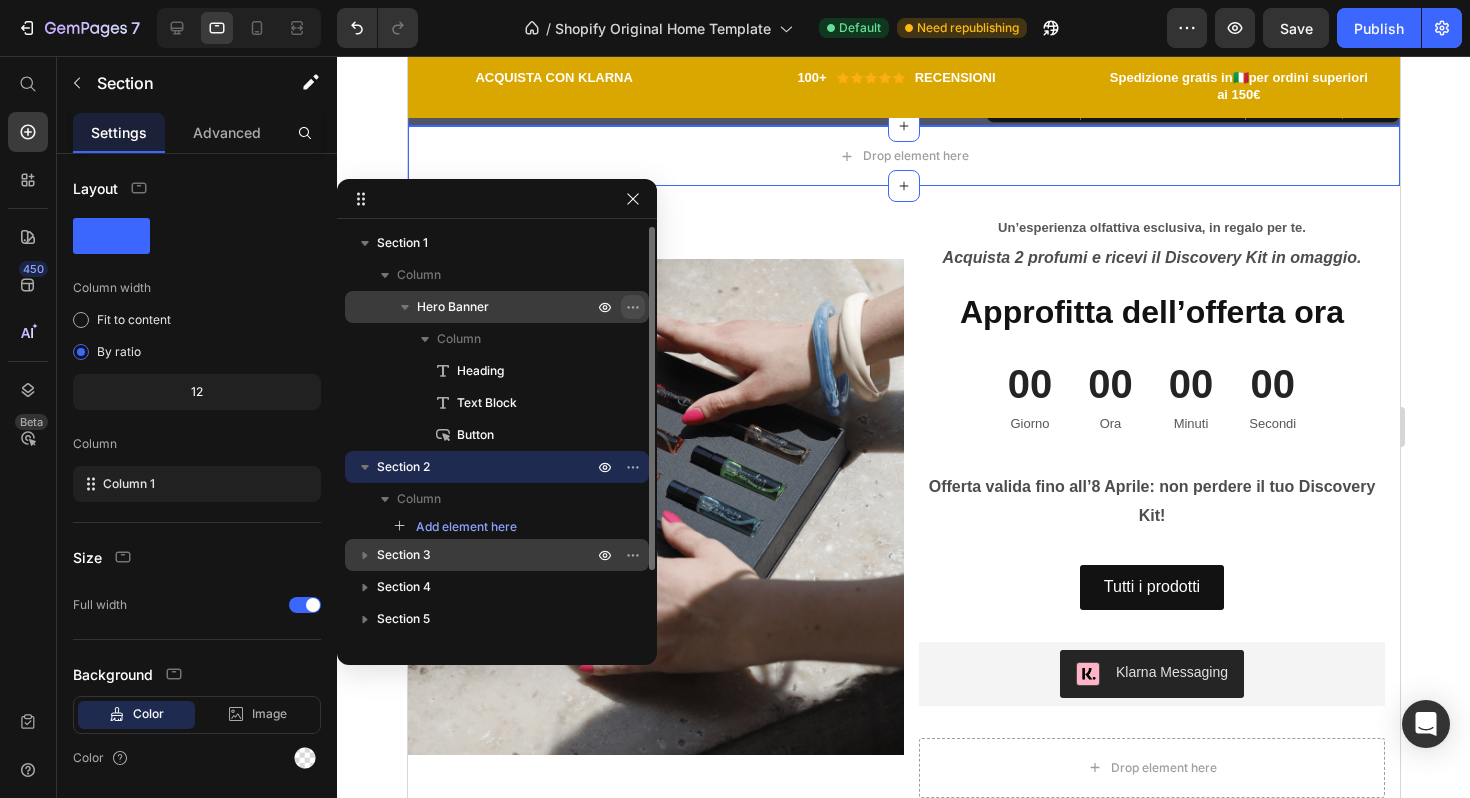 click 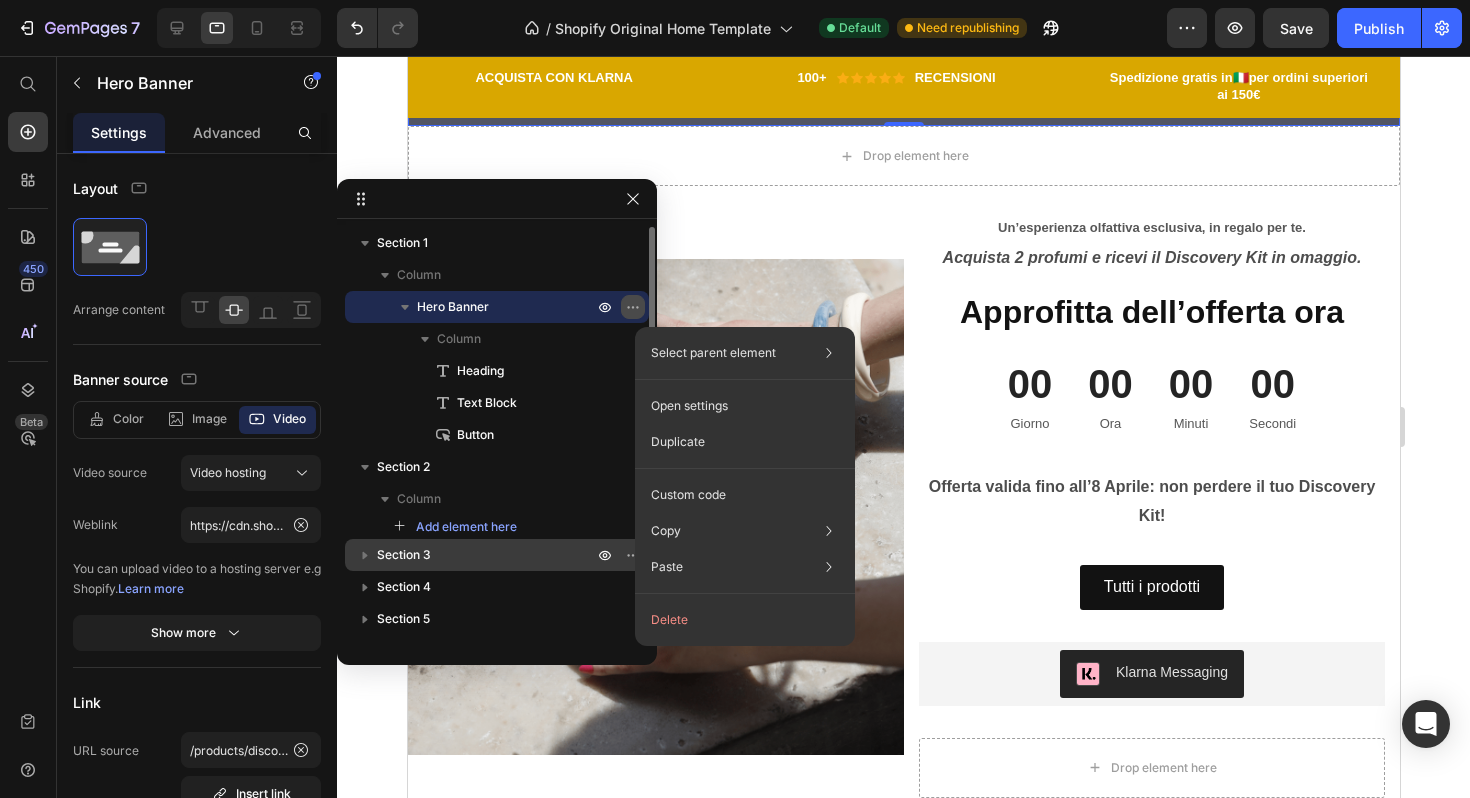 click 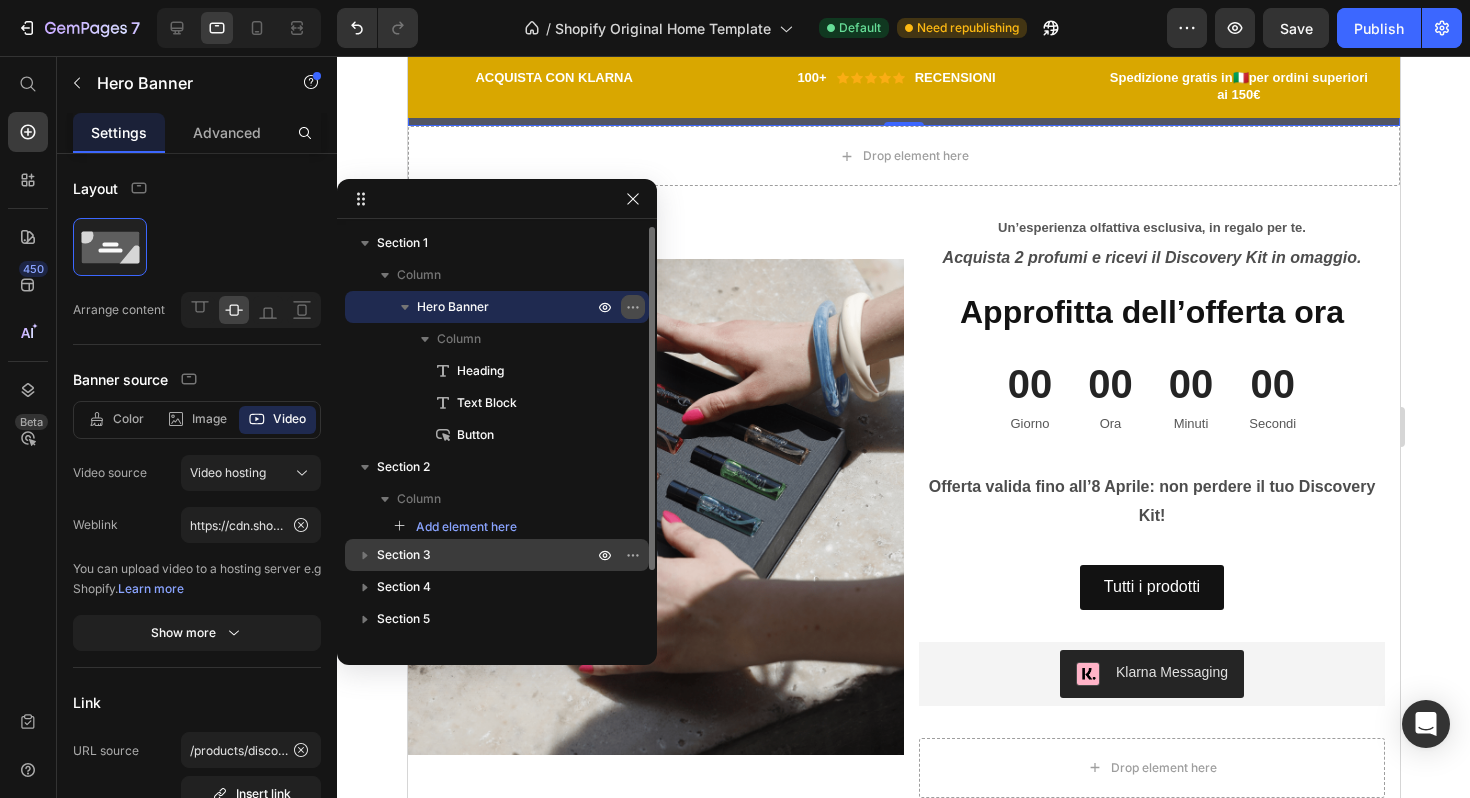 click 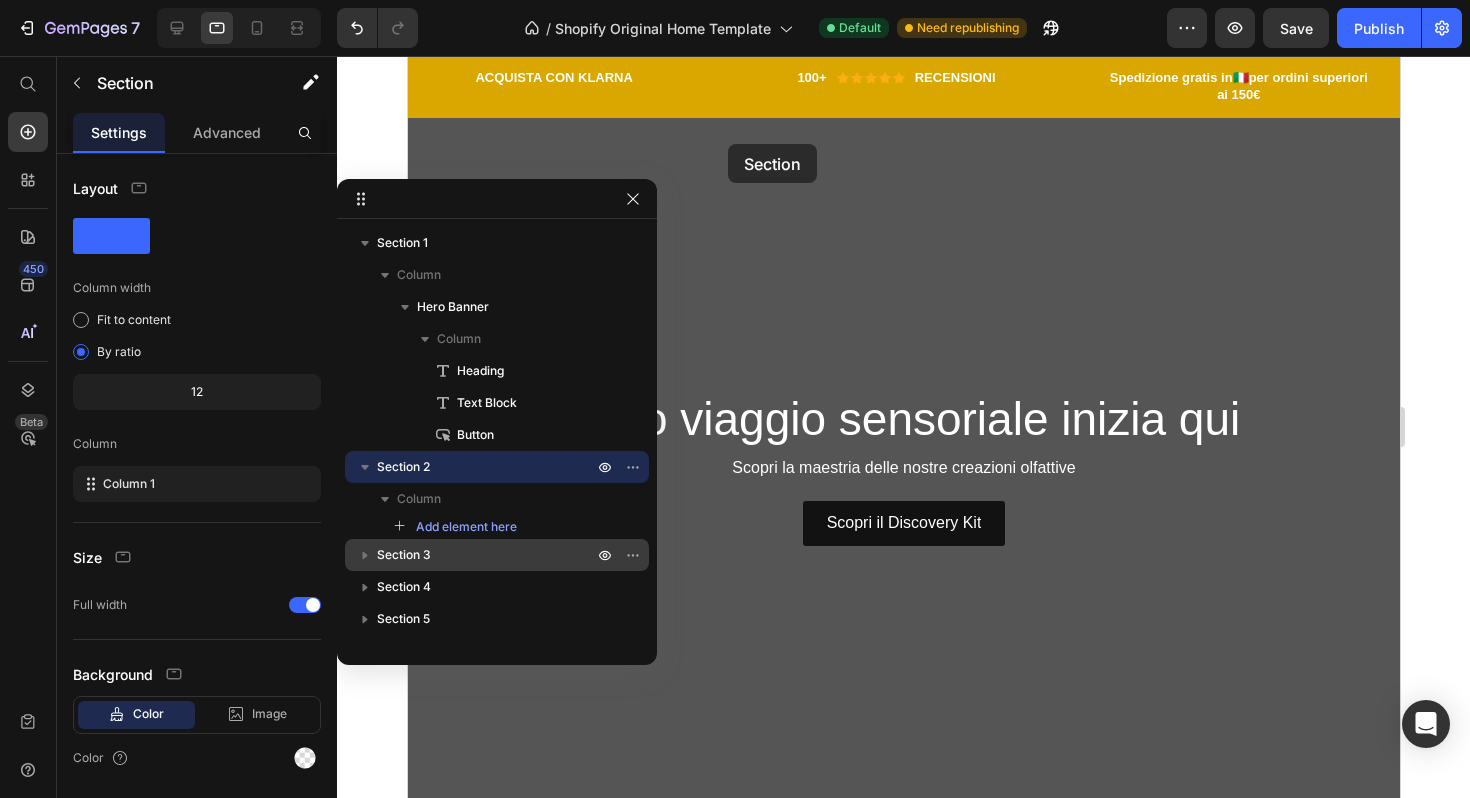 scroll, scrollTop: 0, scrollLeft: 0, axis: both 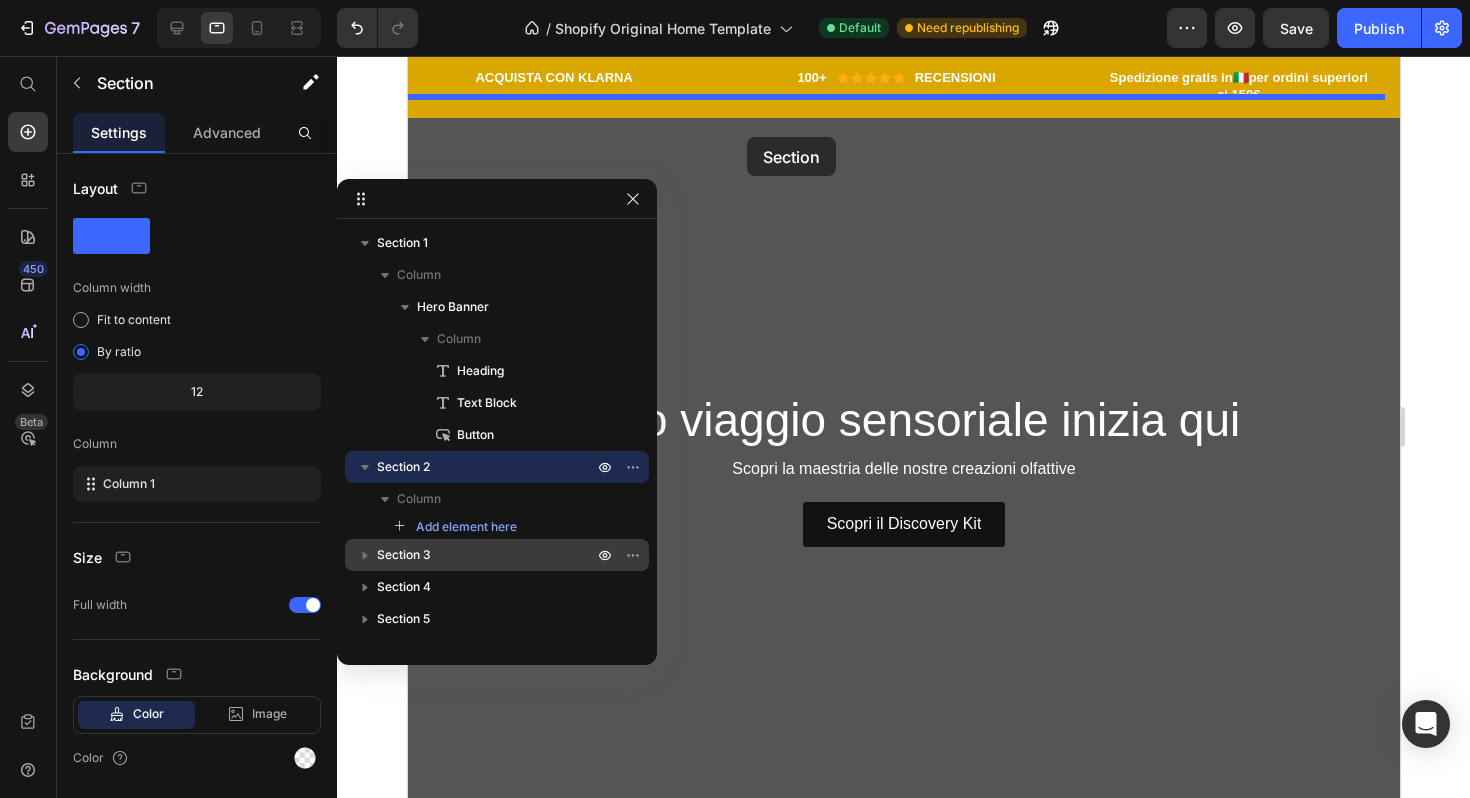 drag, startPoint x: 709, startPoint y: 208, endPoint x: 746, endPoint y: 137, distance: 80.06248 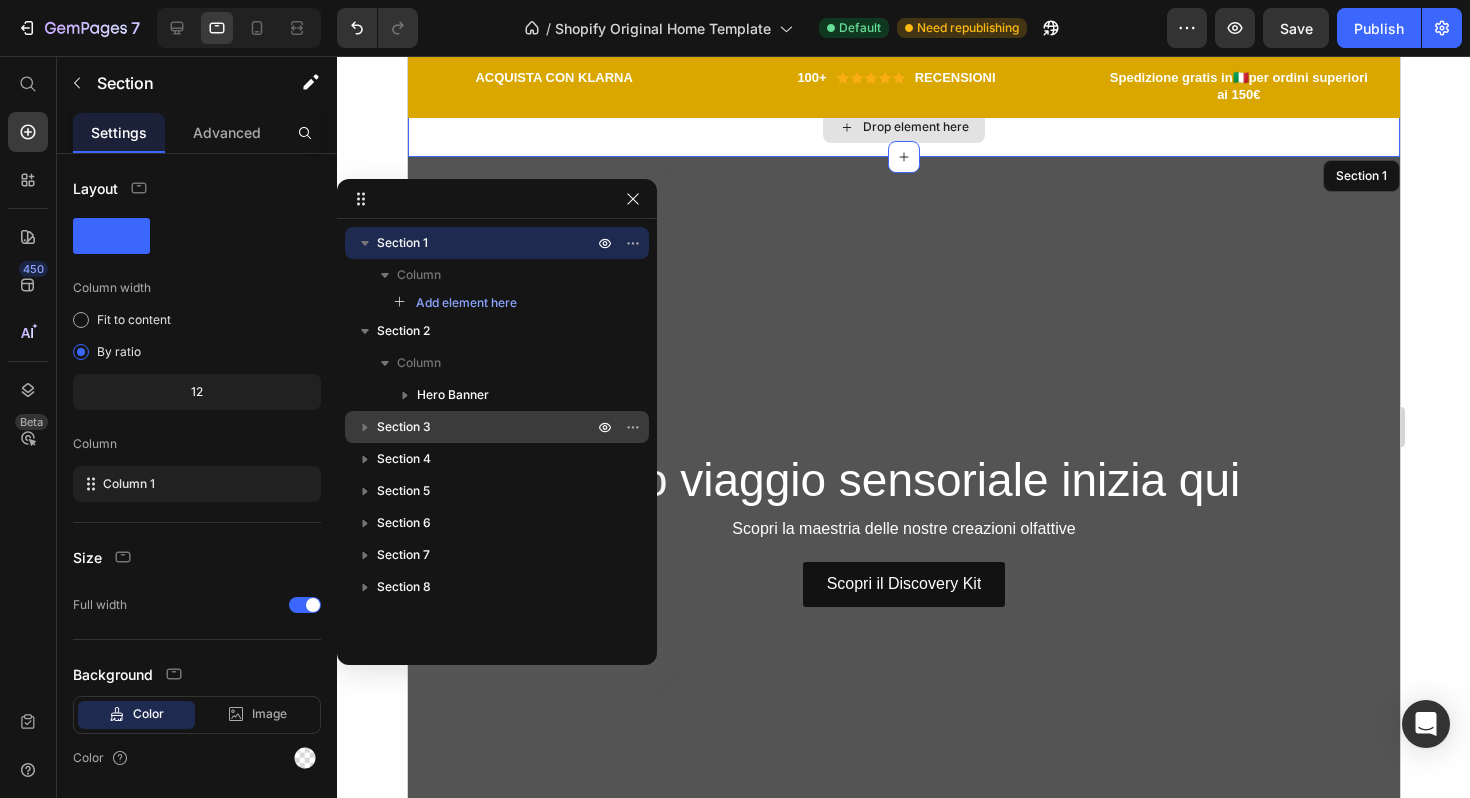 click on "Drop element here" at bounding box center (903, 127) 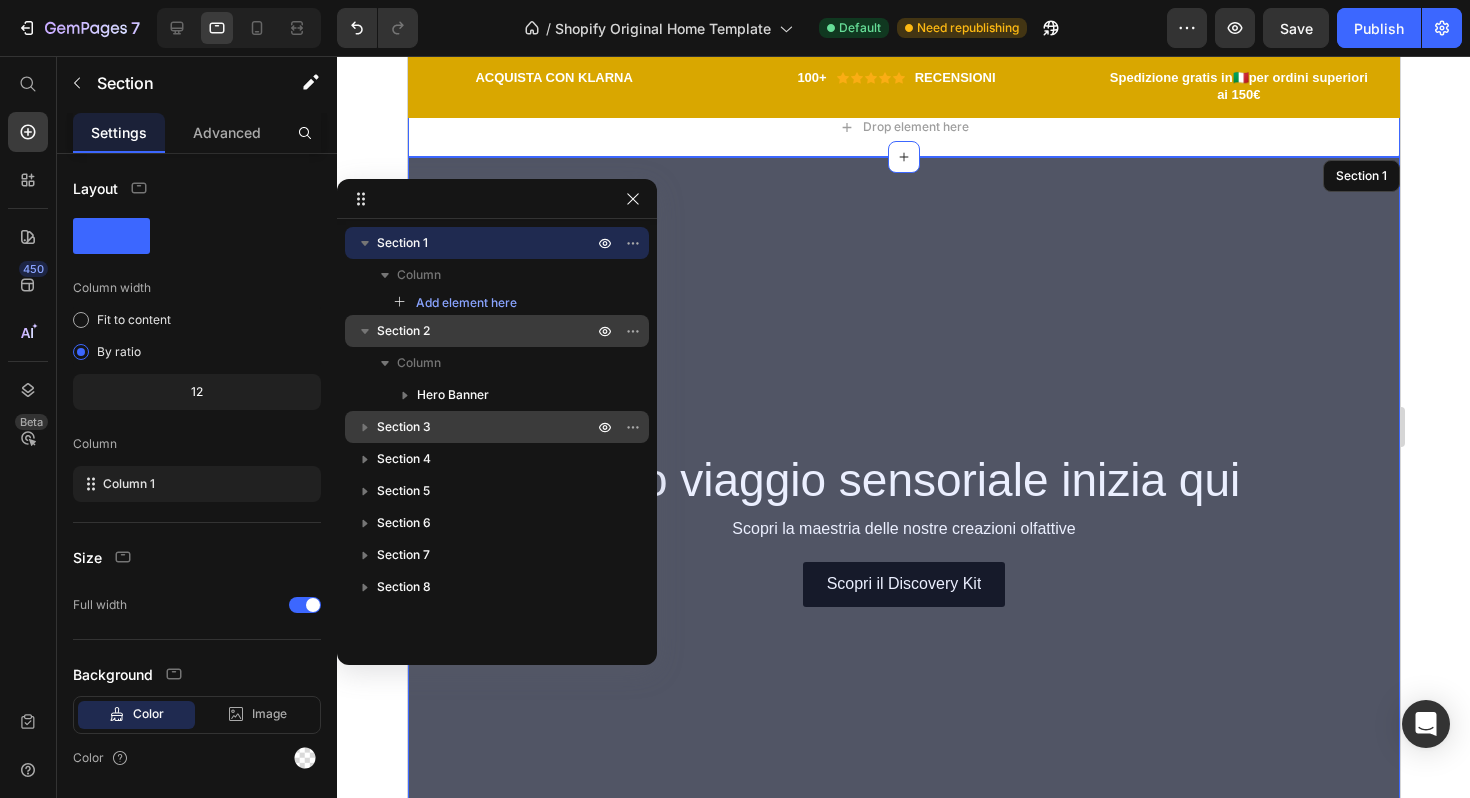 click on "Section 2" at bounding box center [487, 331] 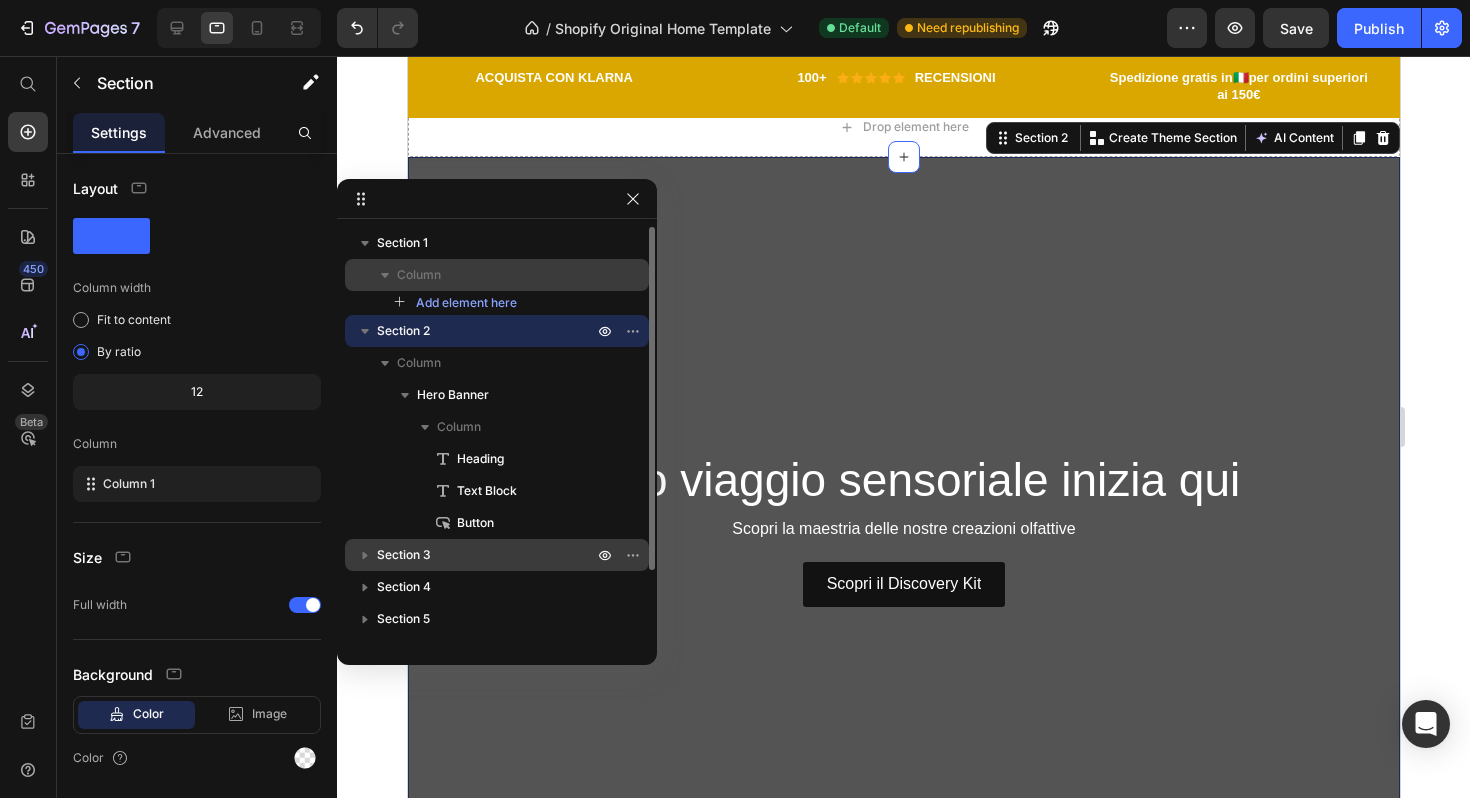 click on "Column" at bounding box center (497, 275) 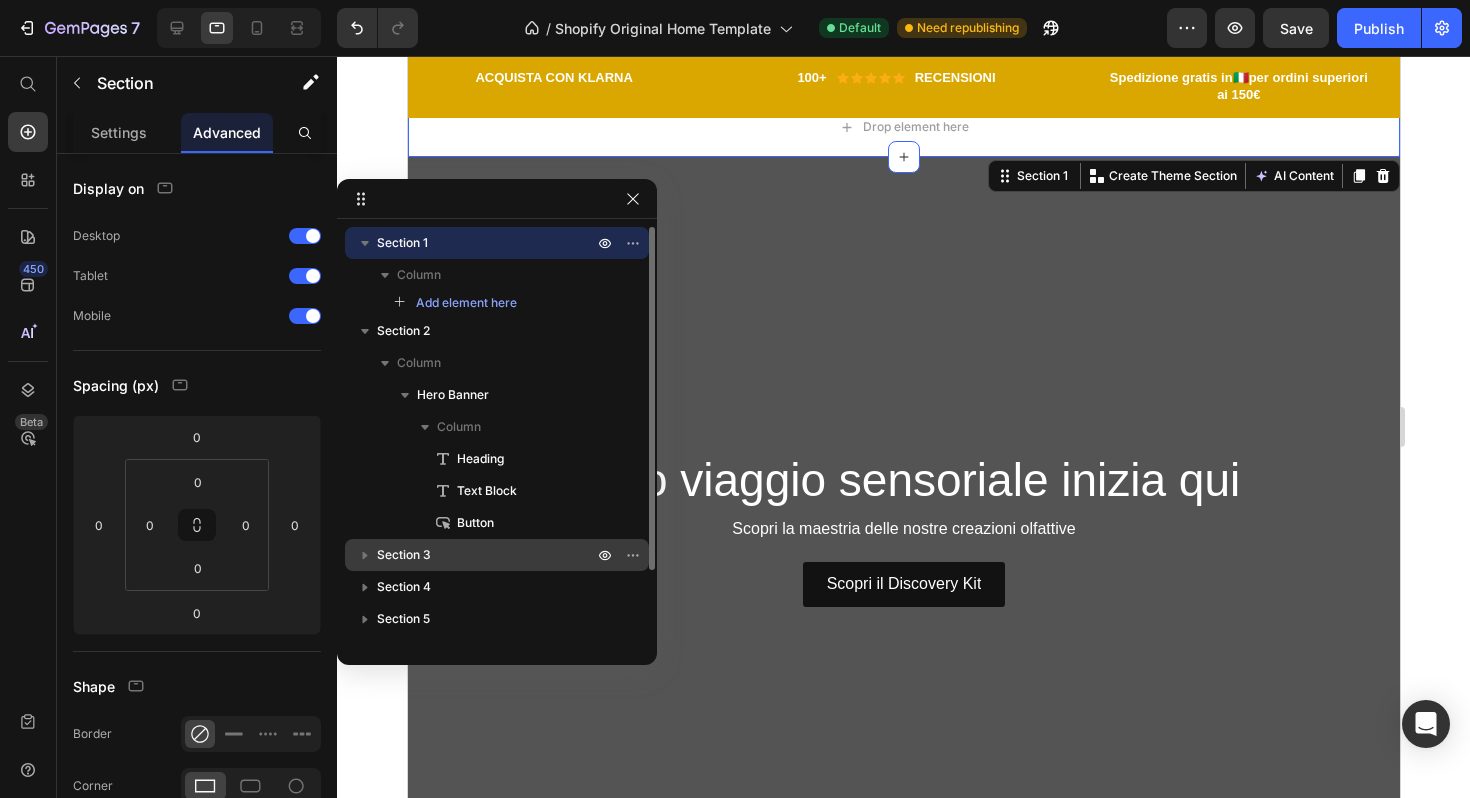 click on "Section 1" at bounding box center [487, 243] 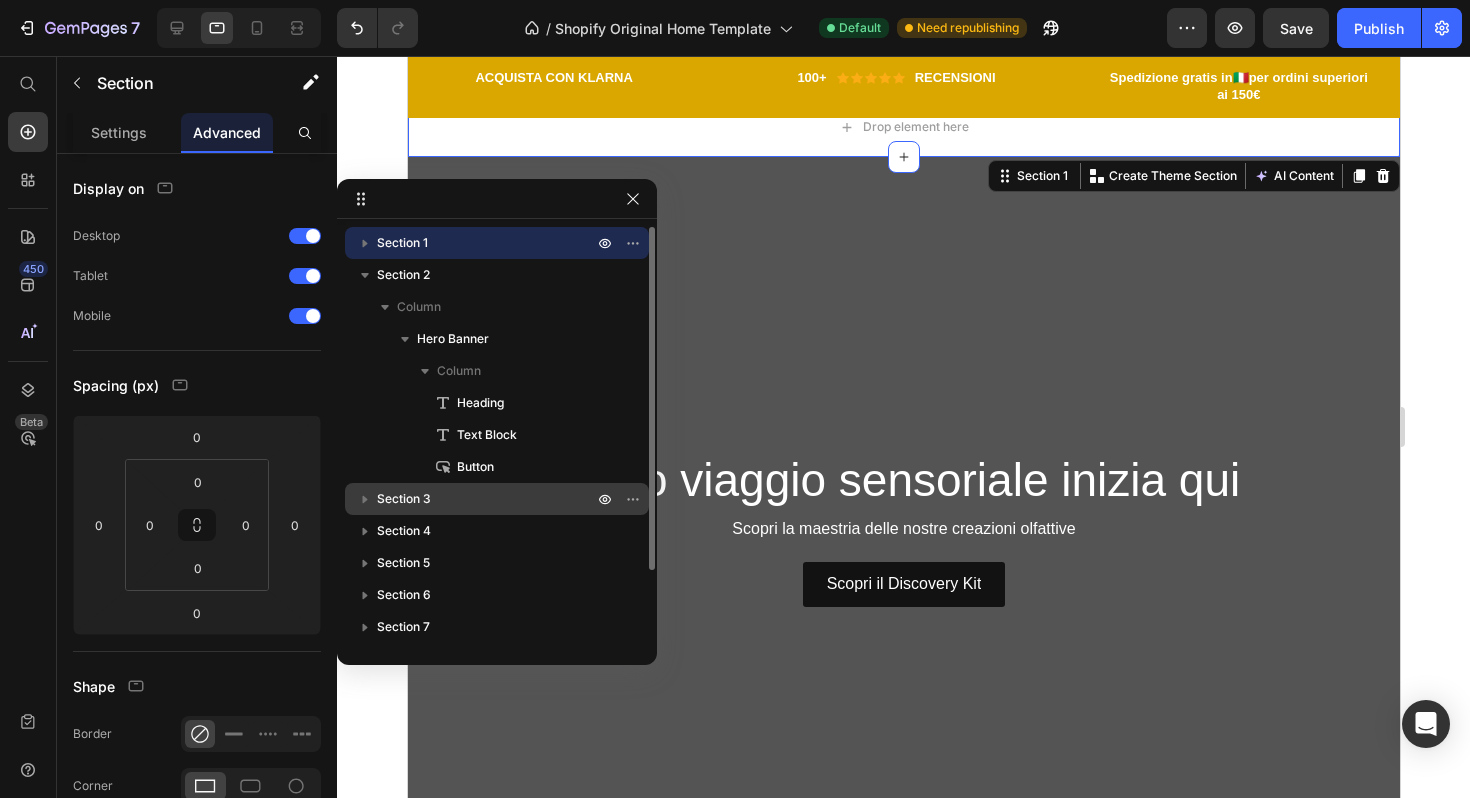 click on "Section 1" at bounding box center (497, 243) 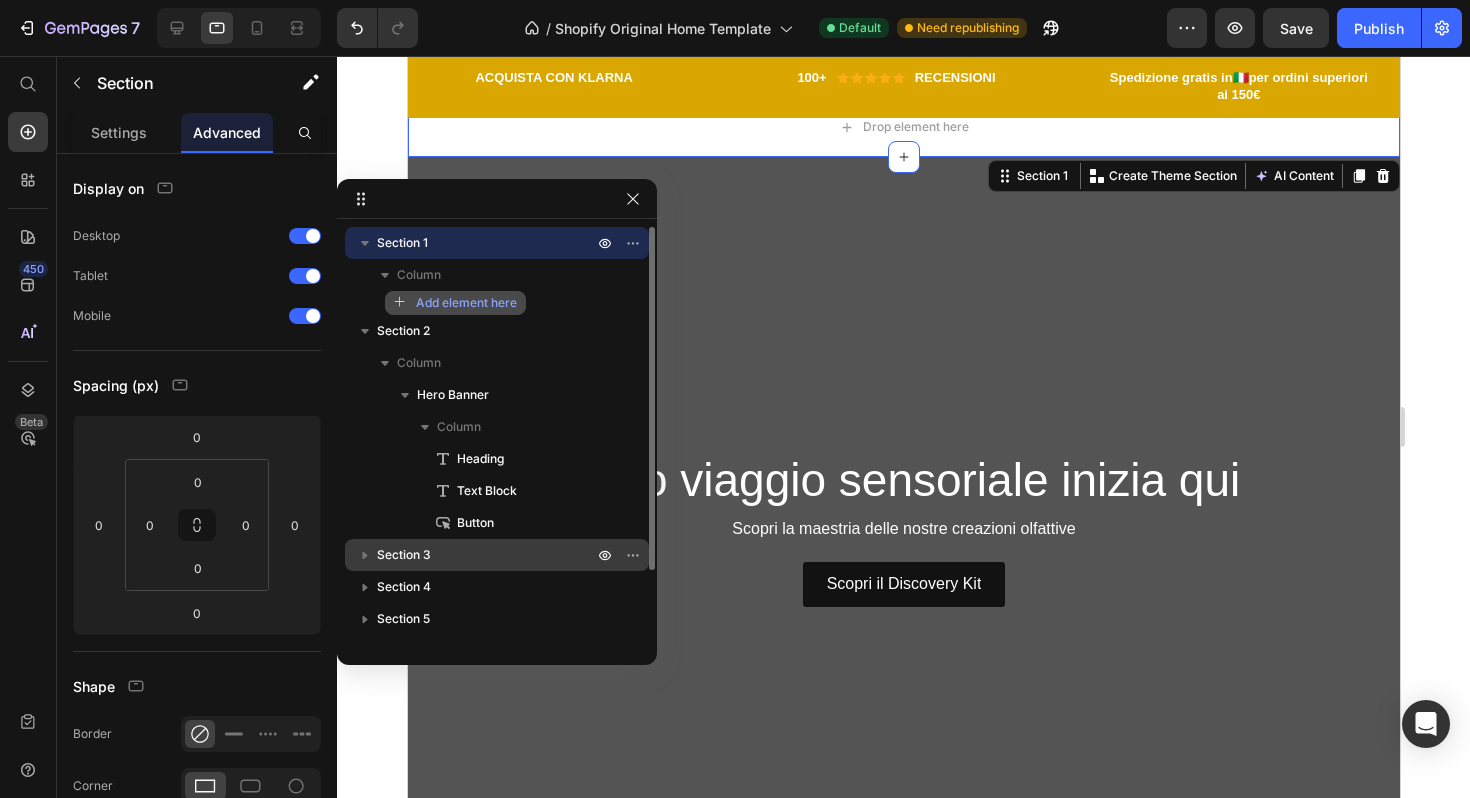 click on "Add element here" 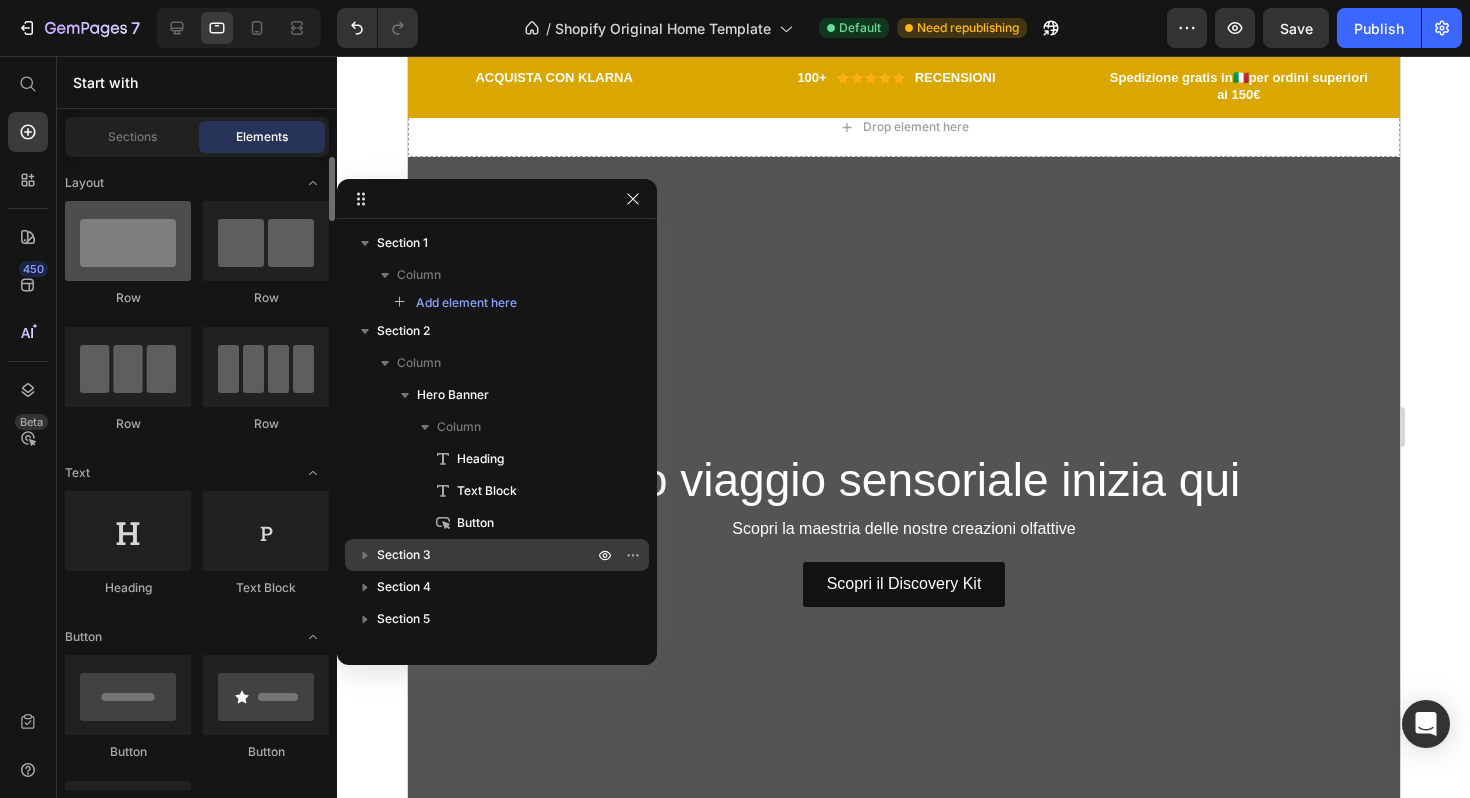 click at bounding box center [128, 241] 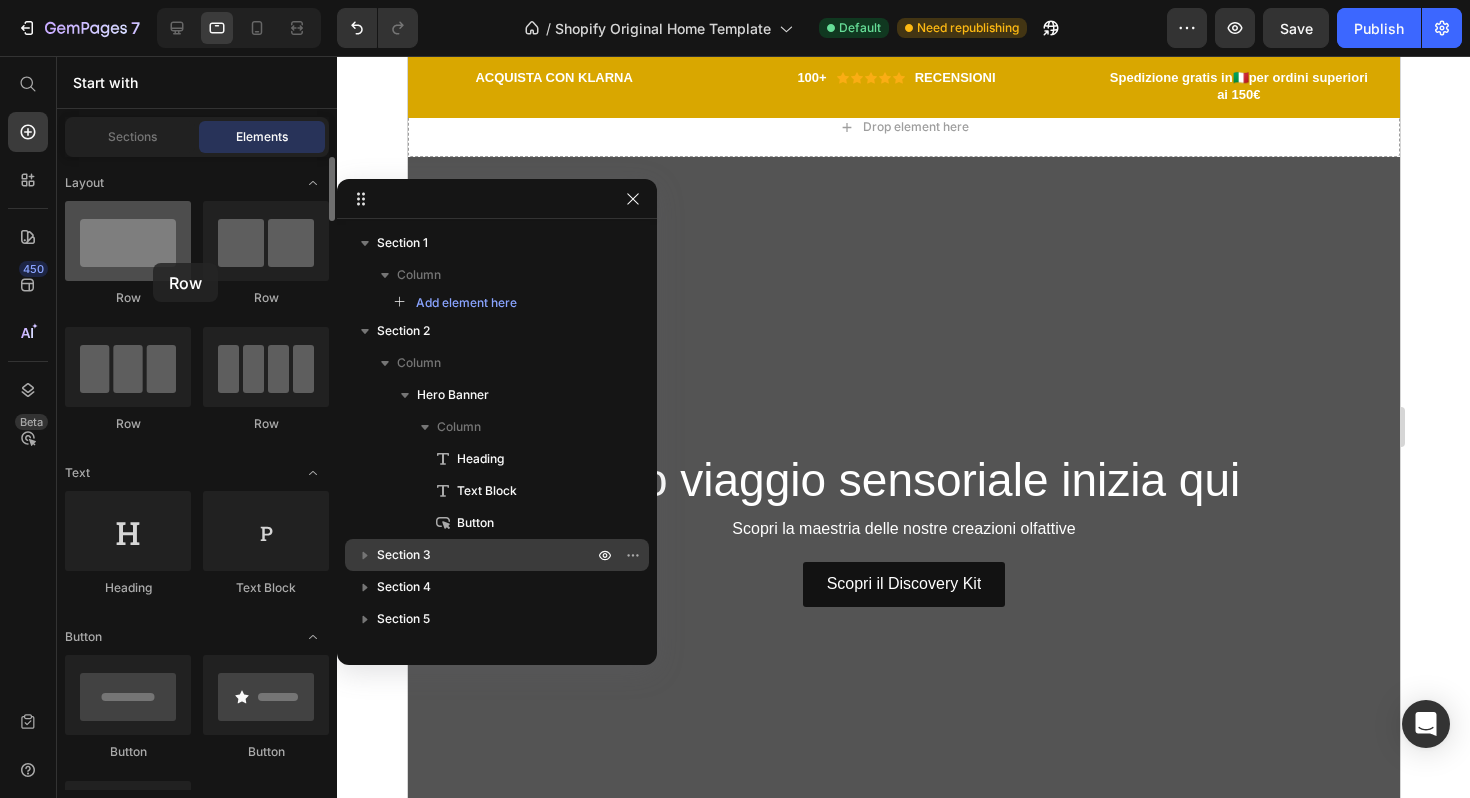 click at bounding box center [128, 241] 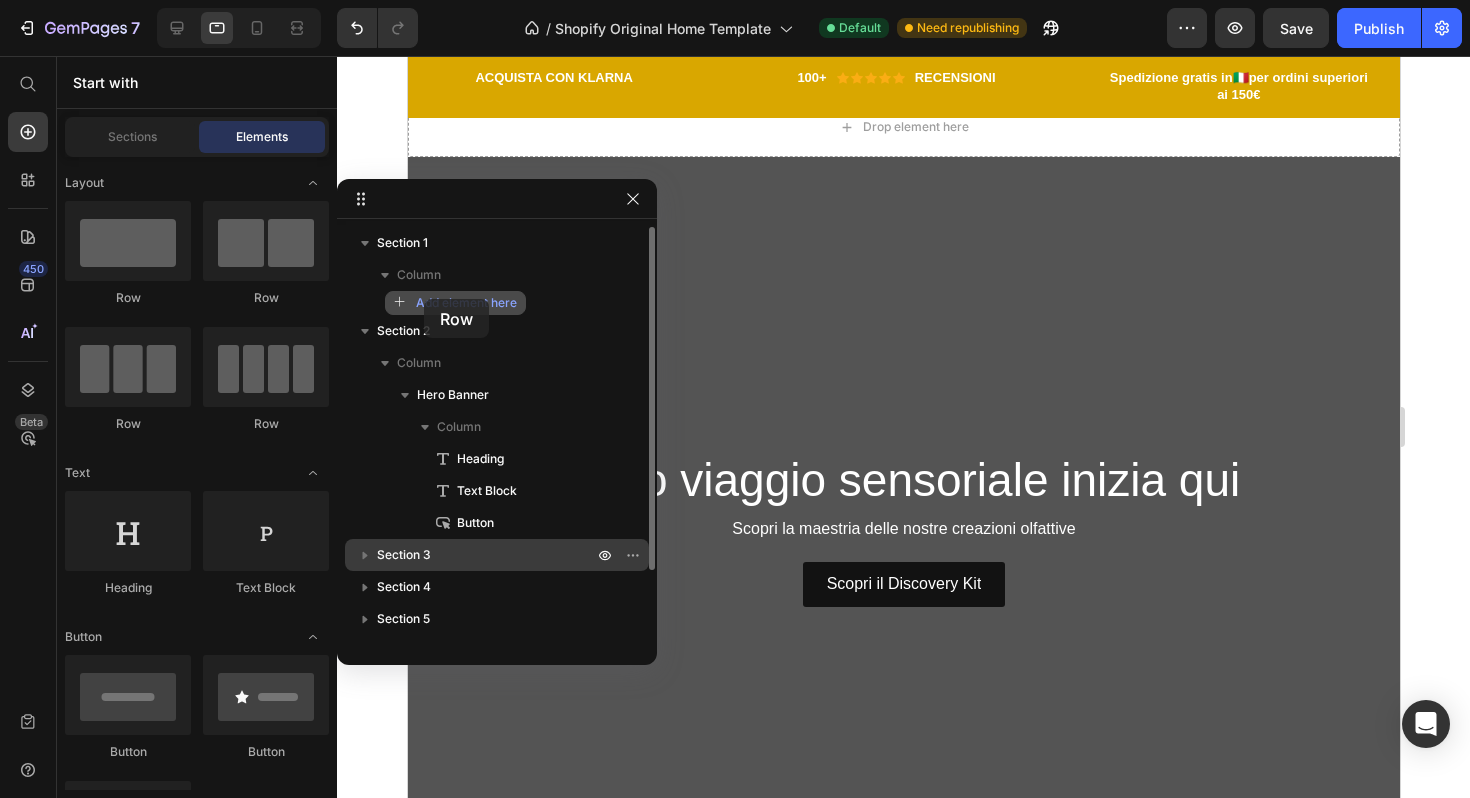 drag, startPoint x: 174, startPoint y: 291, endPoint x: 424, endPoint y: 299, distance: 250.12796 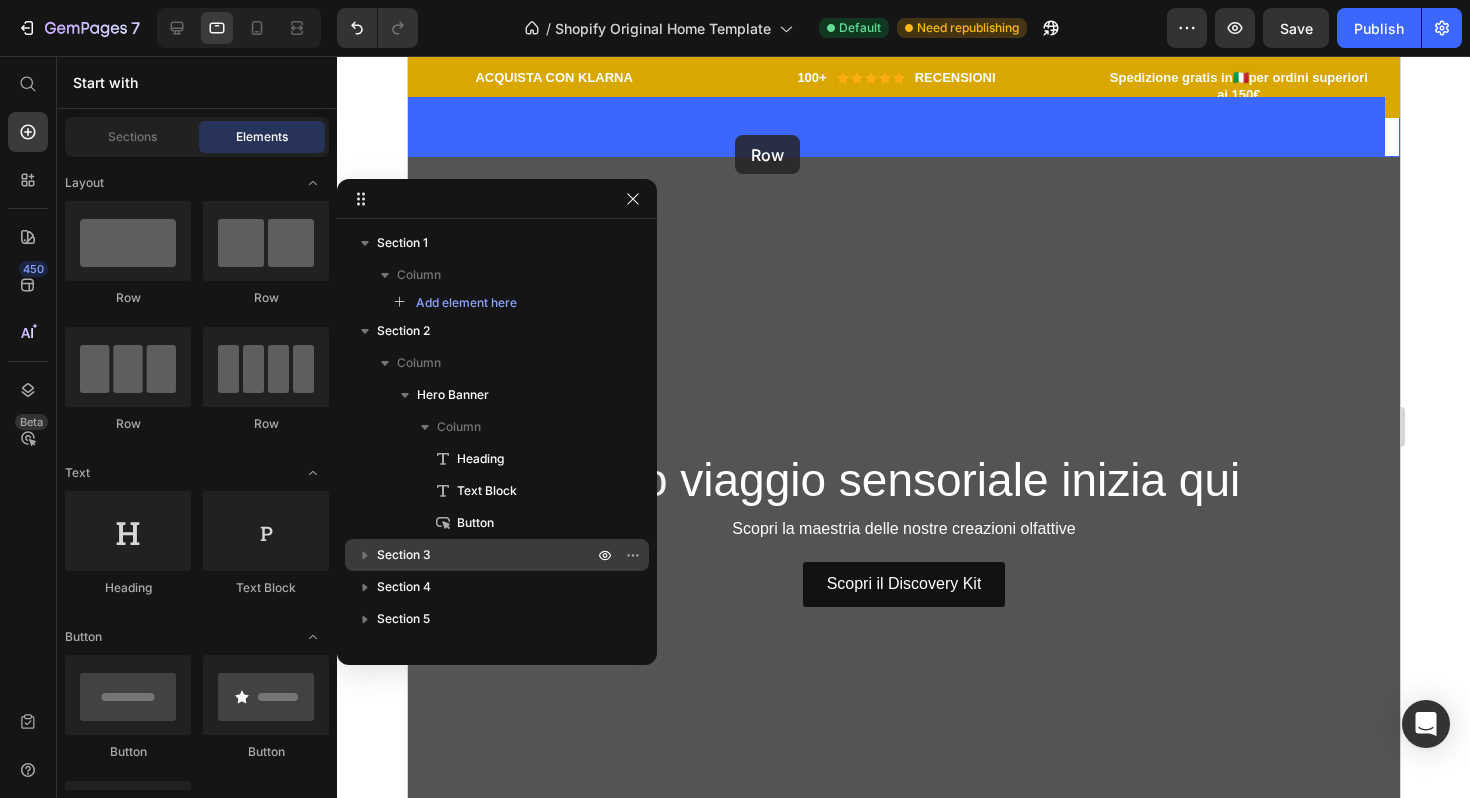 drag, startPoint x: 555, startPoint y: 311, endPoint x: 726, endPoint y: 147, distance: 236.93248 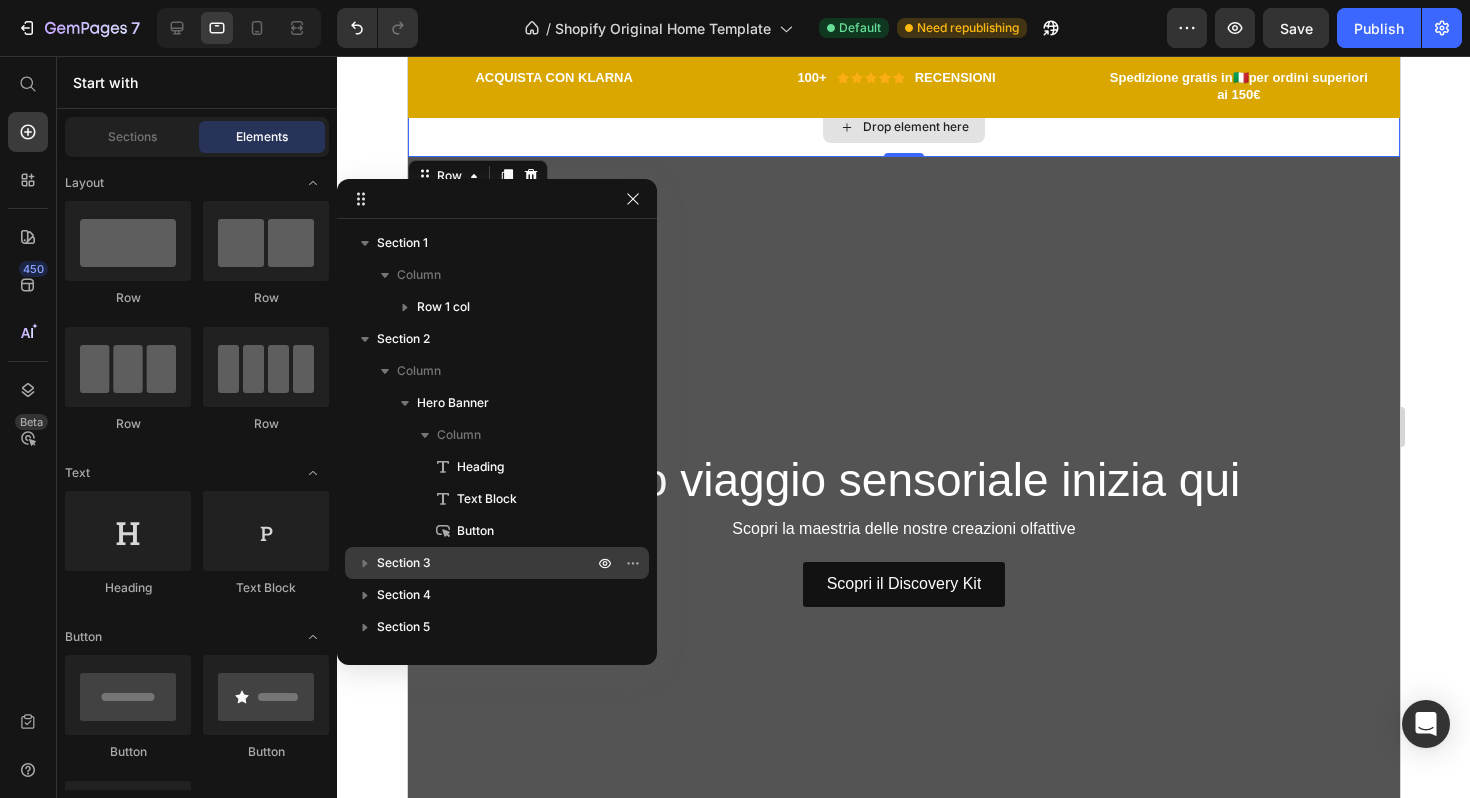 click on "Drop element here" at bounding box center [903, 127] 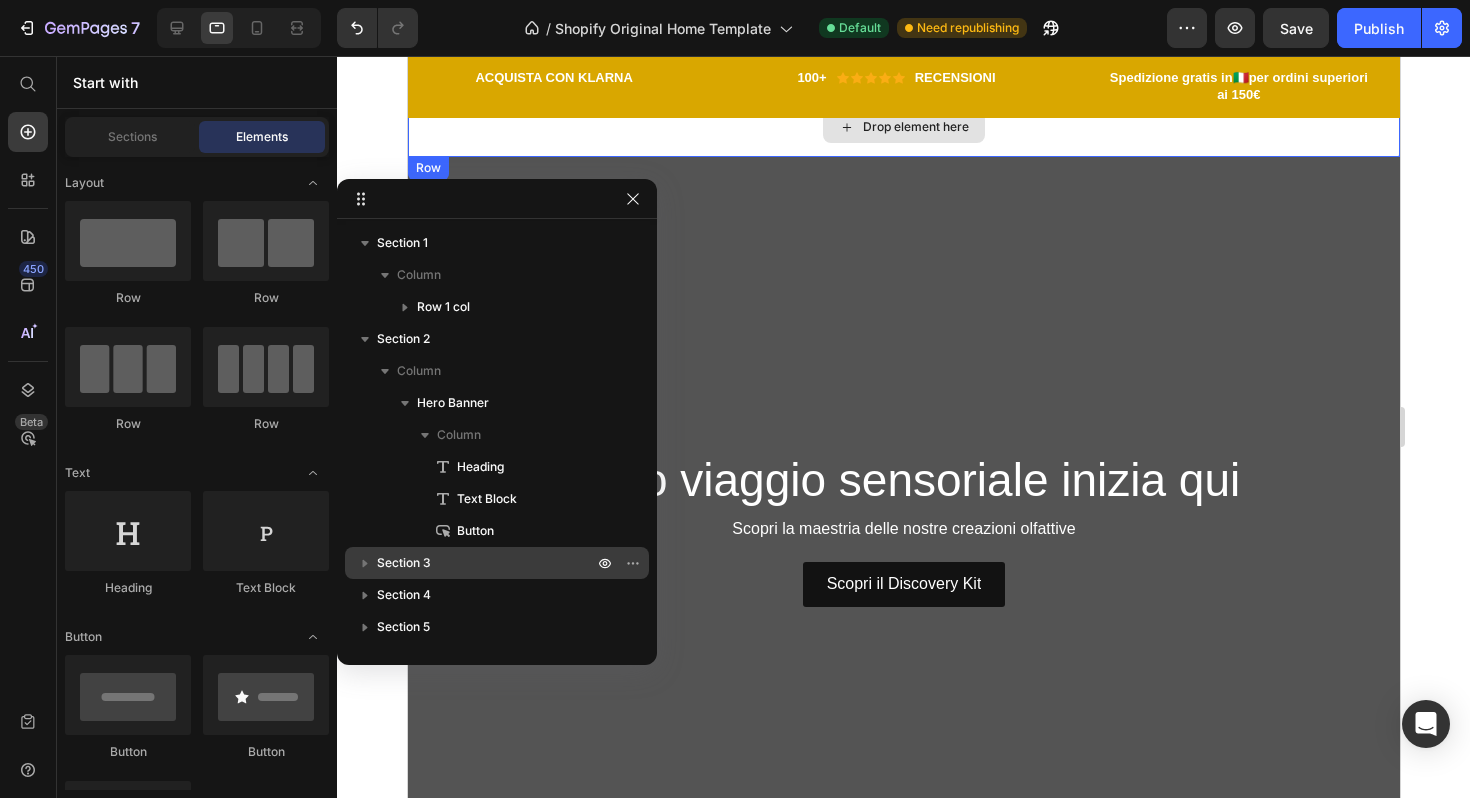 click on "Drop element here" at bounding box center (915, 127) 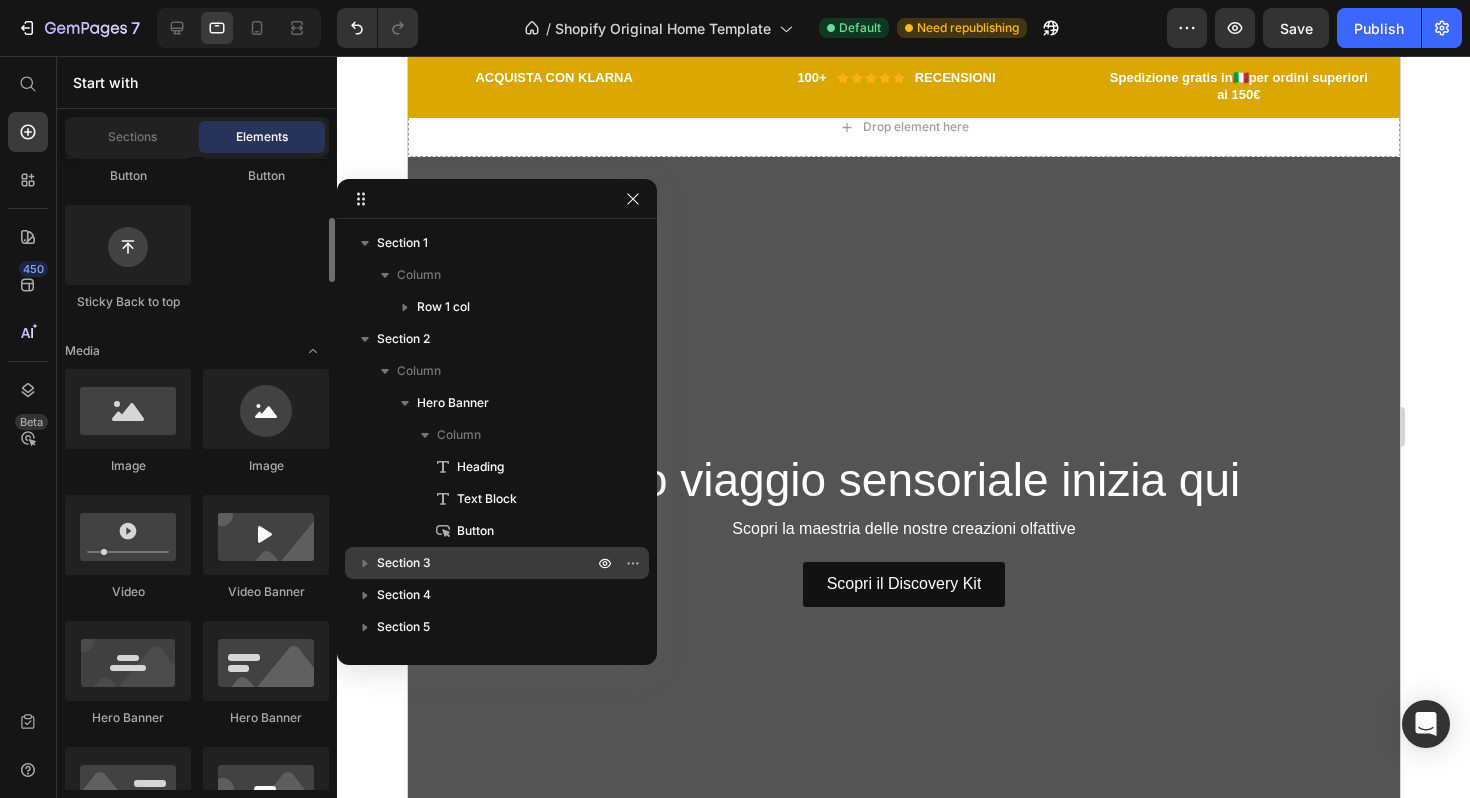 scroll, scrollTop: 578, scrollLeft: 0, axis: vertical 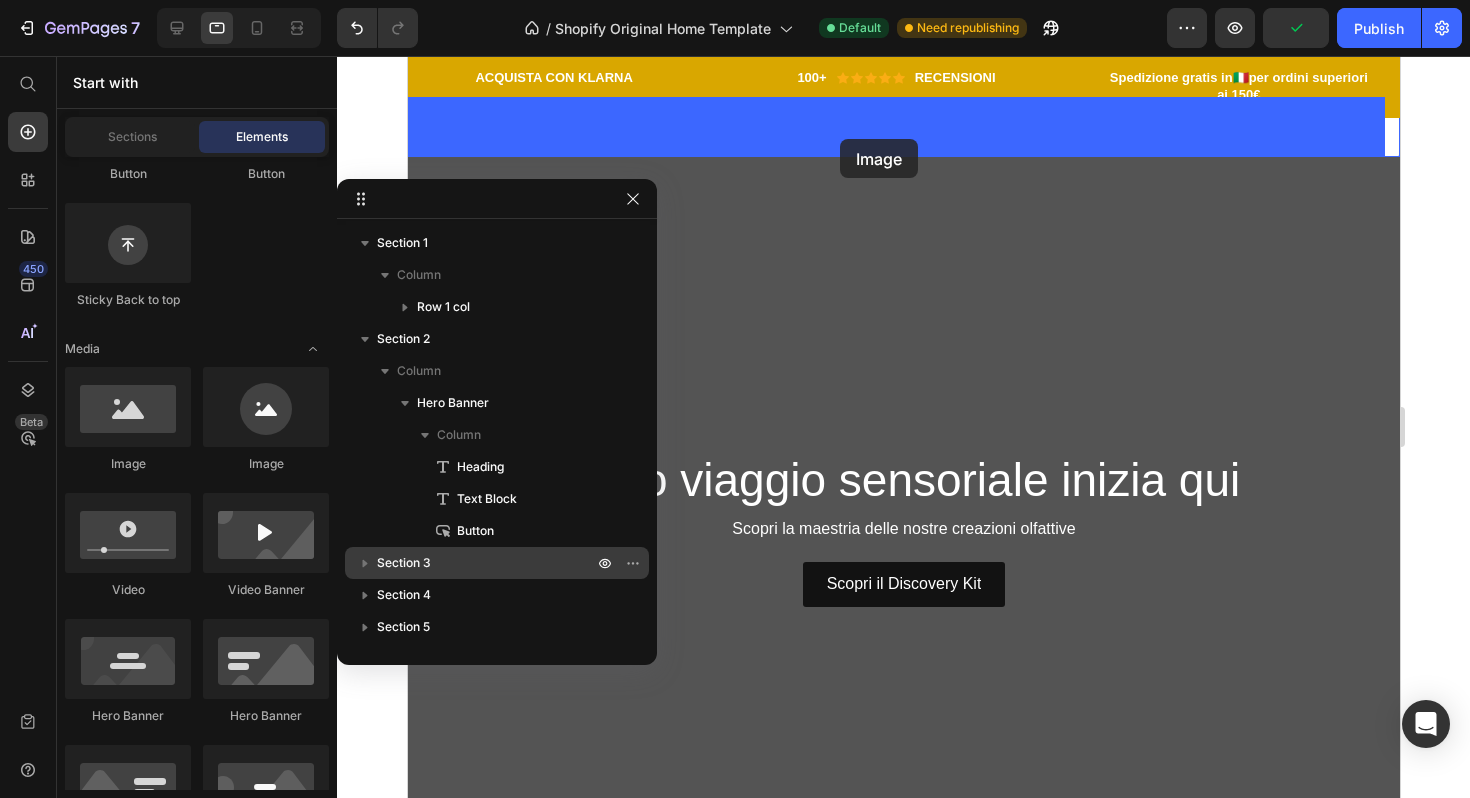 drag, startPoint x: 550, startPoint y: 465, endPoint x: 839, endPoint y: 139, distance: 435.65698 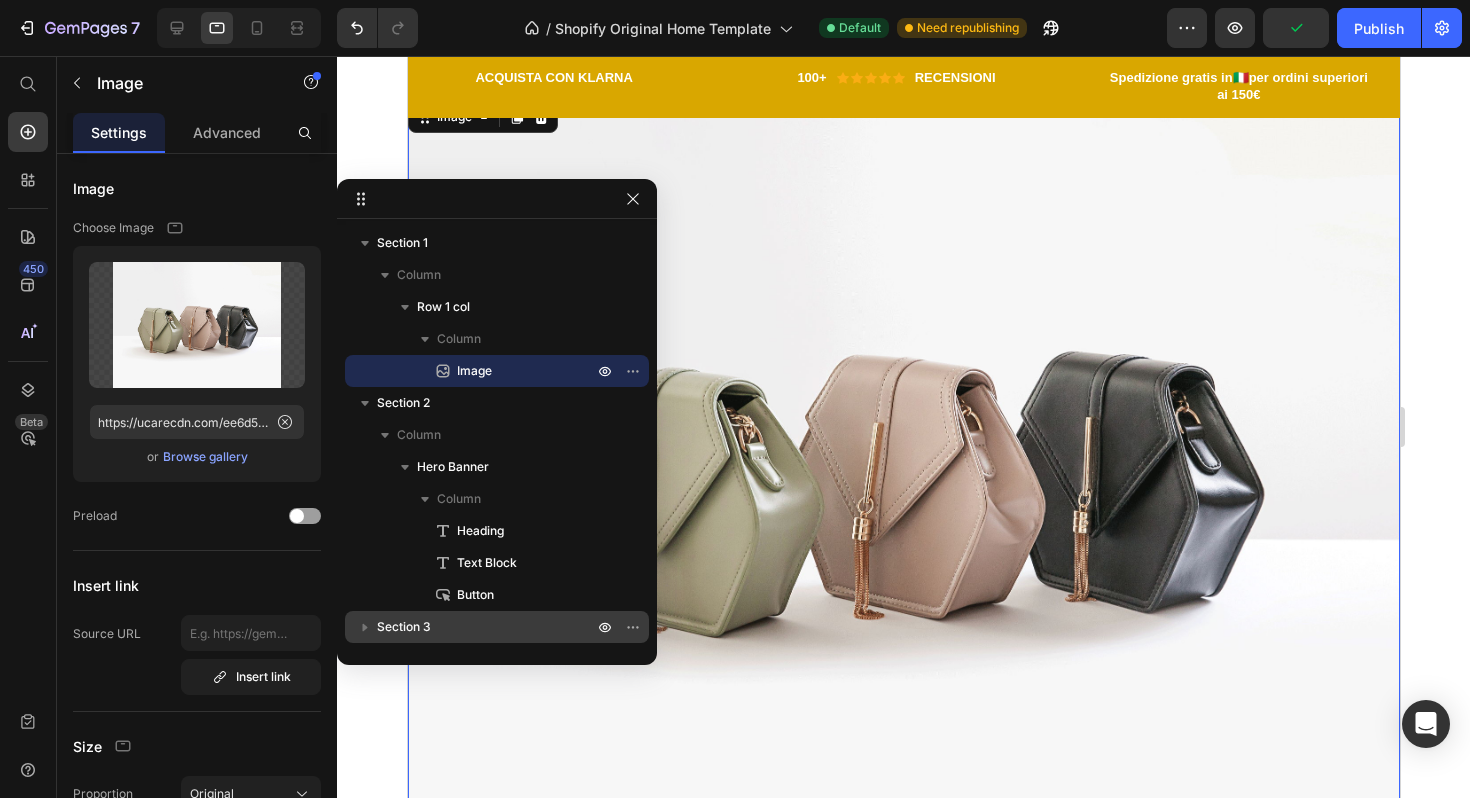 click at bounding box center (903, 469) 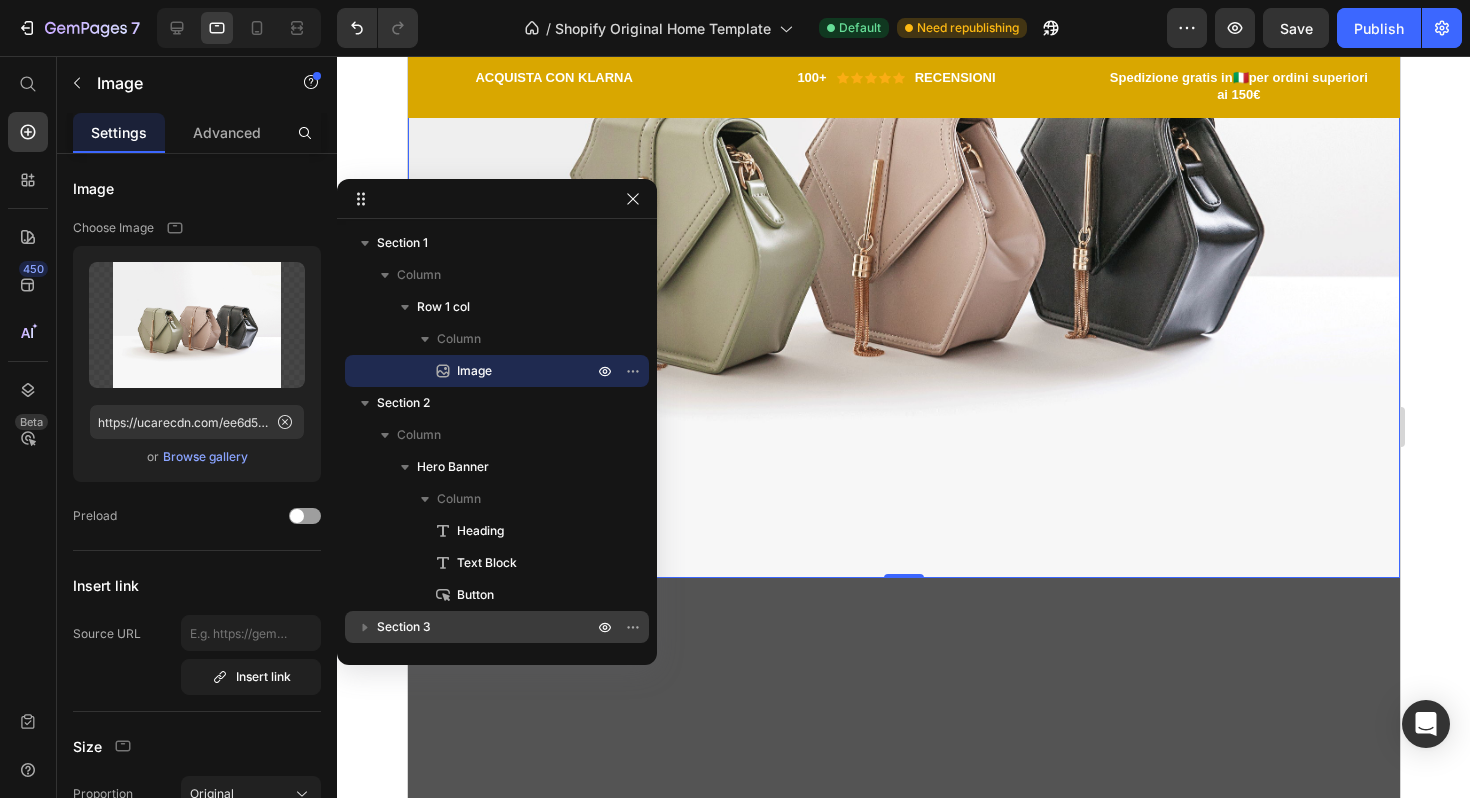 scroll, scrollTop: 307, scrollLeft: 0, axis: vertical 